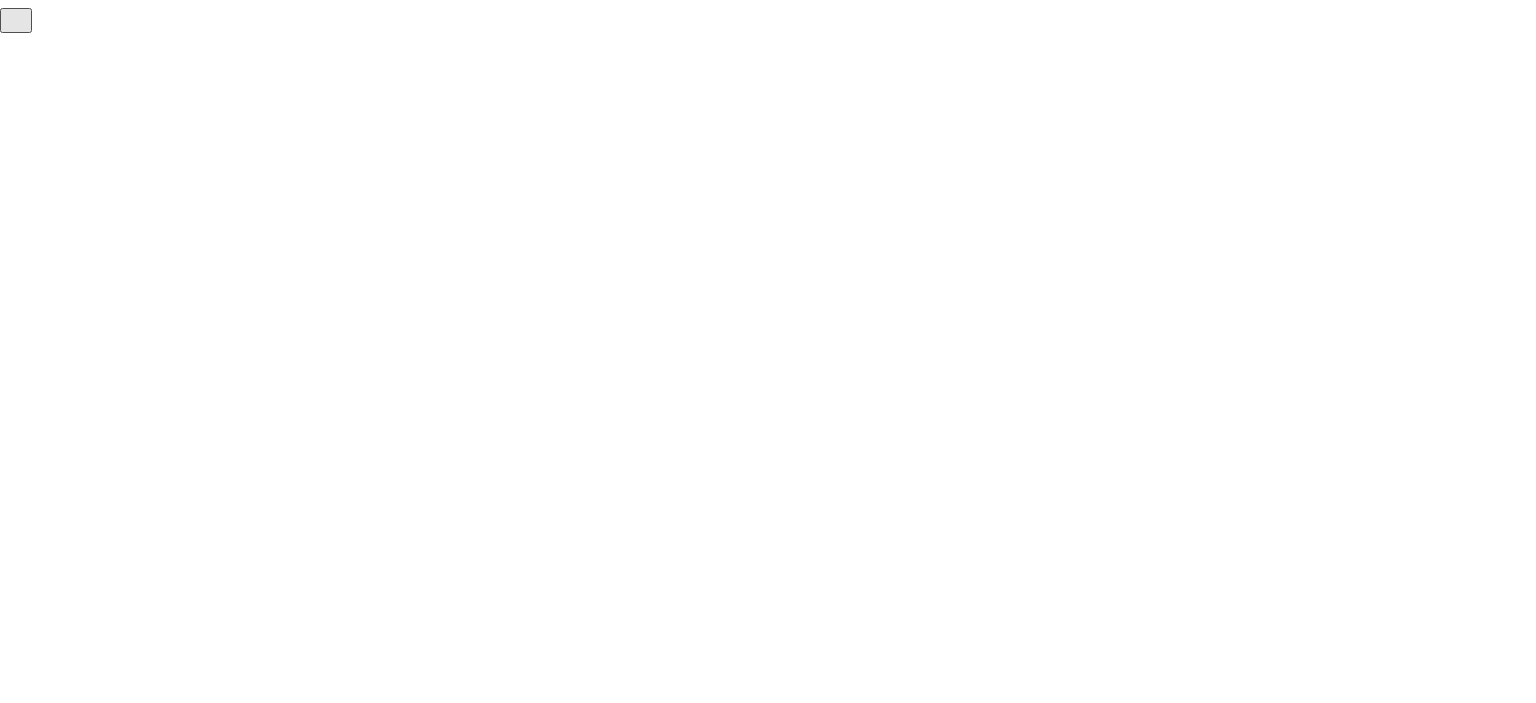 scroll, scrollTop: 0, scrollLeft: 0, axis: both 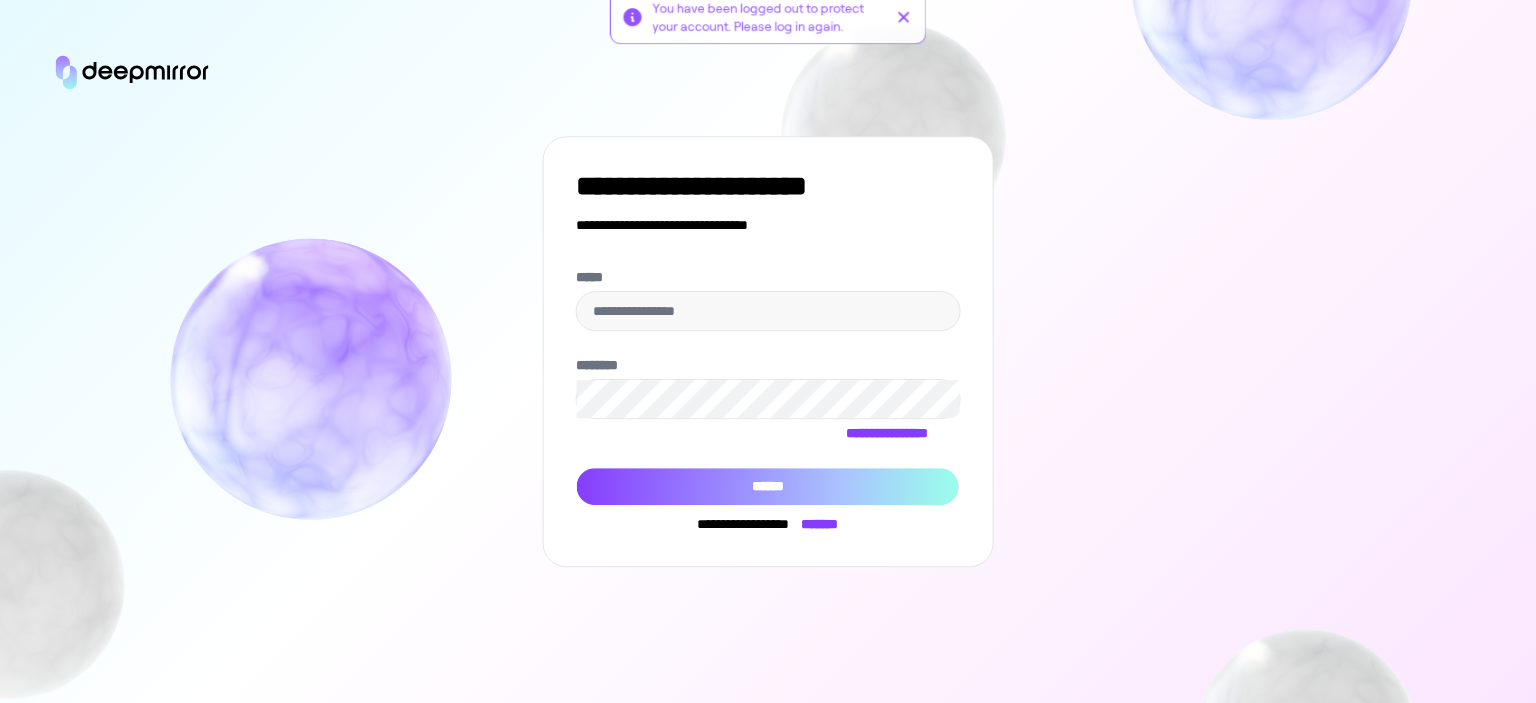 type on "**********" 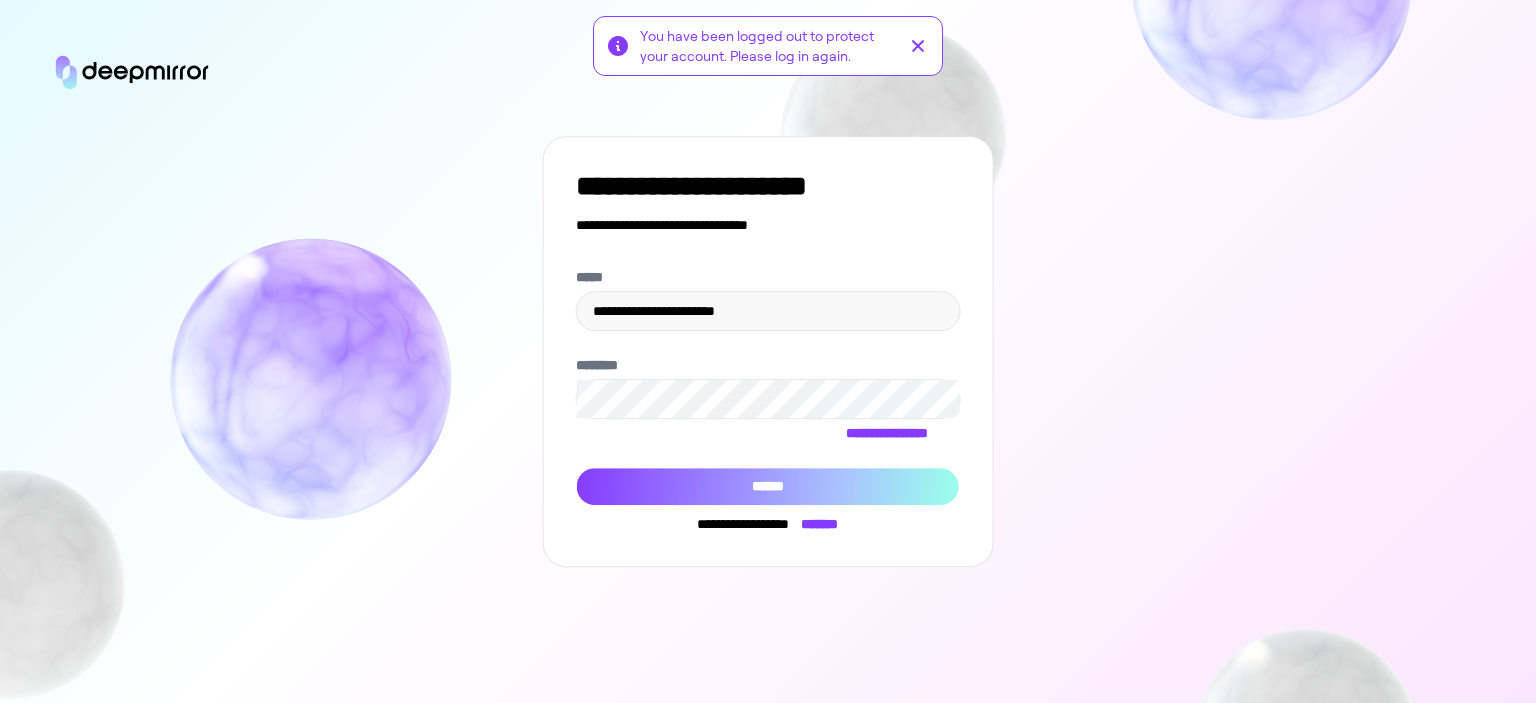 click on "******" at bounding box center [768, 487] 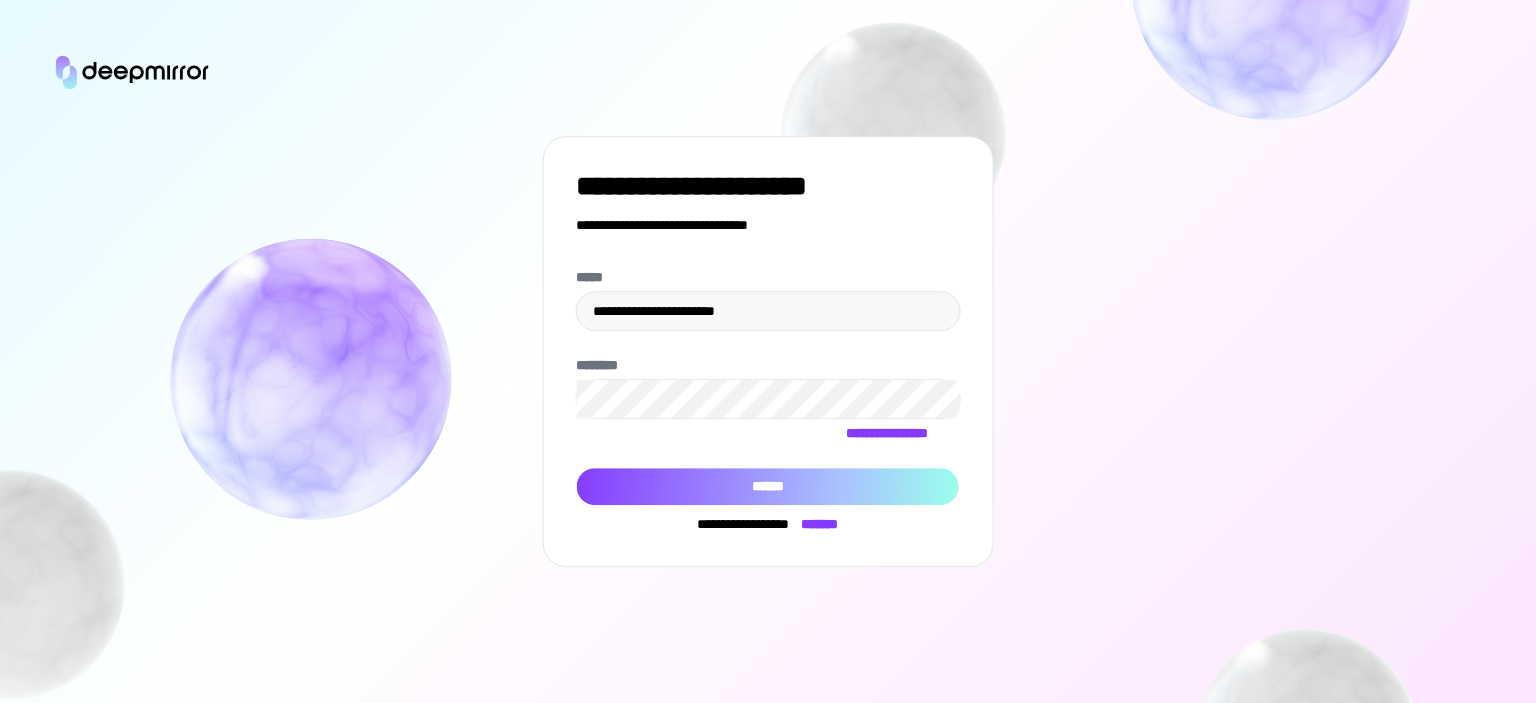 click on "******" at bounding box center (768, 487) 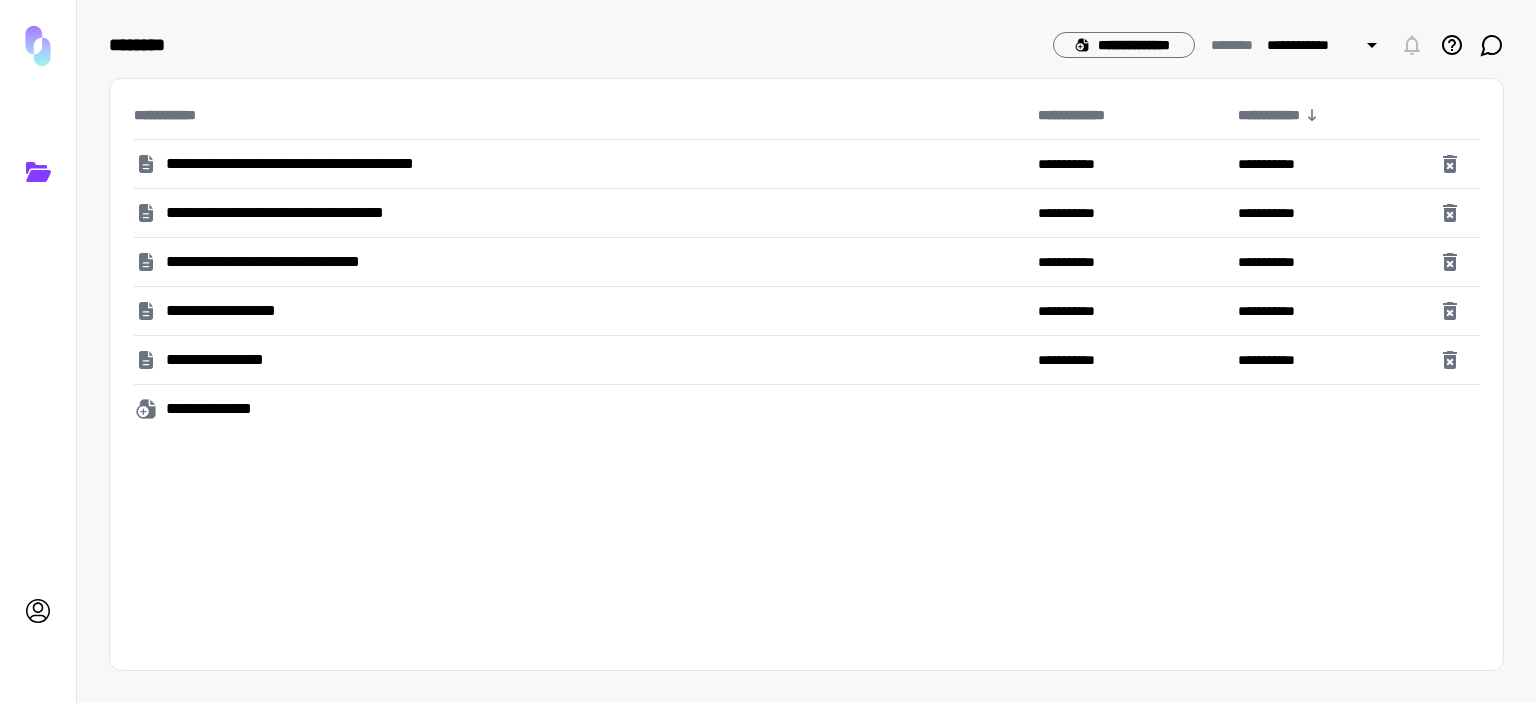 click on "**********" at bounding box center [334, 164] 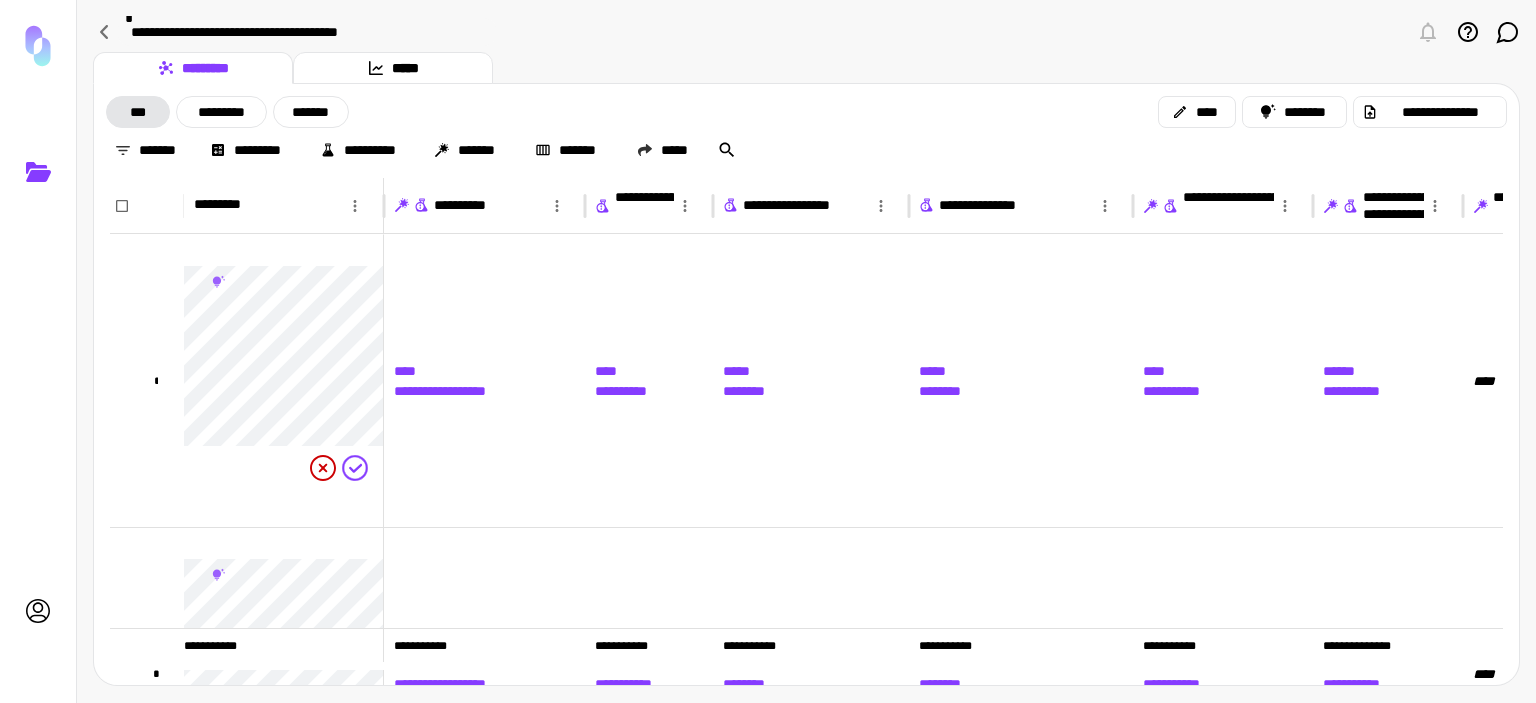 scroll, scrollTop: 95, scrollLeft: 0, axis: vertical 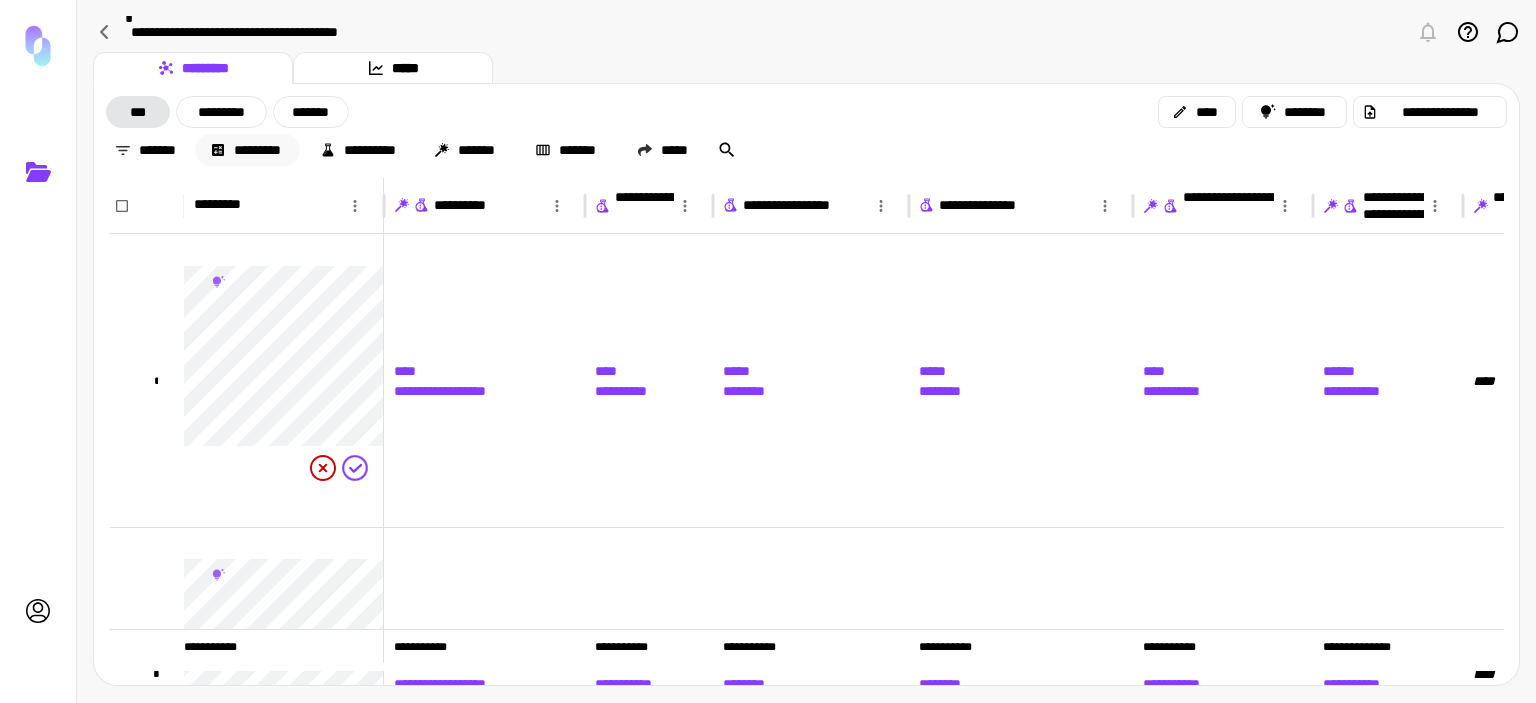 click on "*********" at bounding box center [247, 150] 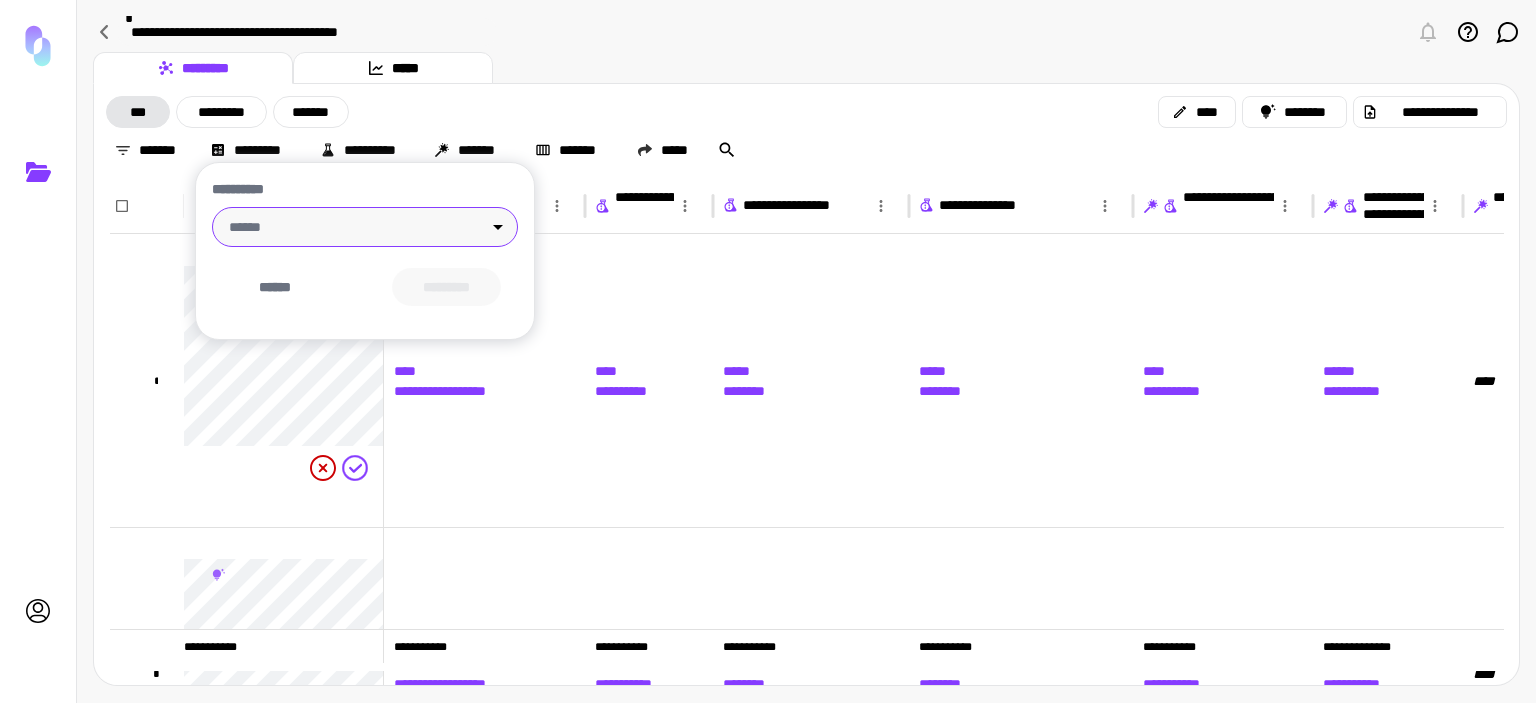 click on "**********" at bounding box center (768, 351) 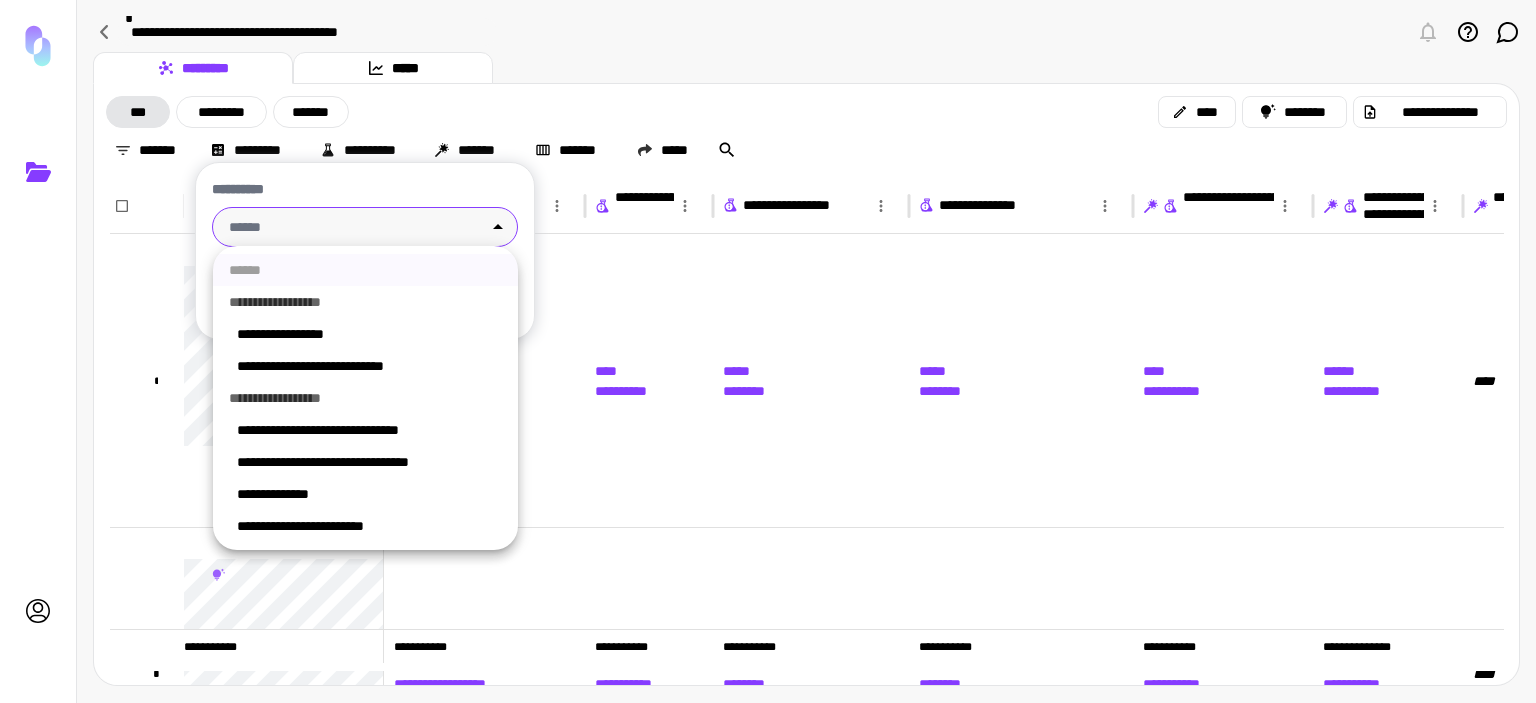 click at bounding box center (768, 351) 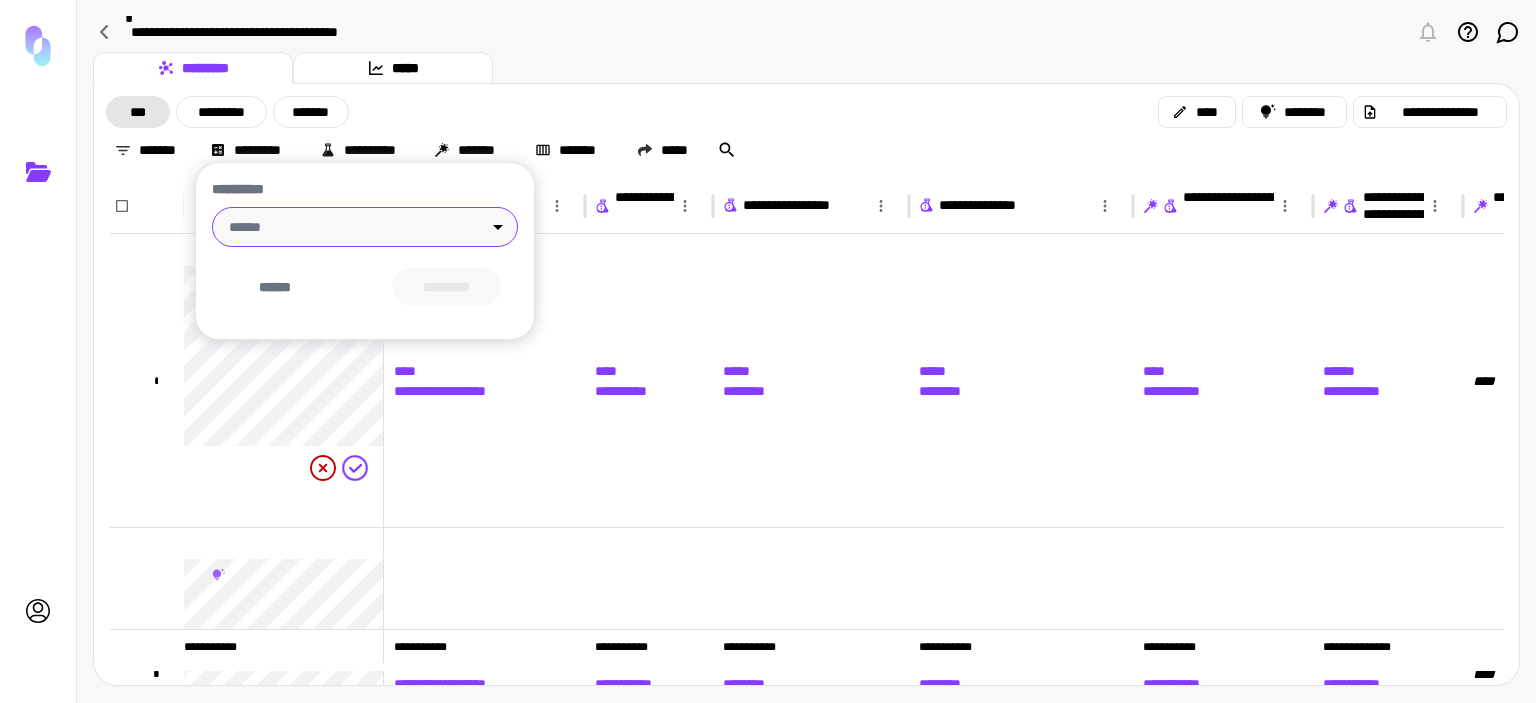 click on "**********" at bounding box center [768, 351] 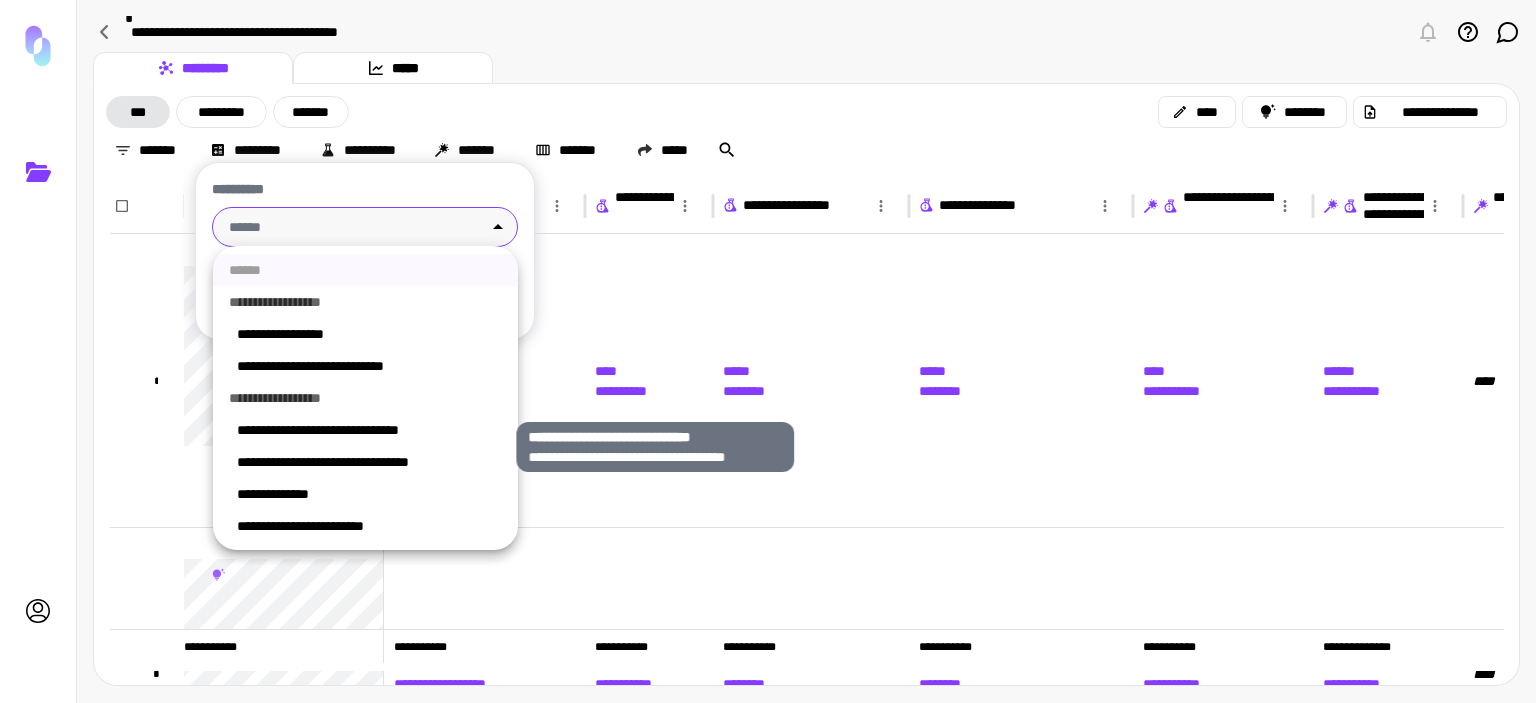 click on "**********" at bounding box center (369, 430) 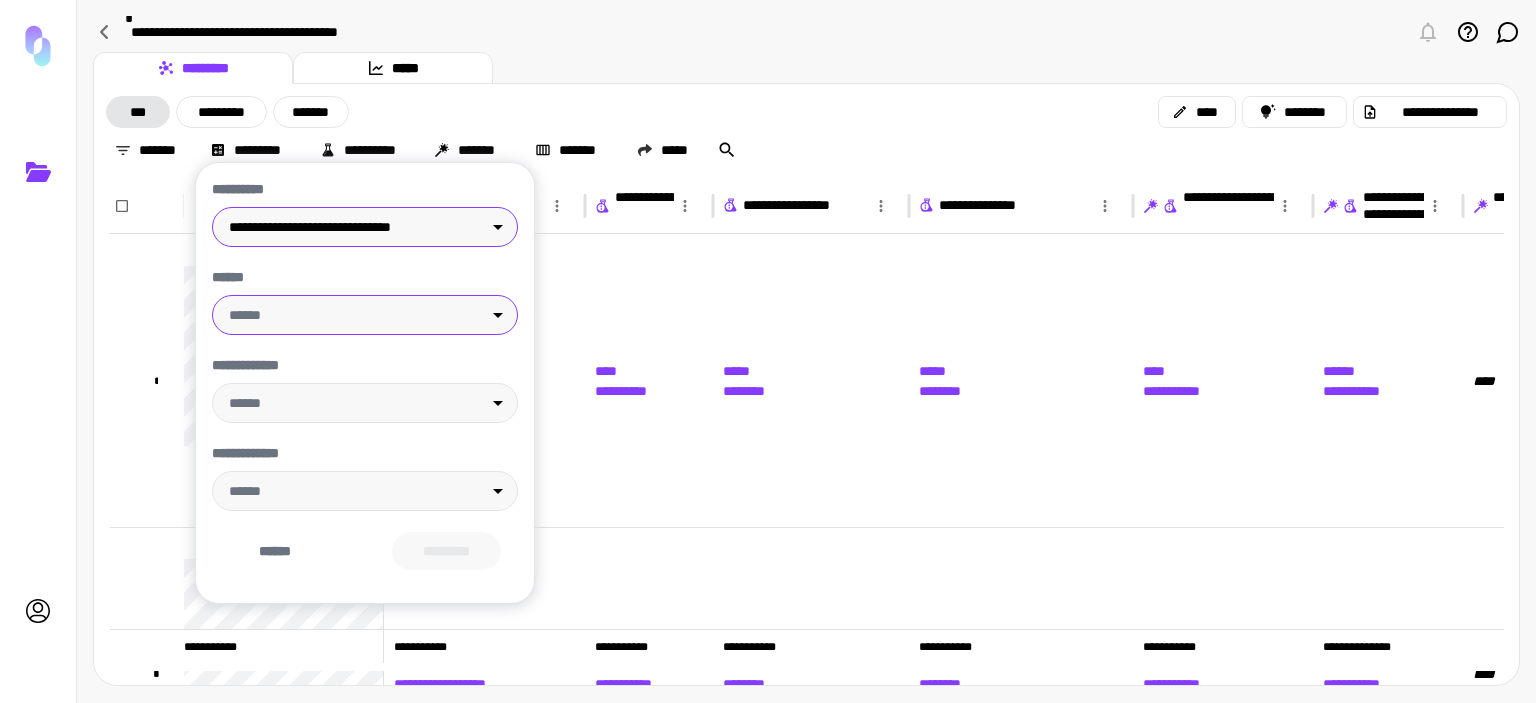 click on "**********" at bounding box center (768, 351) 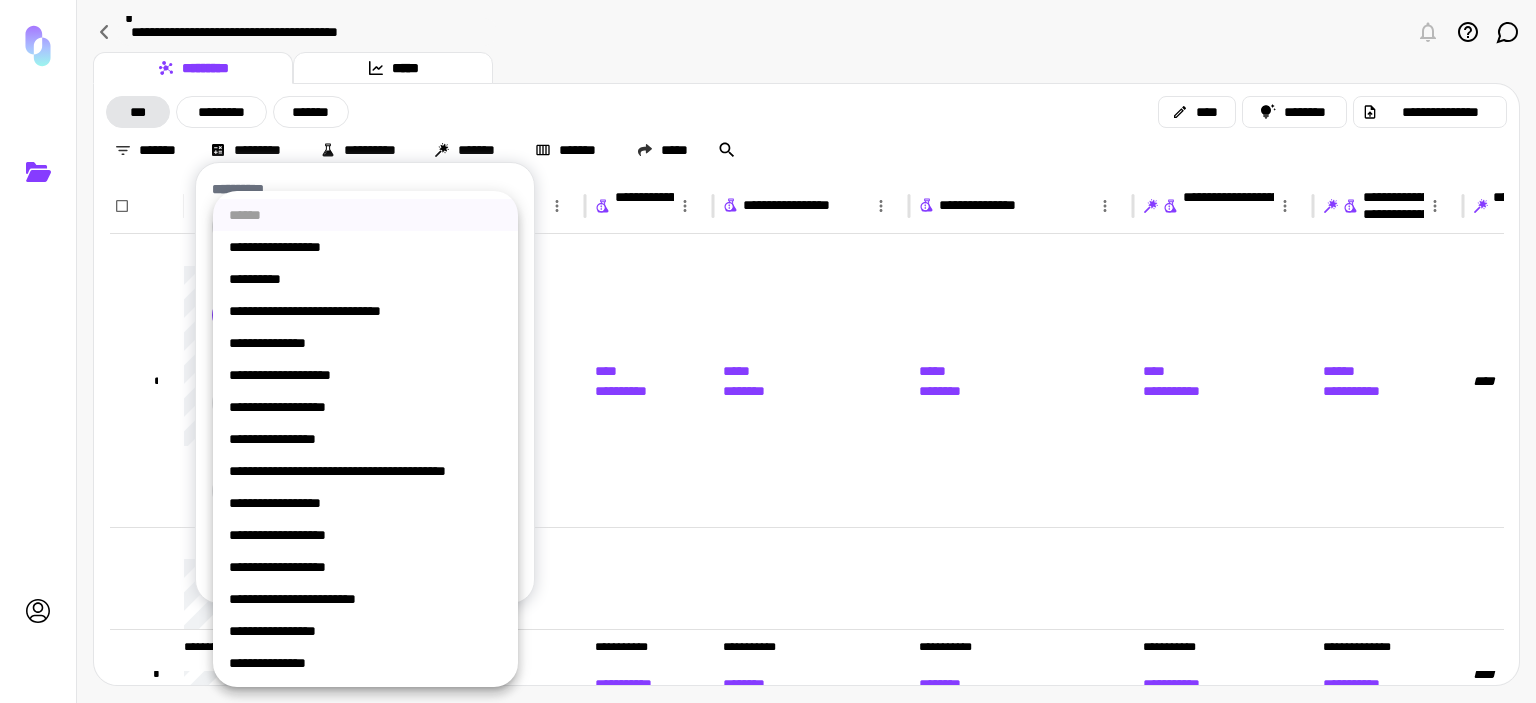 click at bounding box center (768, 351) 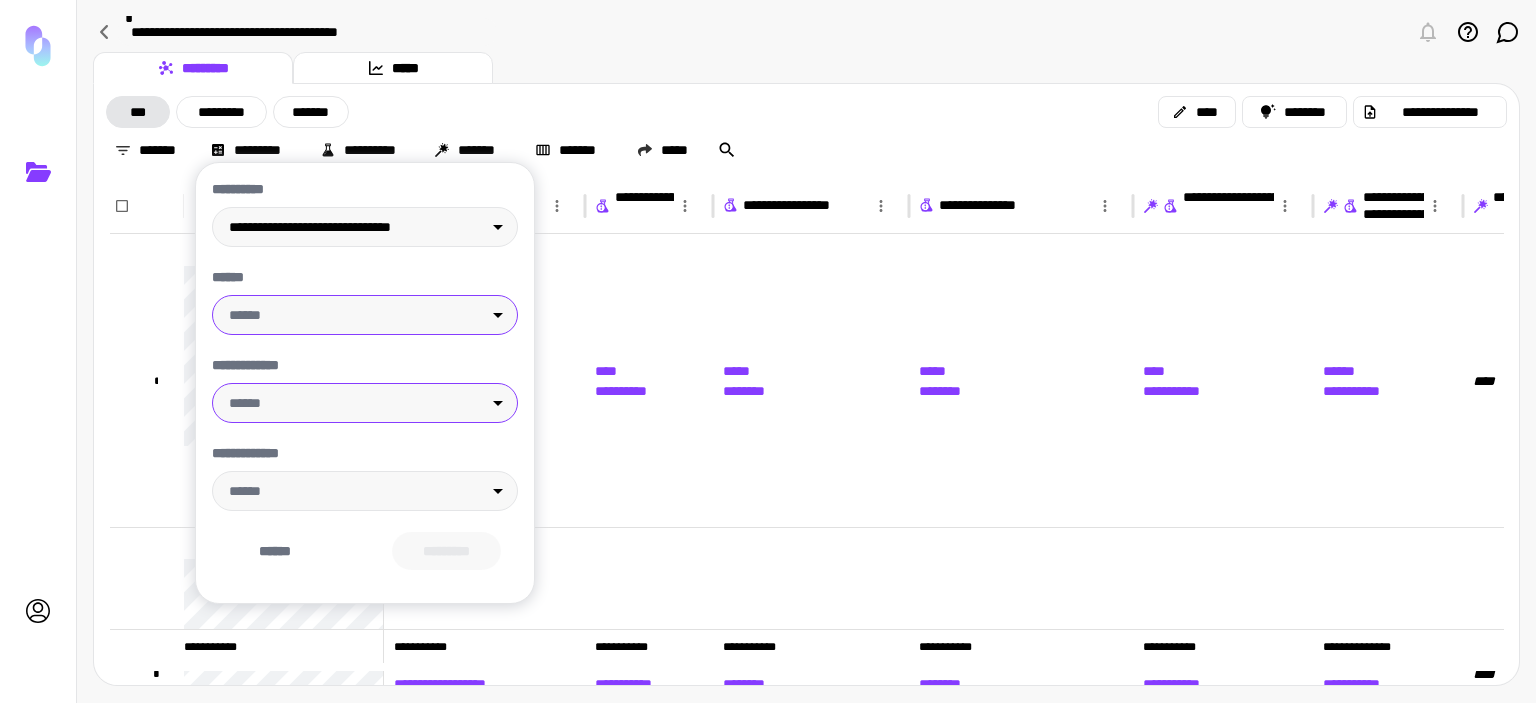 click on "**********" at bounding box center [768, 351] 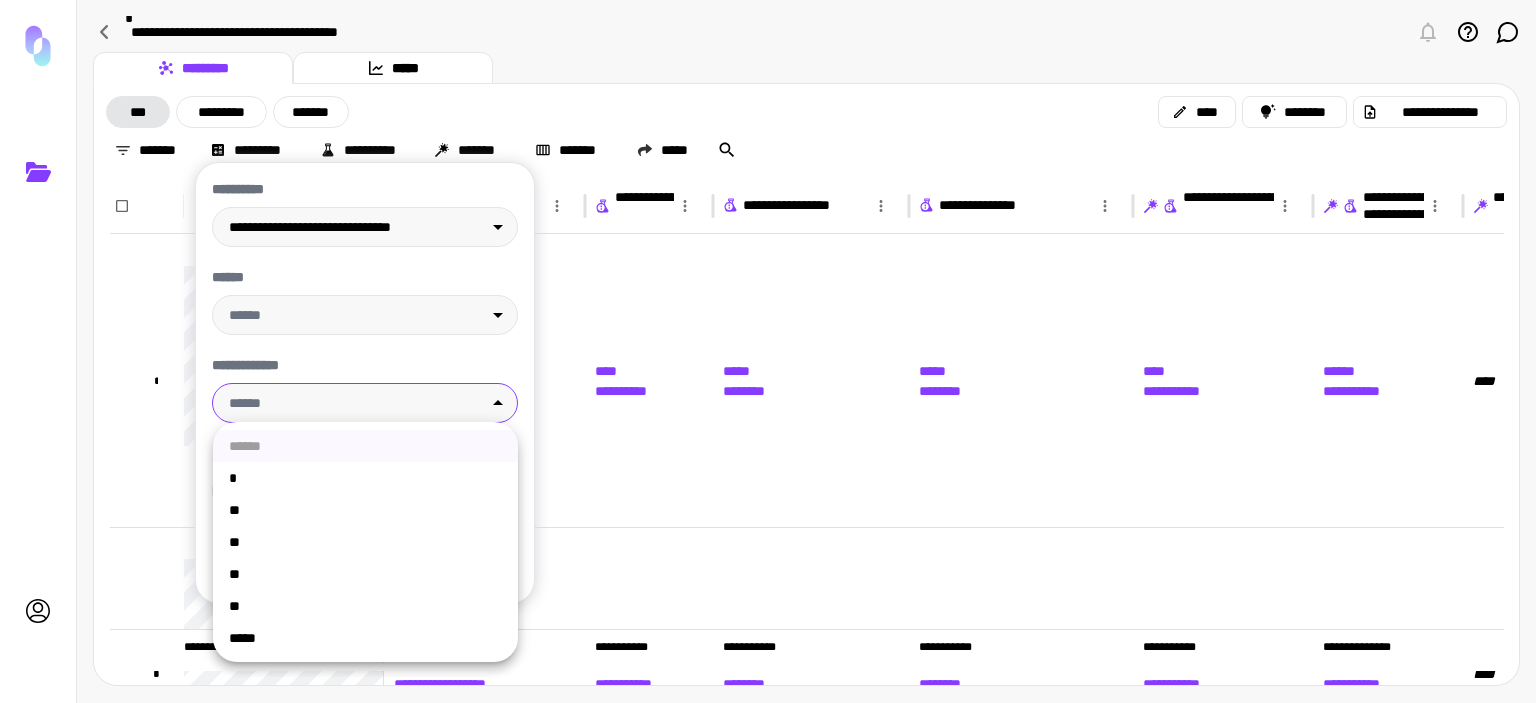 click at bounding box center (768, 351) 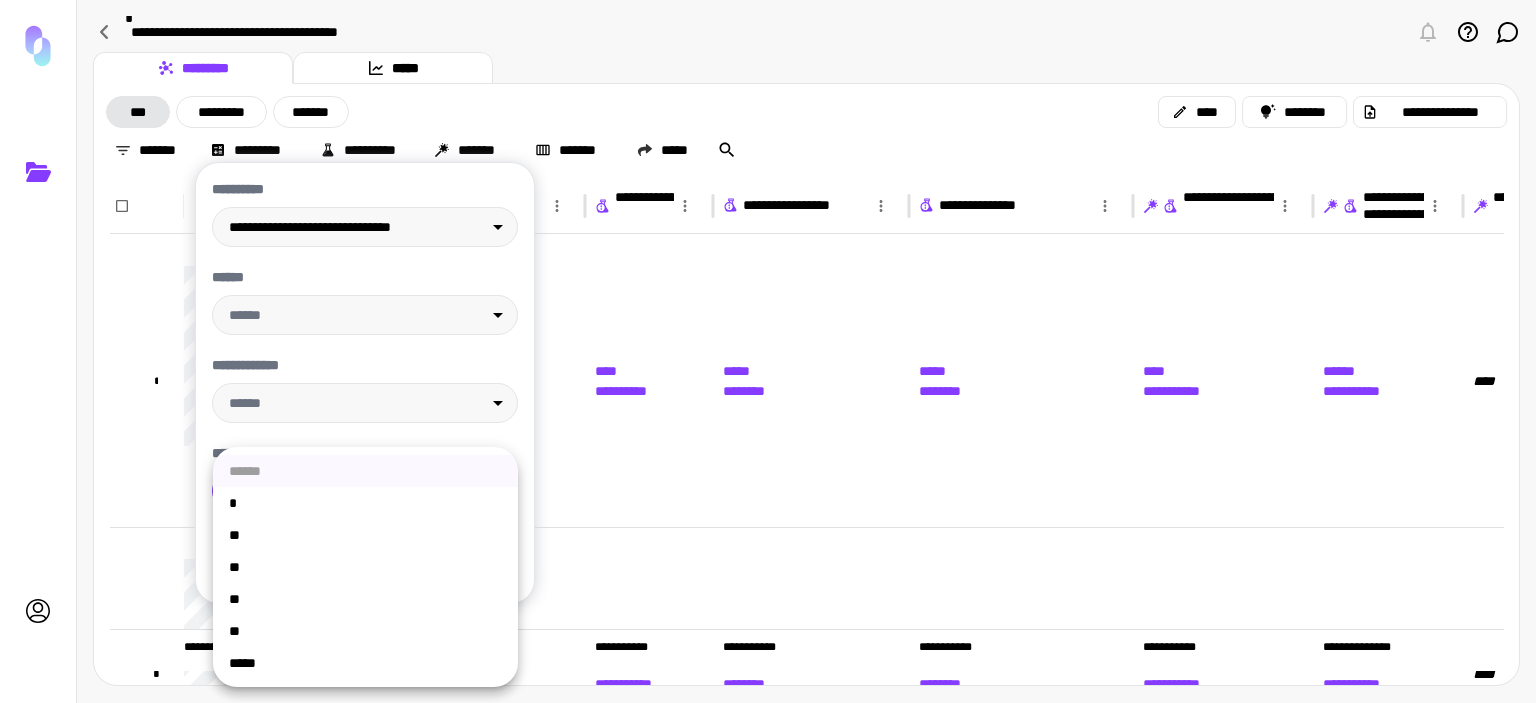 click on "**********" at bounding box center (768, 351) 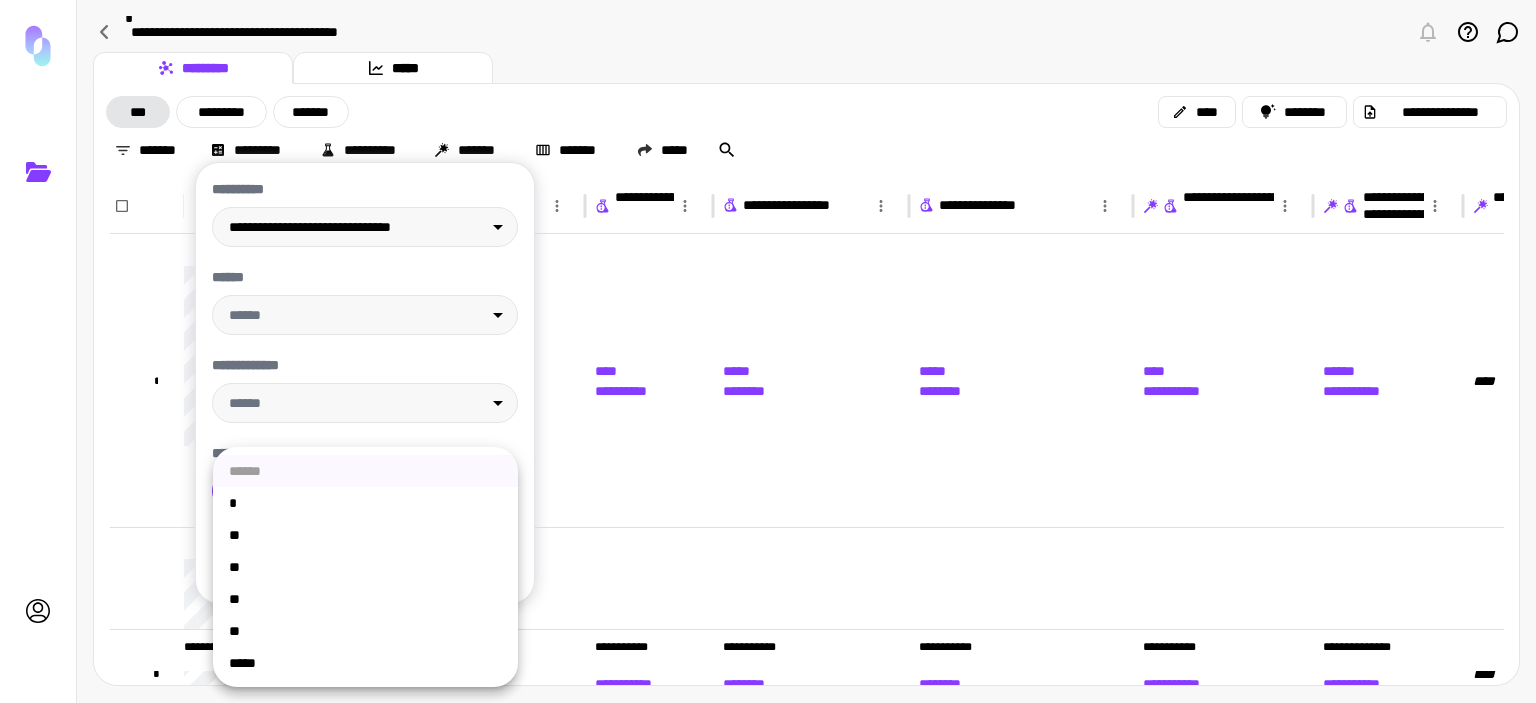 click at bounding box center [768, 351] 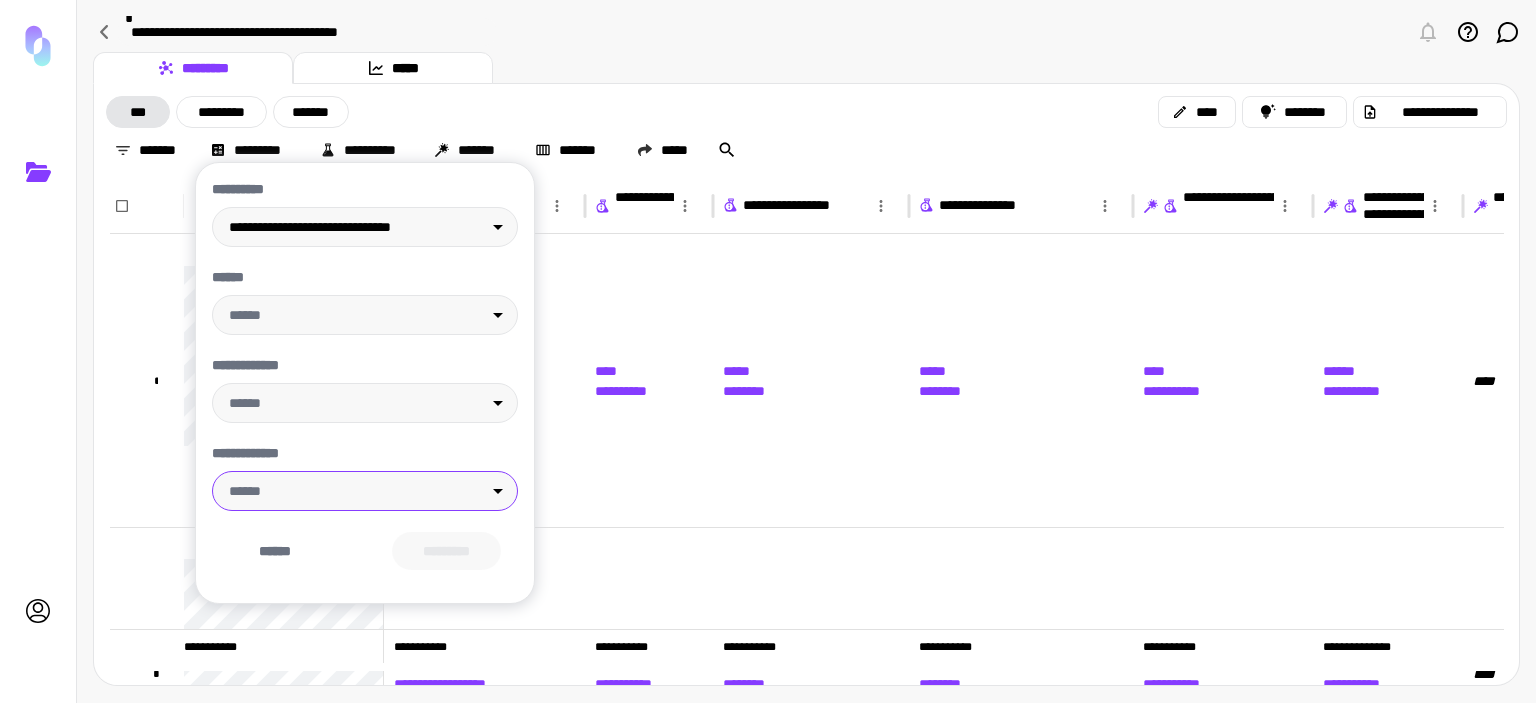 click at bounding box center (768, 351) 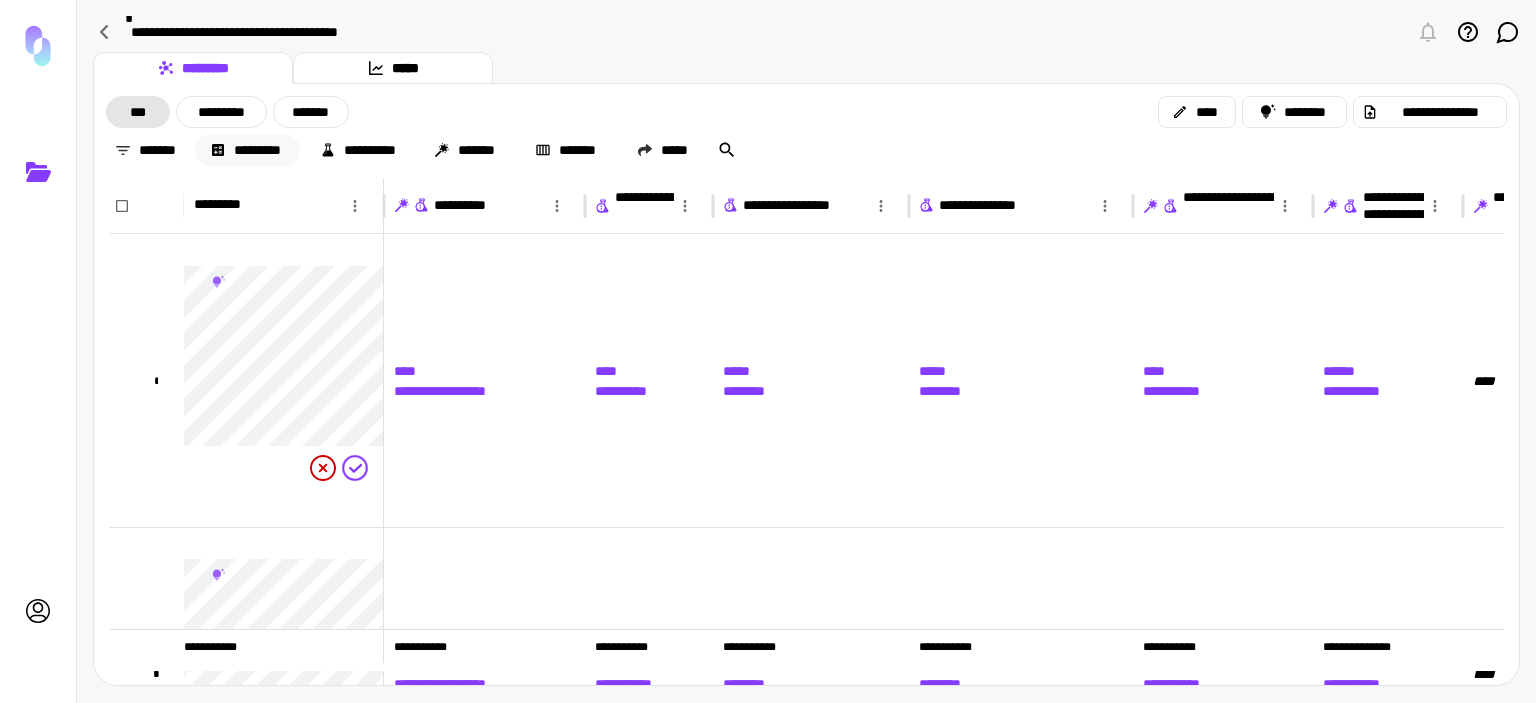 click on "*********" at bounding box center [247, 150] 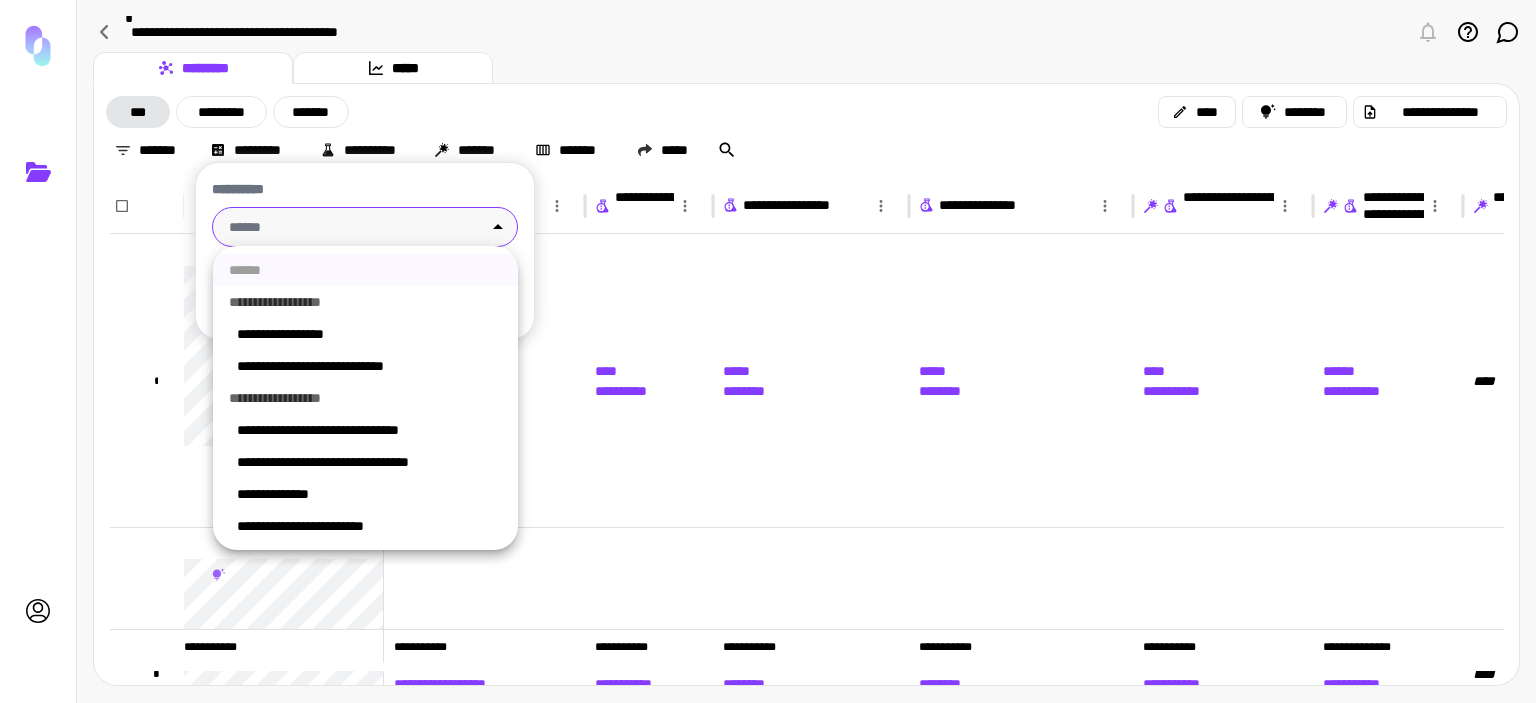 click on "**********" at bounding box center (768, 351) 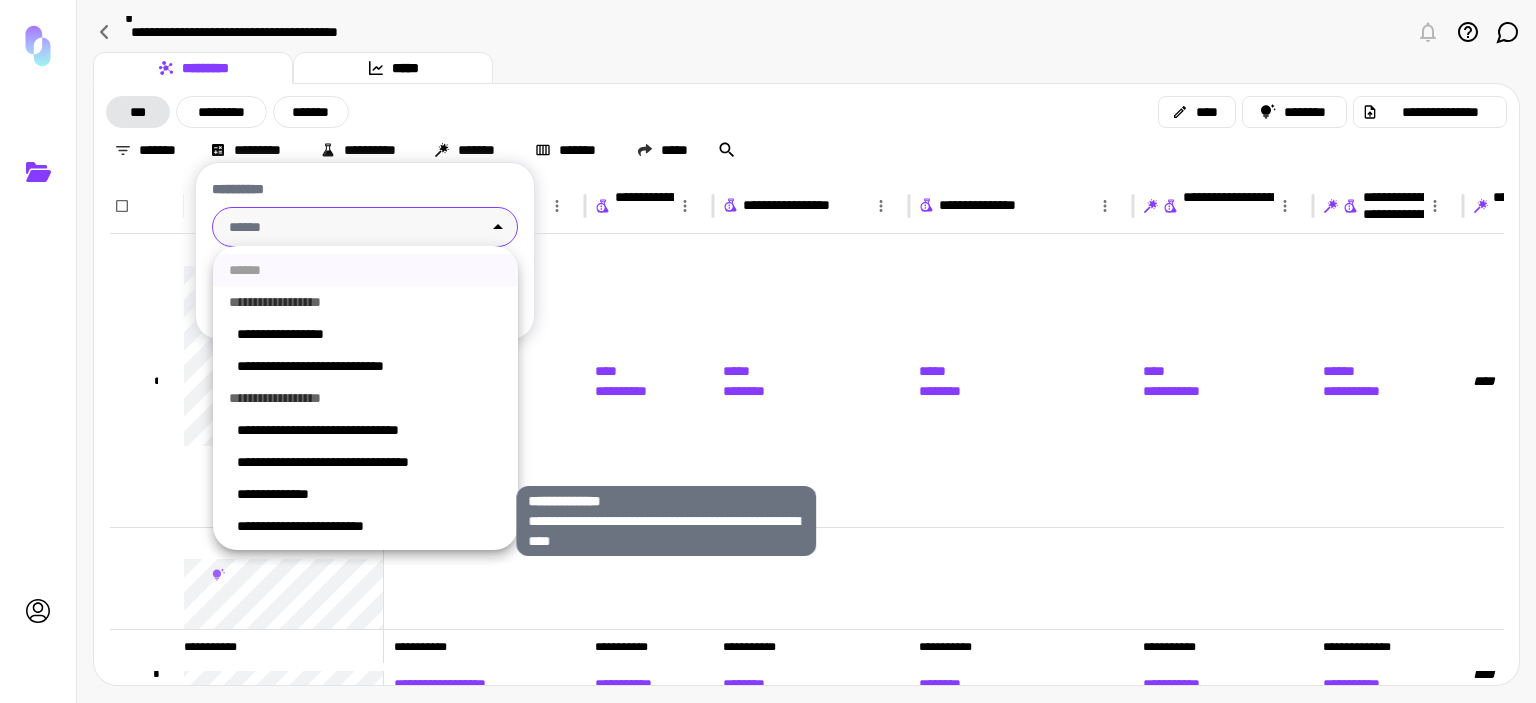 click on "**********" at bounding box center [369, 494] 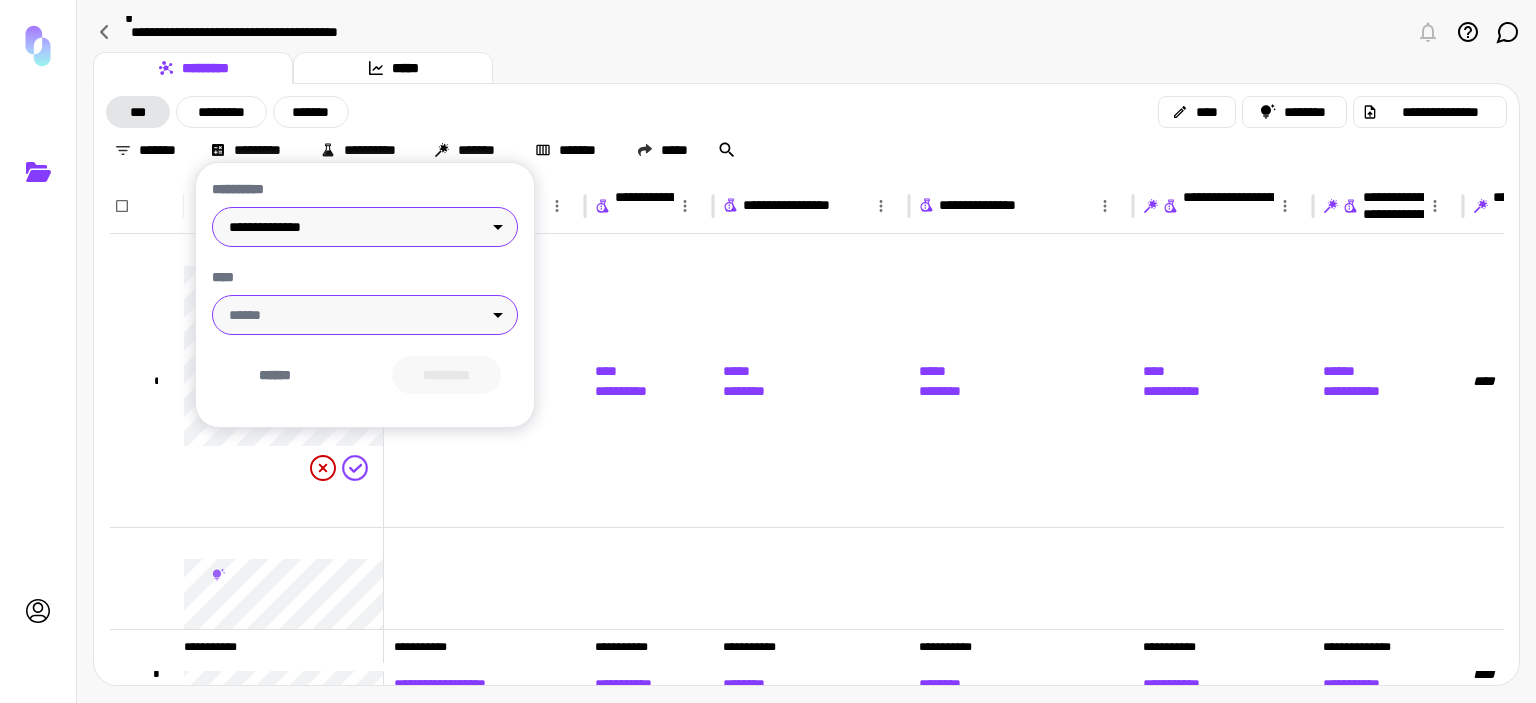 click on "**********" at bounding box center [768, 351] 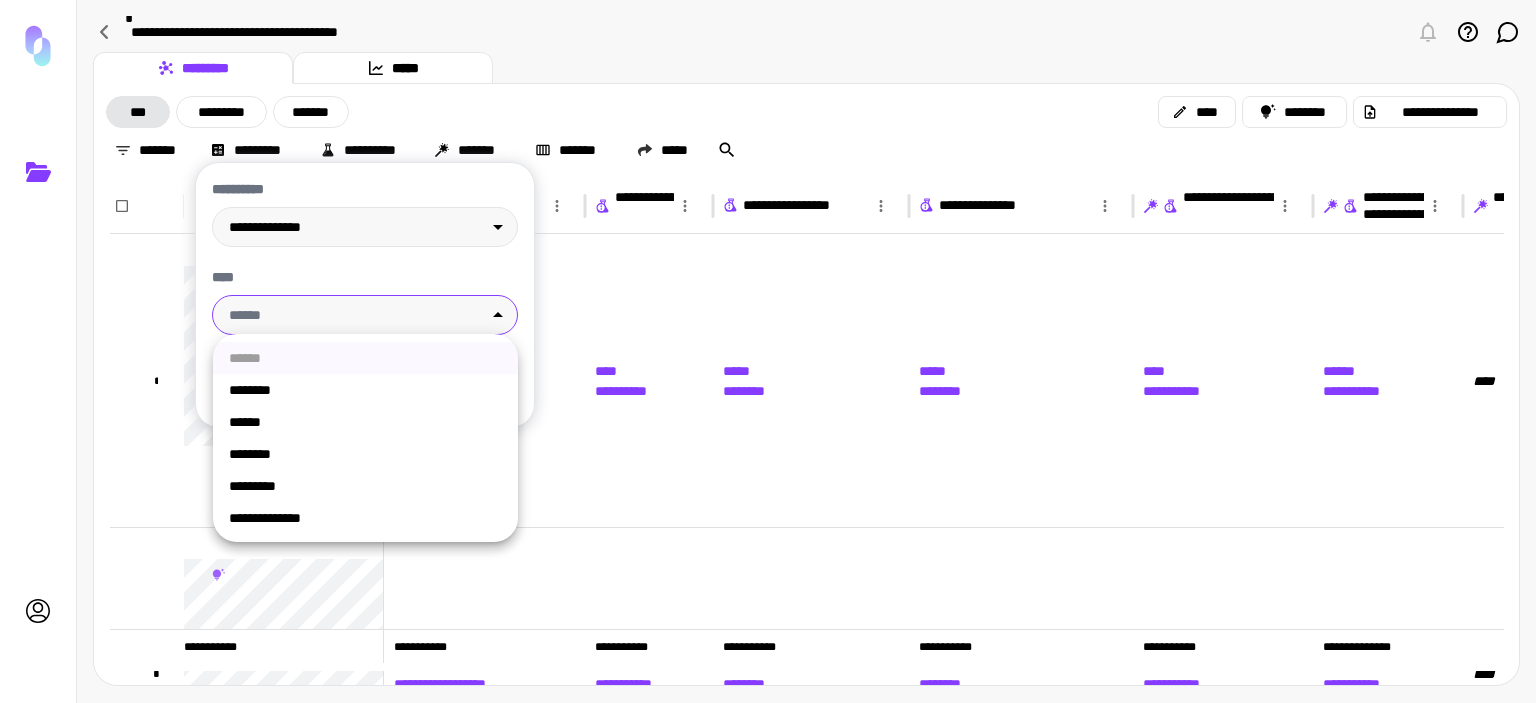 click at bounding box center [768, 351] 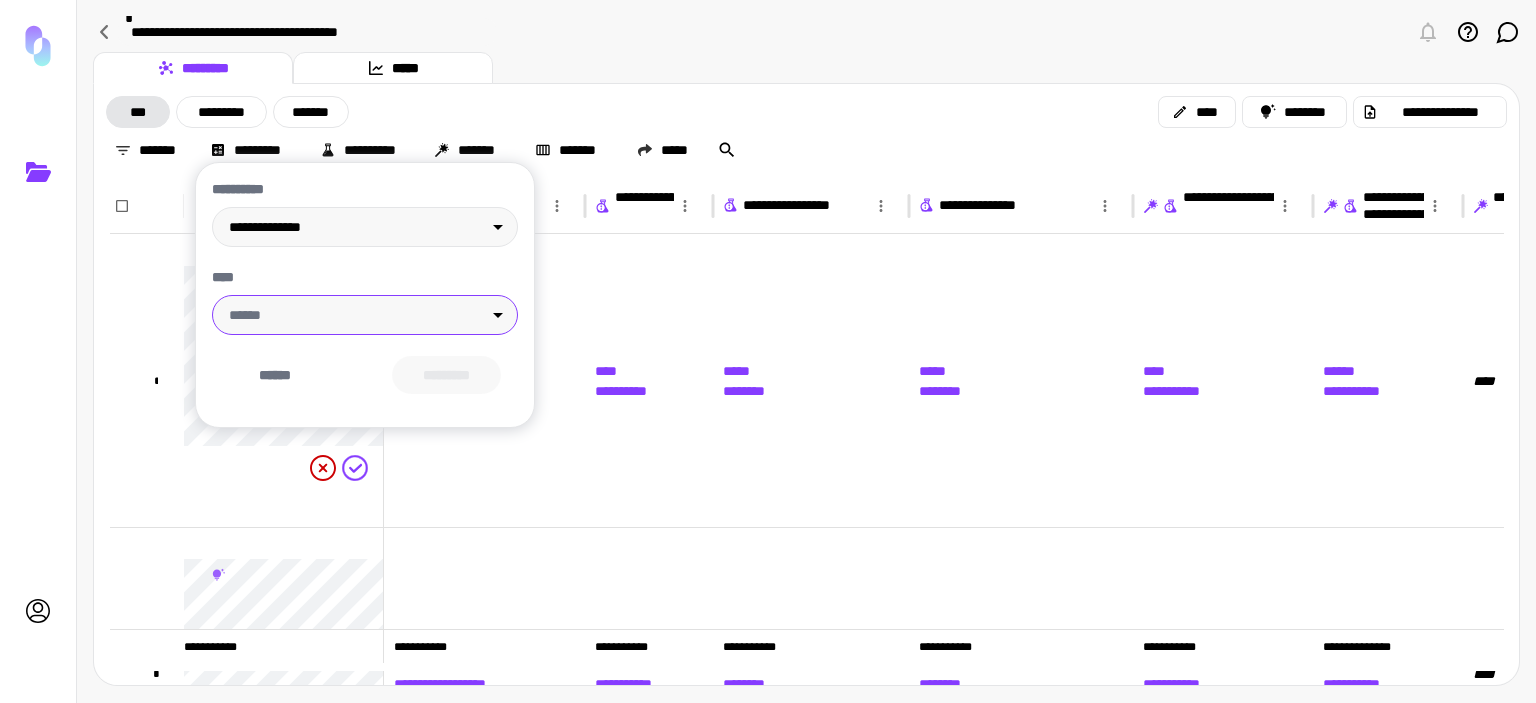 click at bounding box center [768, 351] 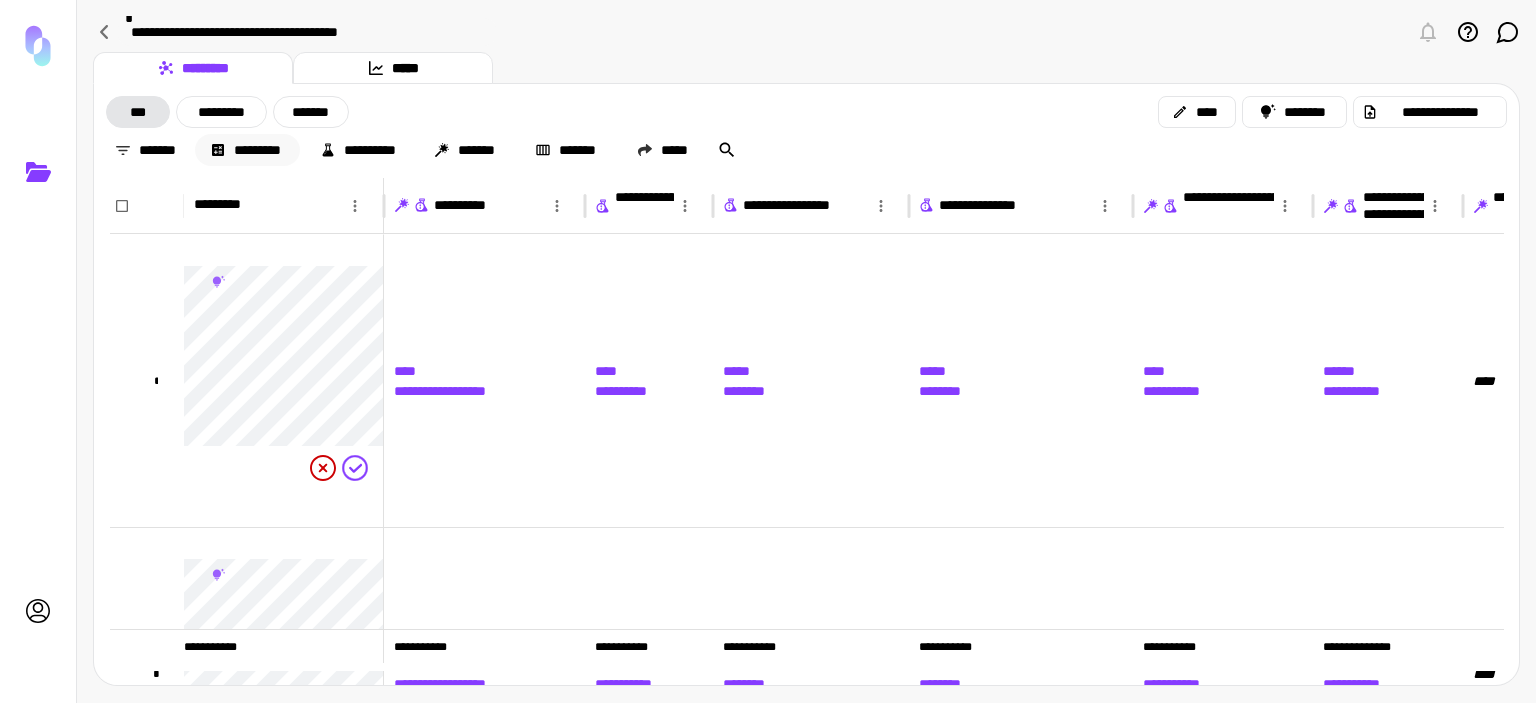 click on "*********" at bounding box center (247, 150) 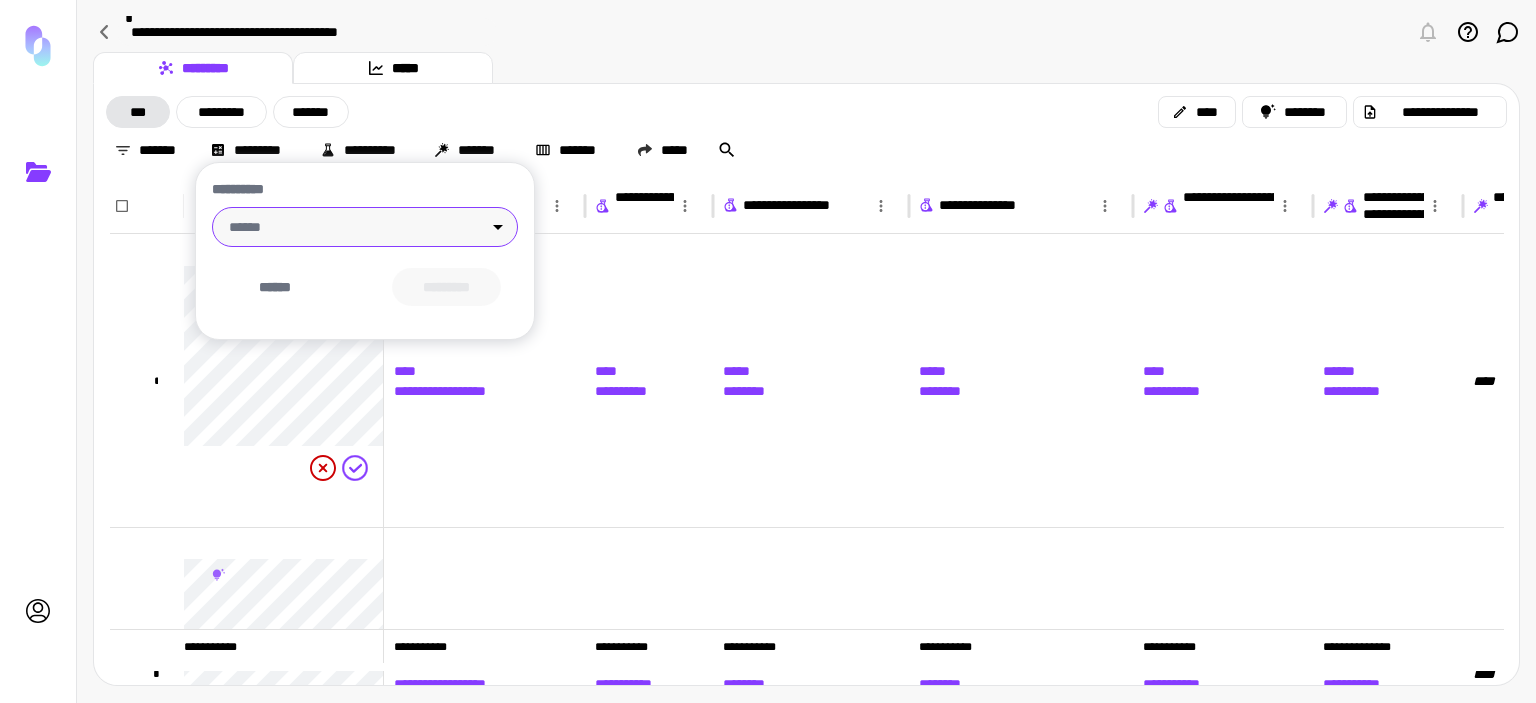 click on "**********" at bounding box center [768, 351] 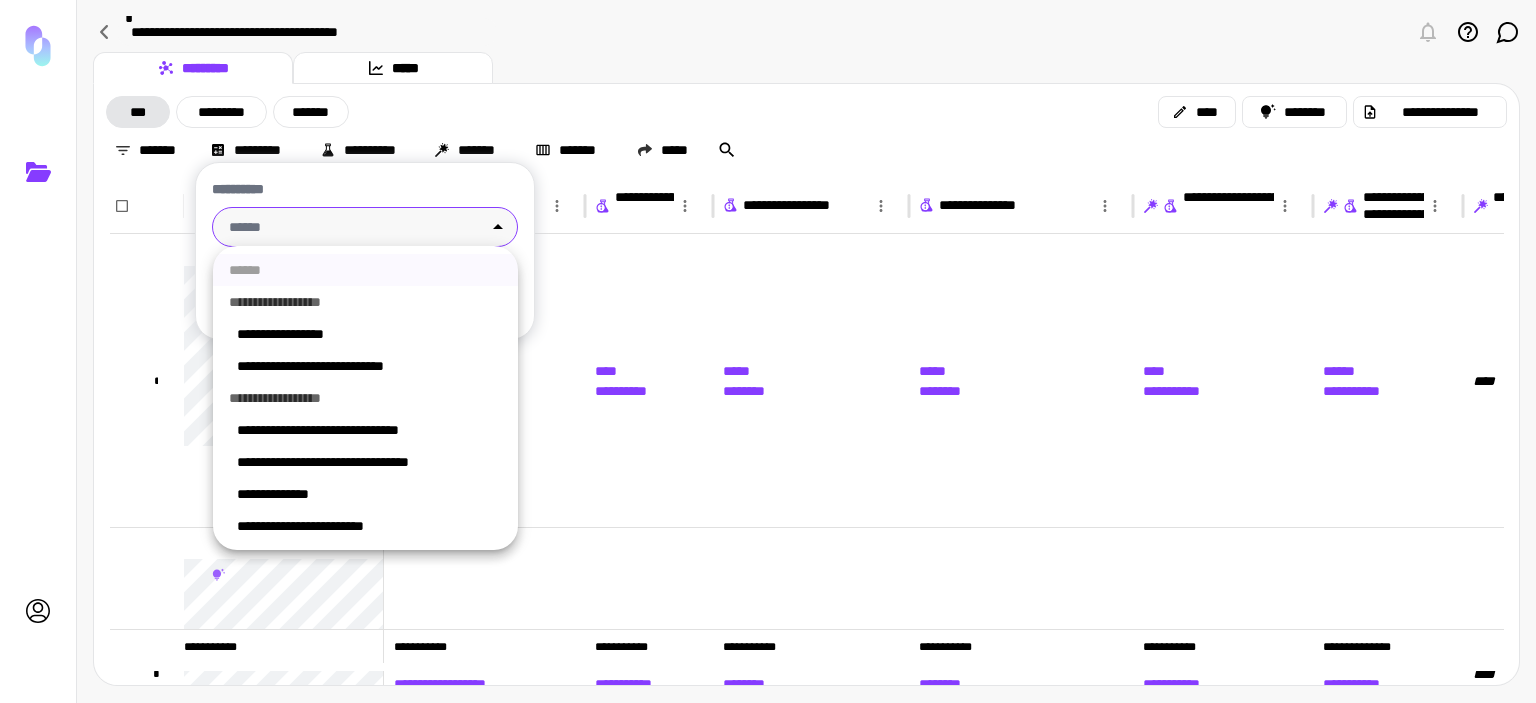 click at bounding box center [768, 351] 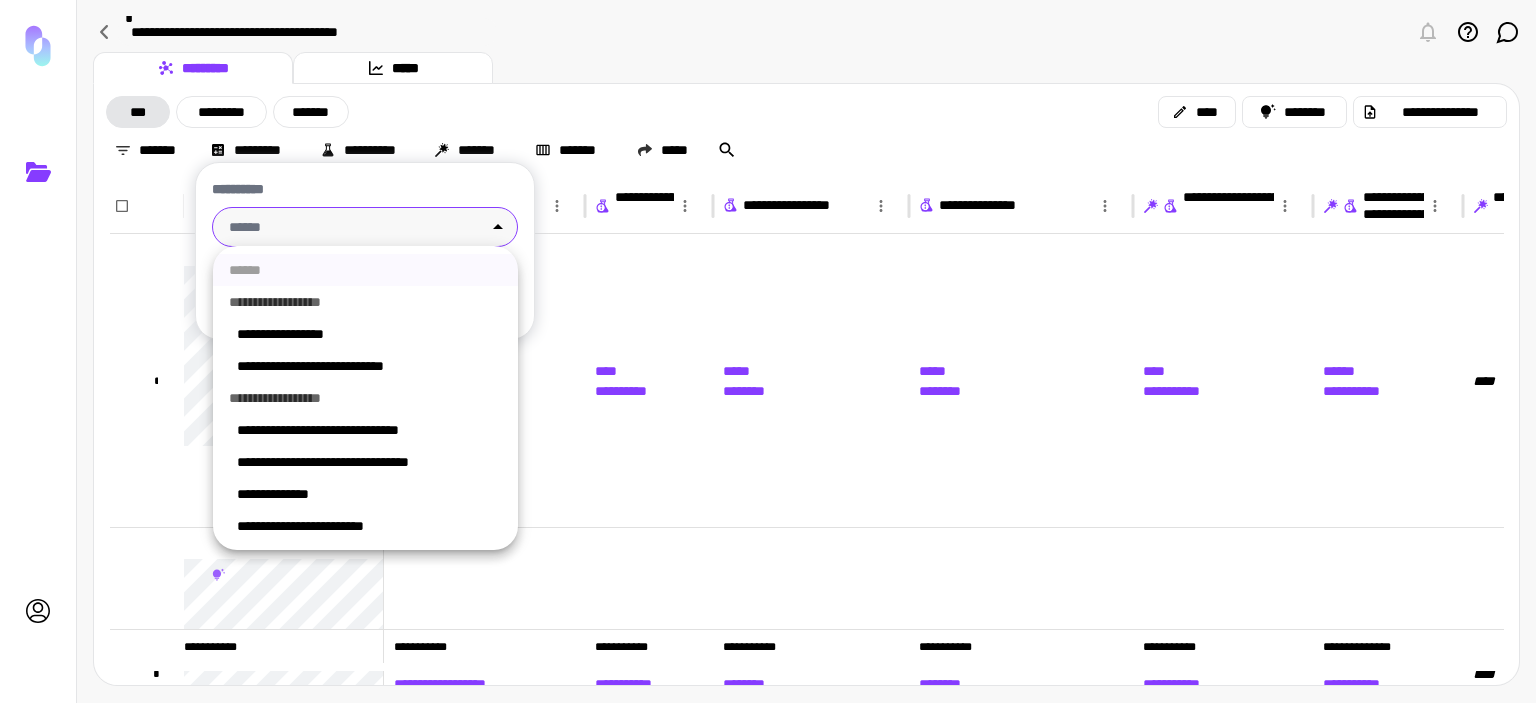 click on "**********" at bounding box center (768, 351) 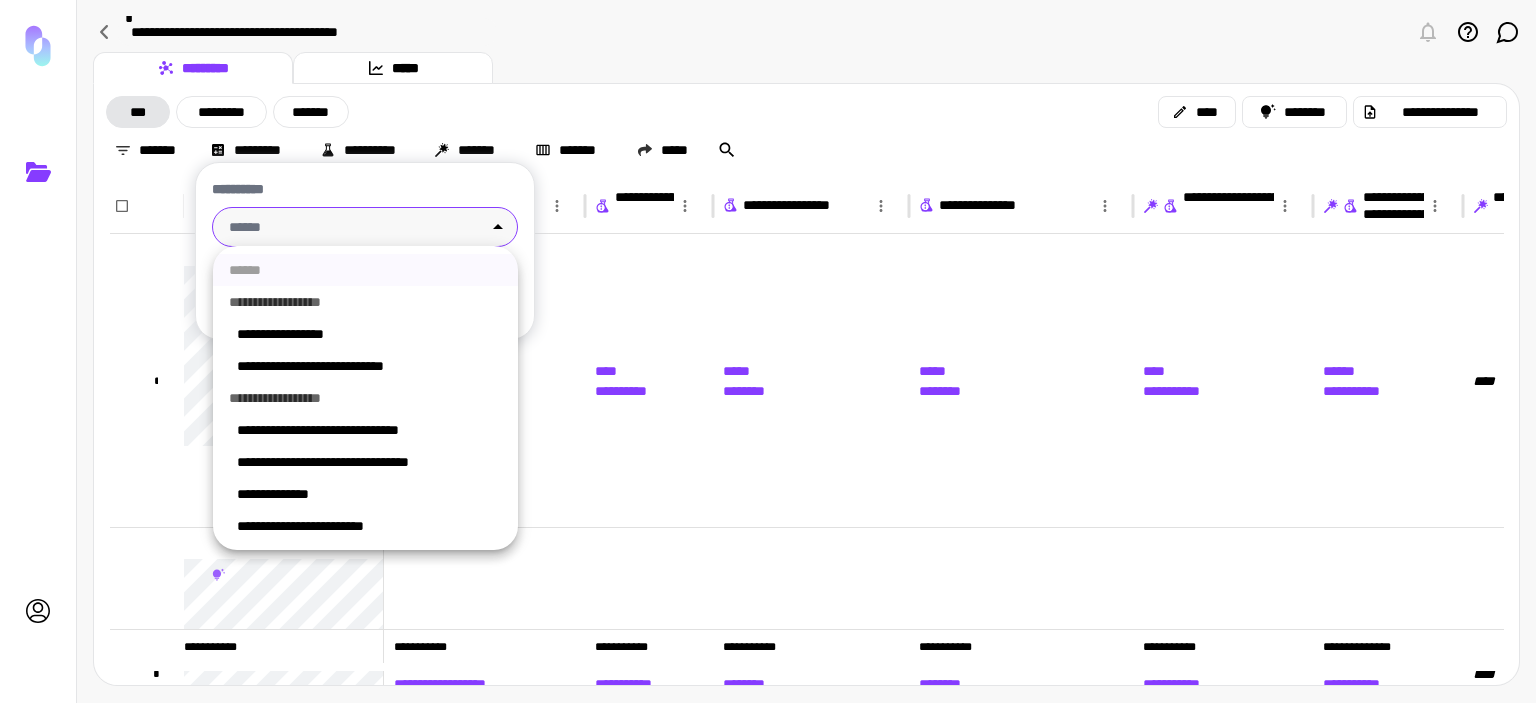 click at bounding box center (768, 351) 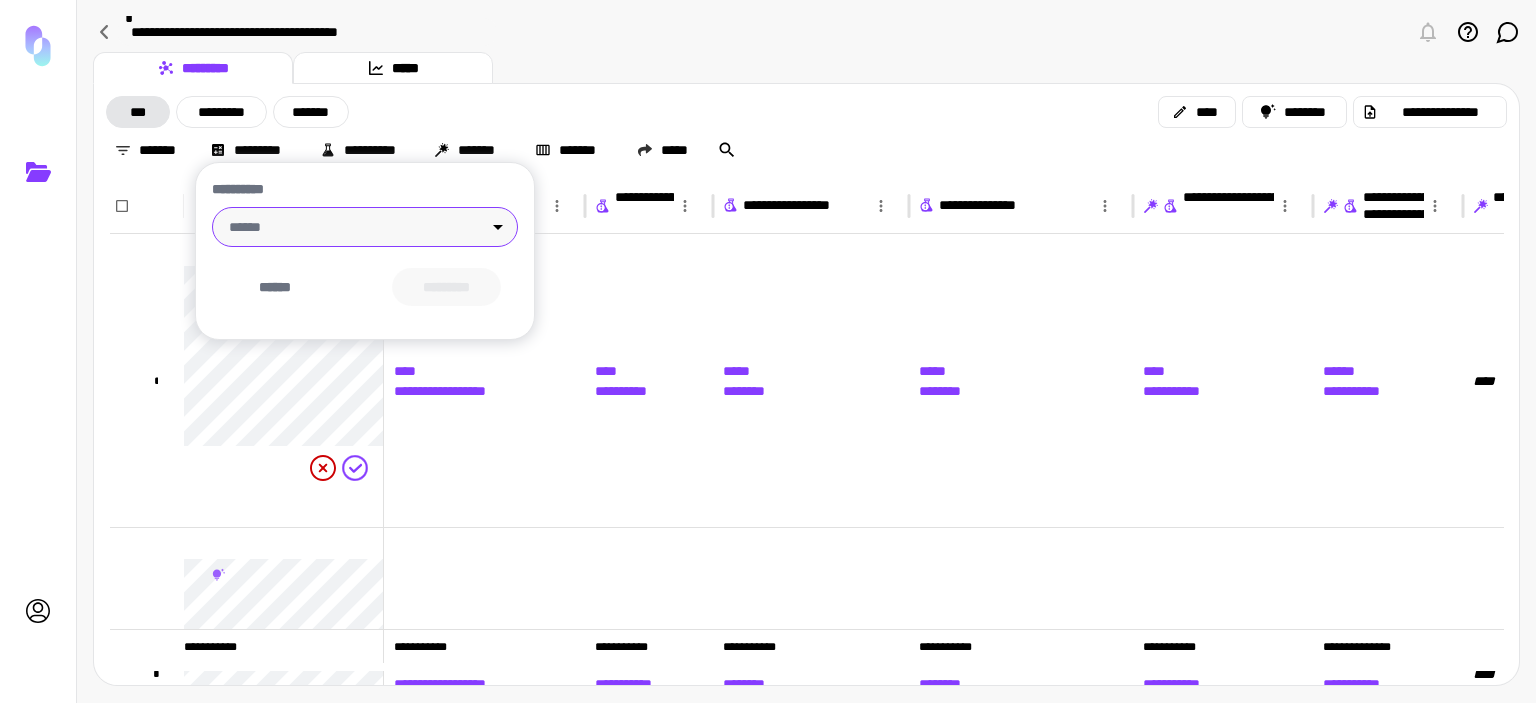 click at bounding box center [768, 351] 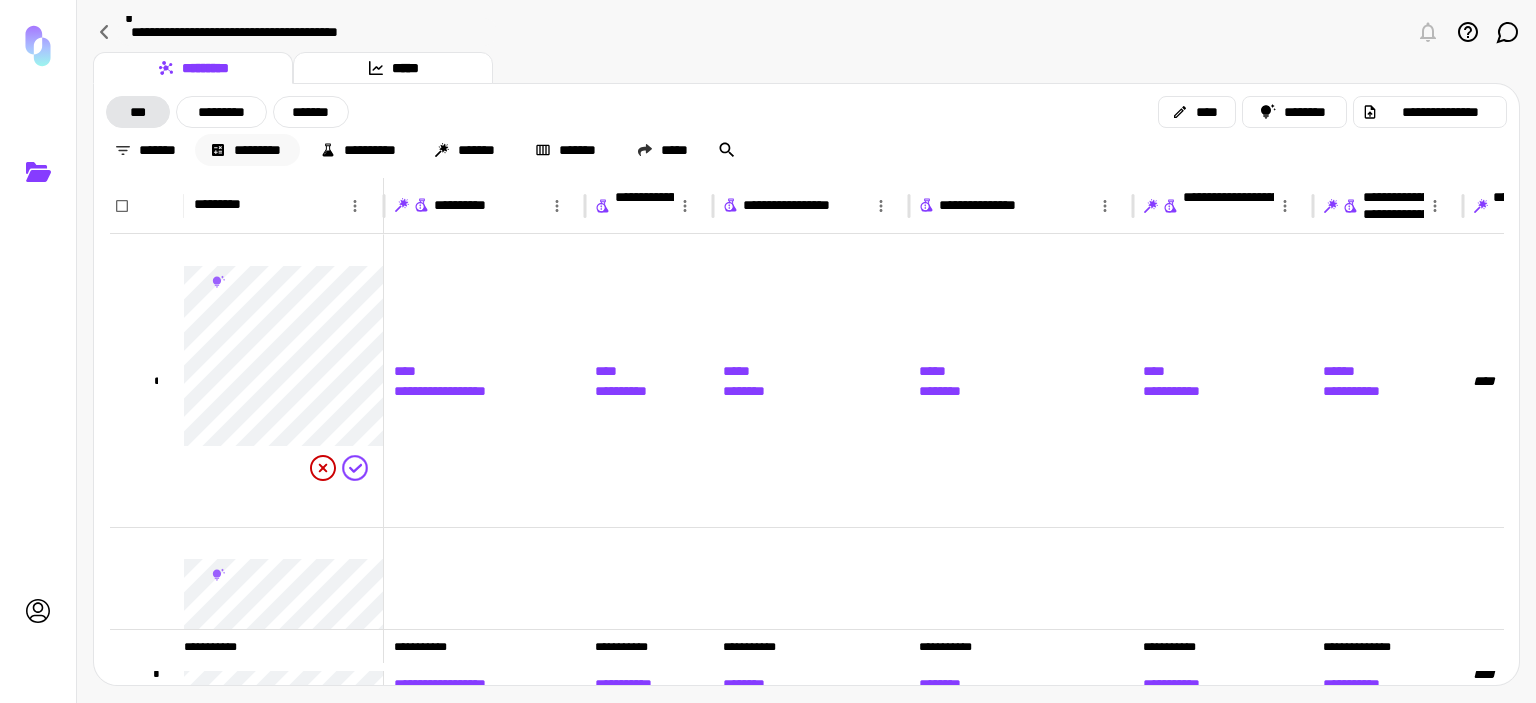 click on "*********" at bounding box center [247, 150] 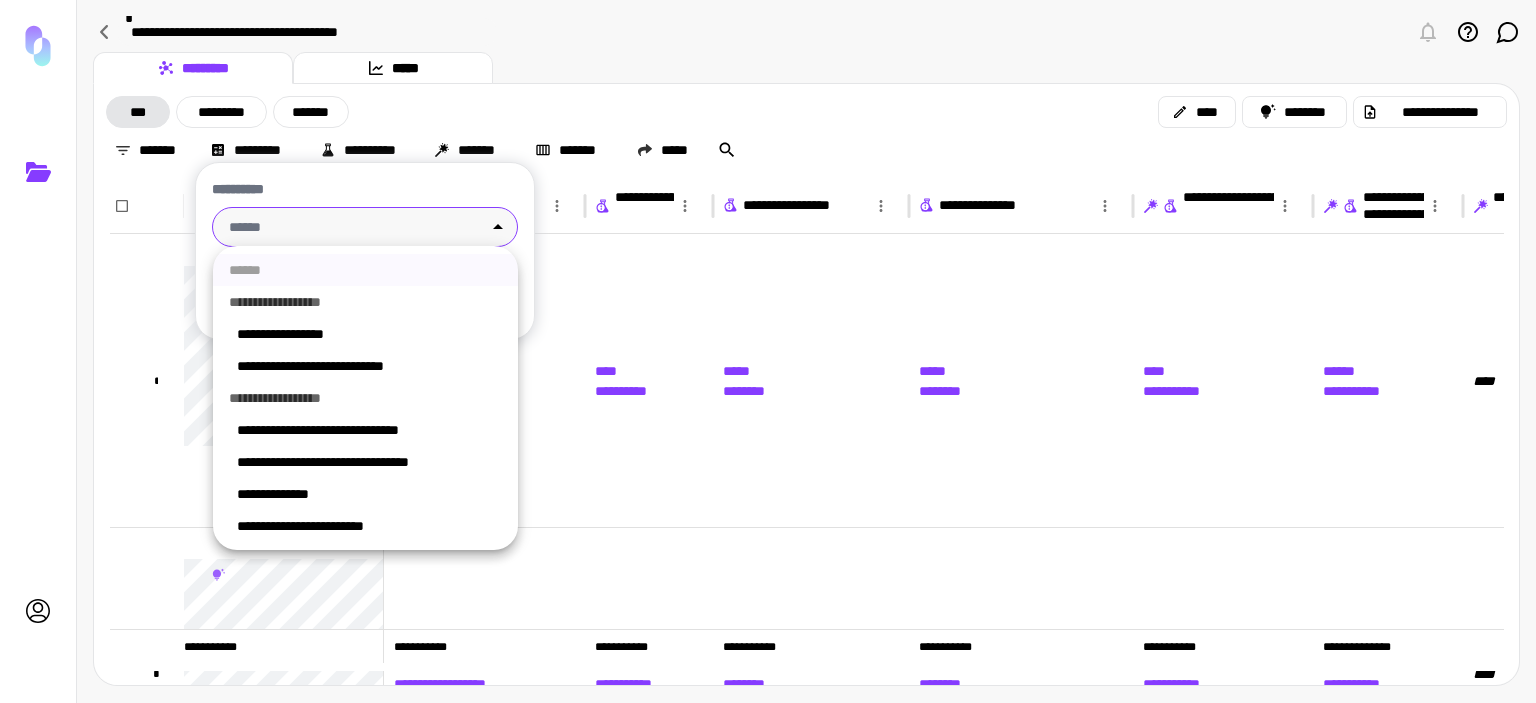 click on "**********" at bounding box center (768, 351) 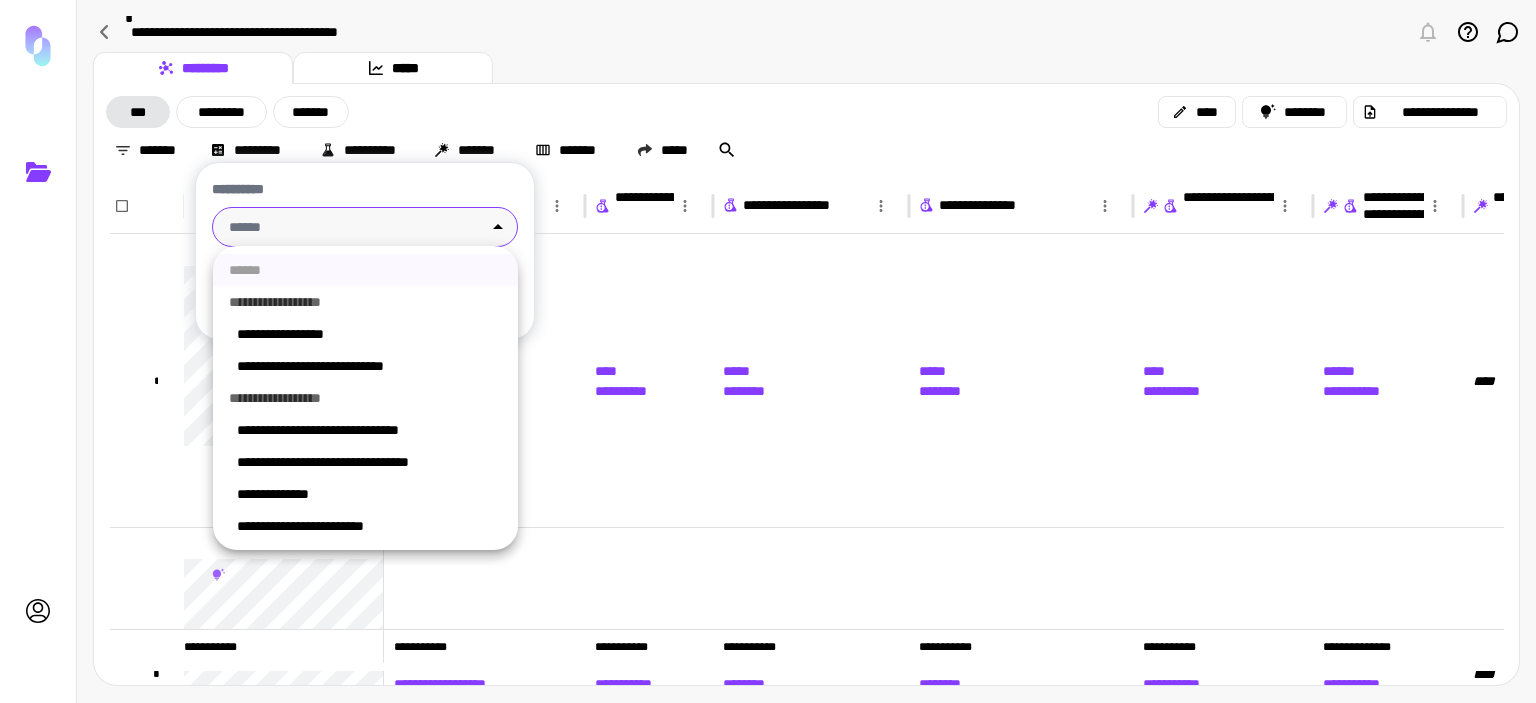 click at bounding box center (768, 351) 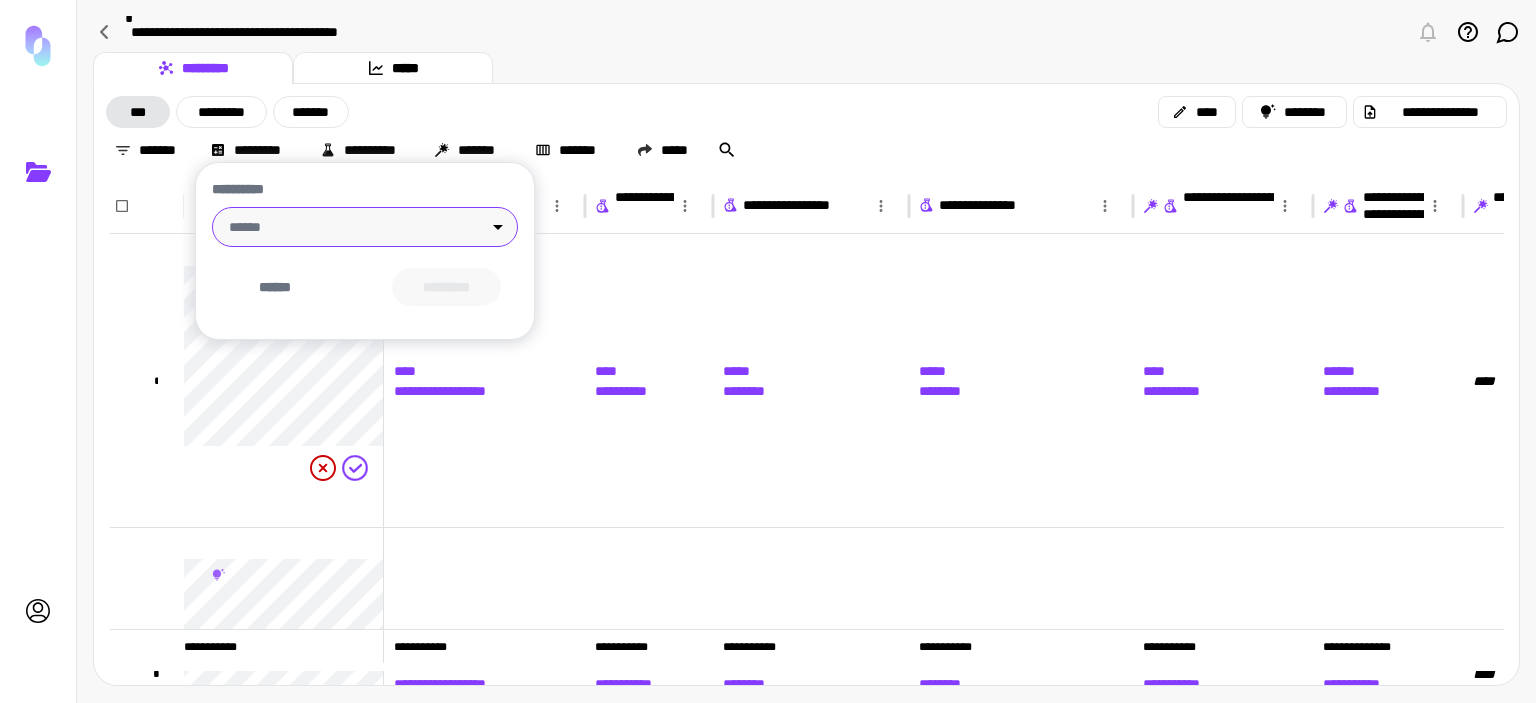 click at bounding box center (768, 351) 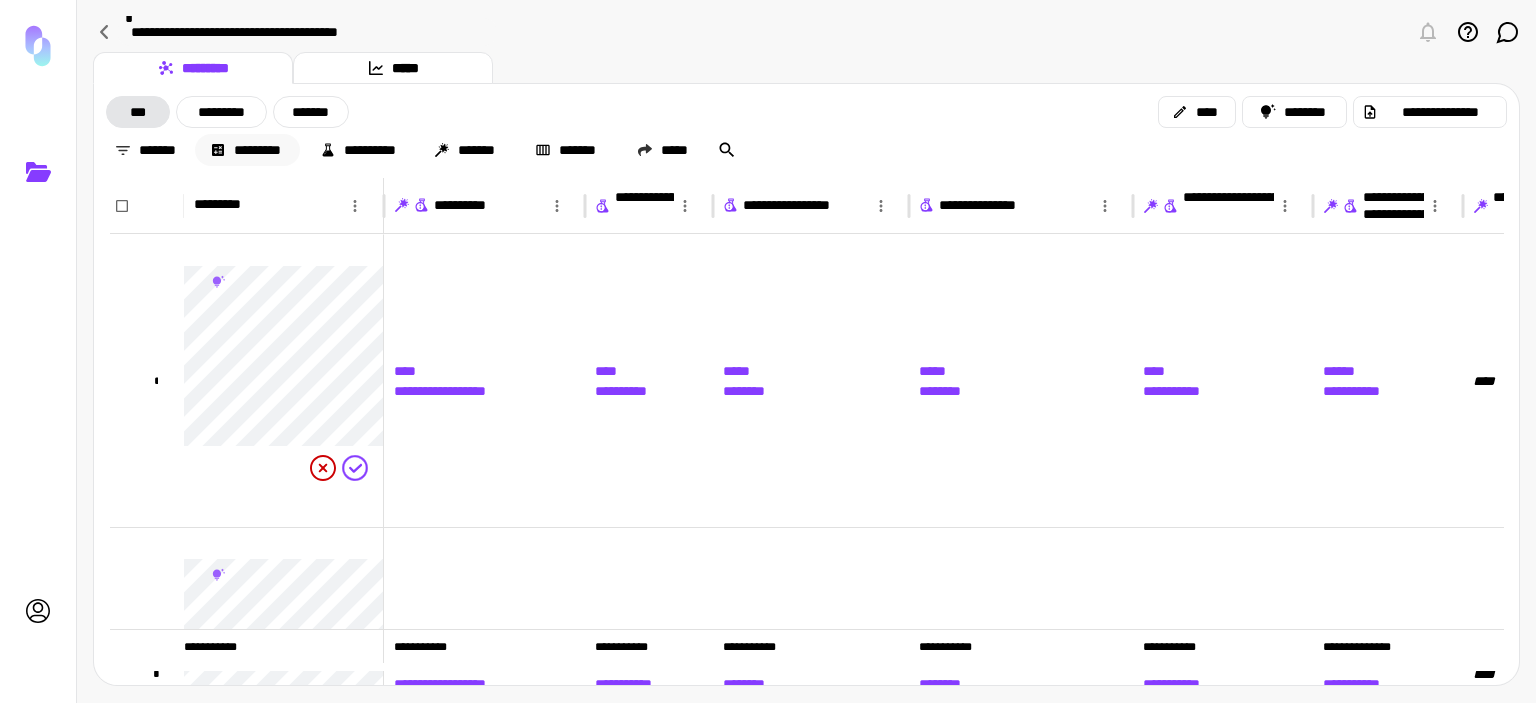 click on "*********" at bounding box center [247, 150] 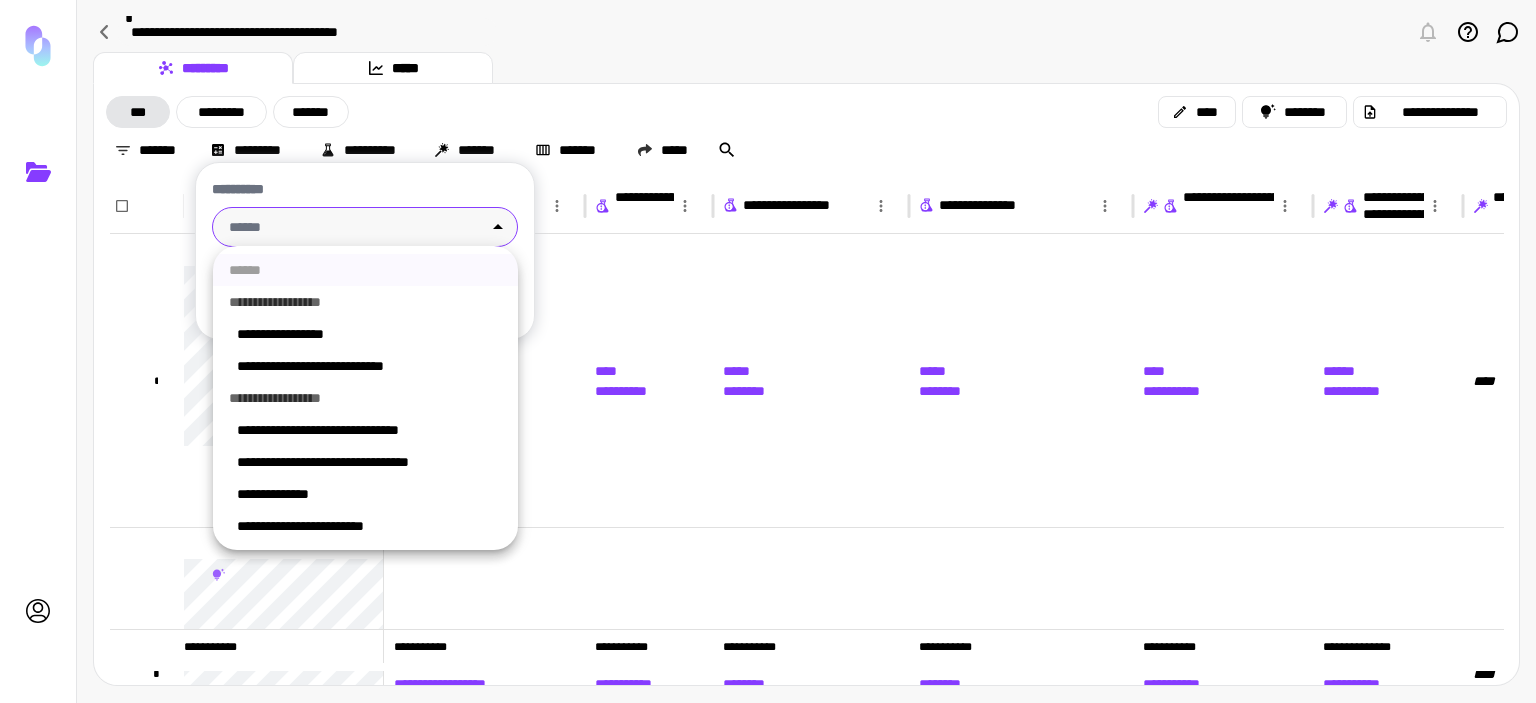 click on "**********" at bounding box center [768, 351] 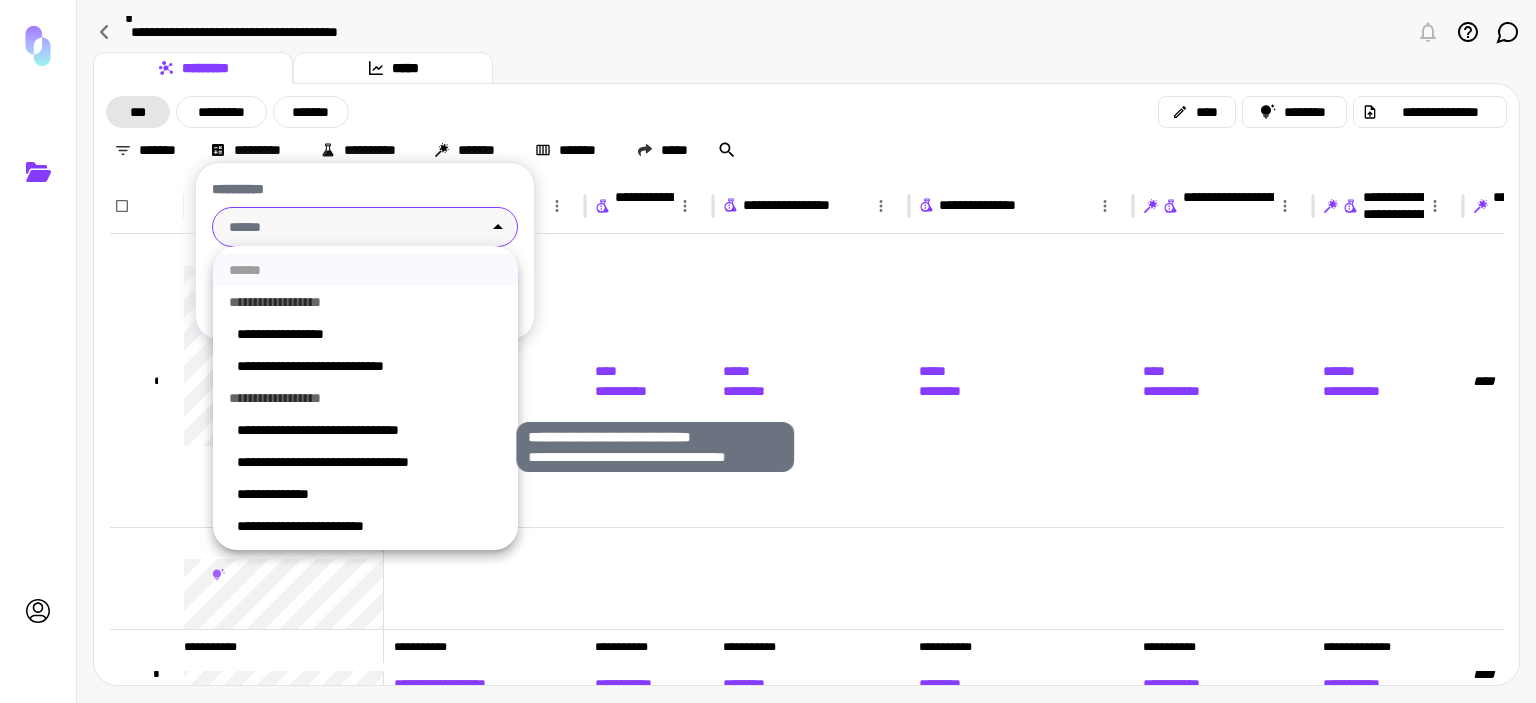 click on "**********" at bounding box center [369, 430] 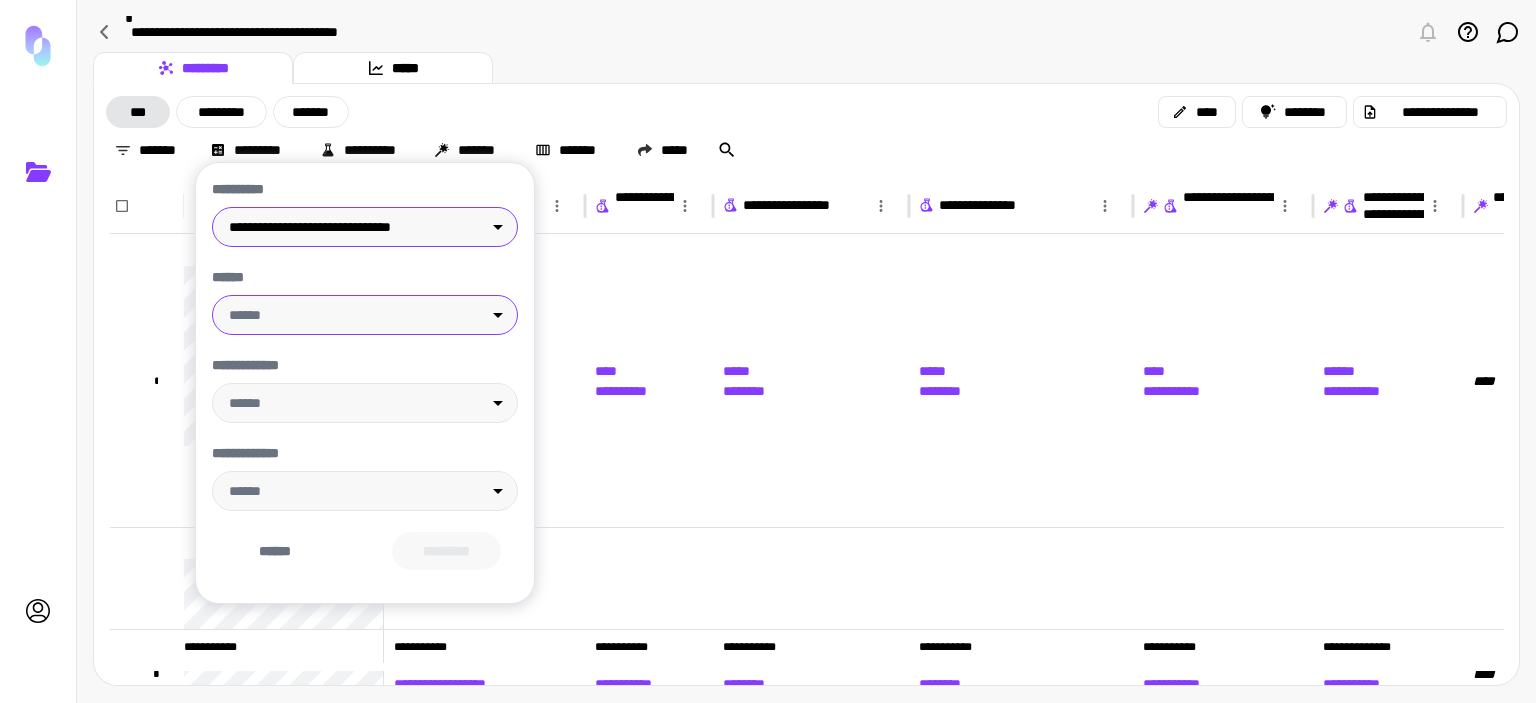 click on "**********" at bounding box center [768, 351] 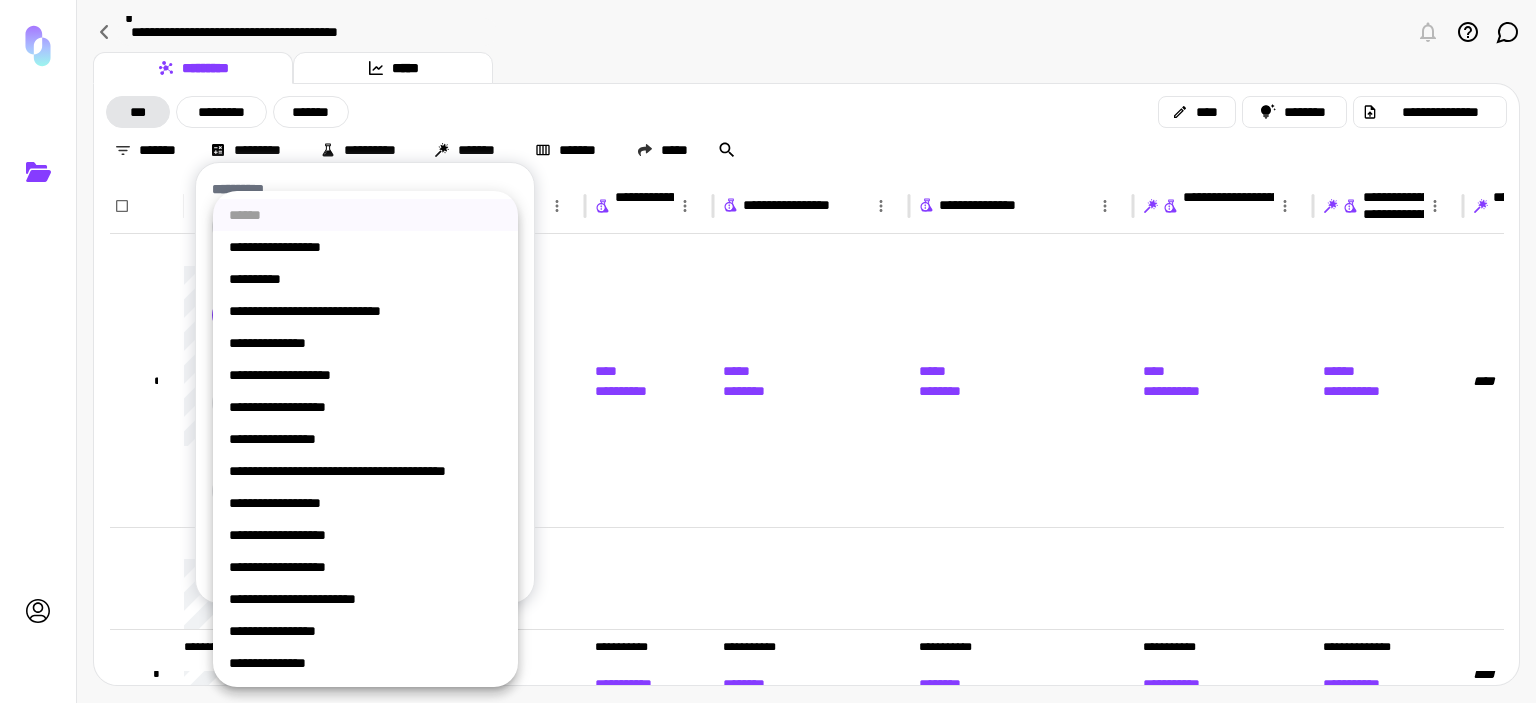 click at bounding box center (768, 351) 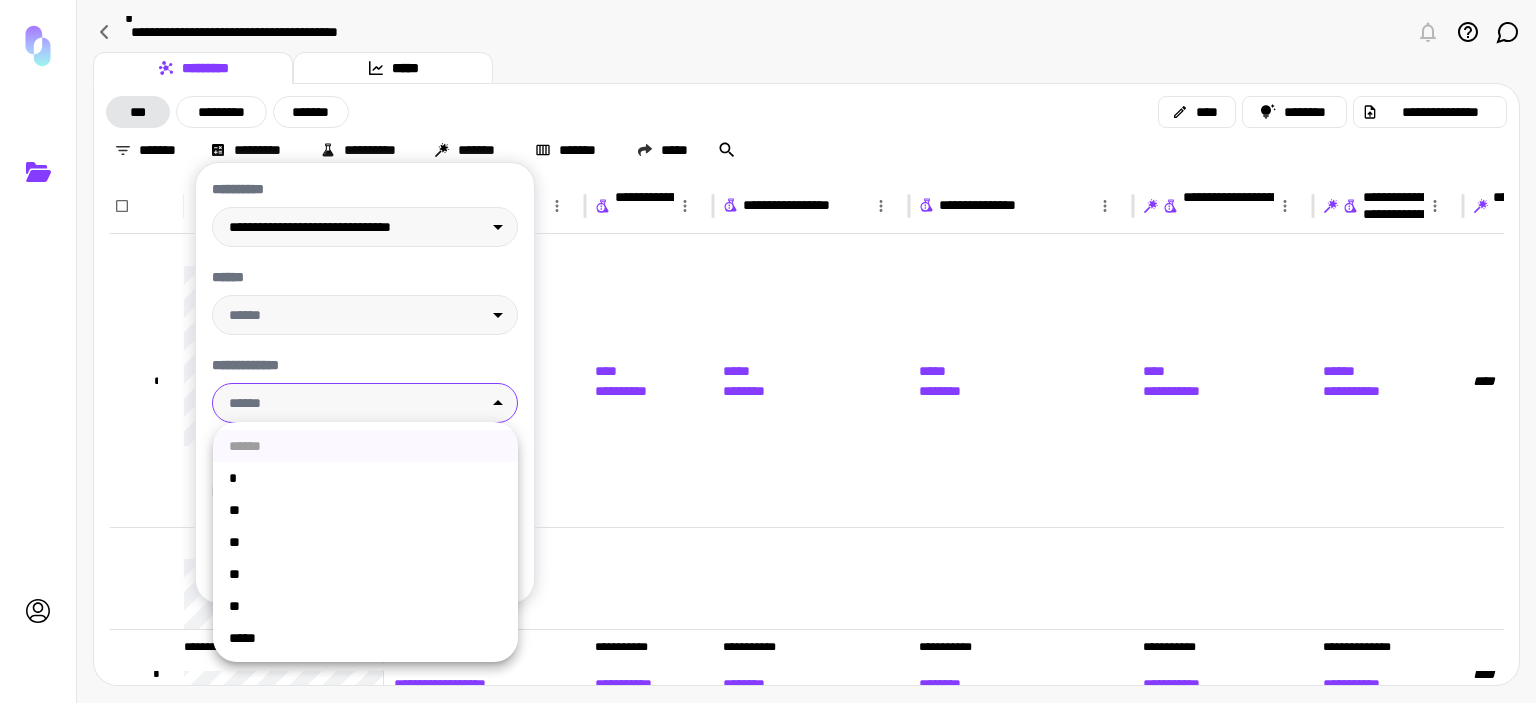 click on "**********" at bounding box center (768, 351) 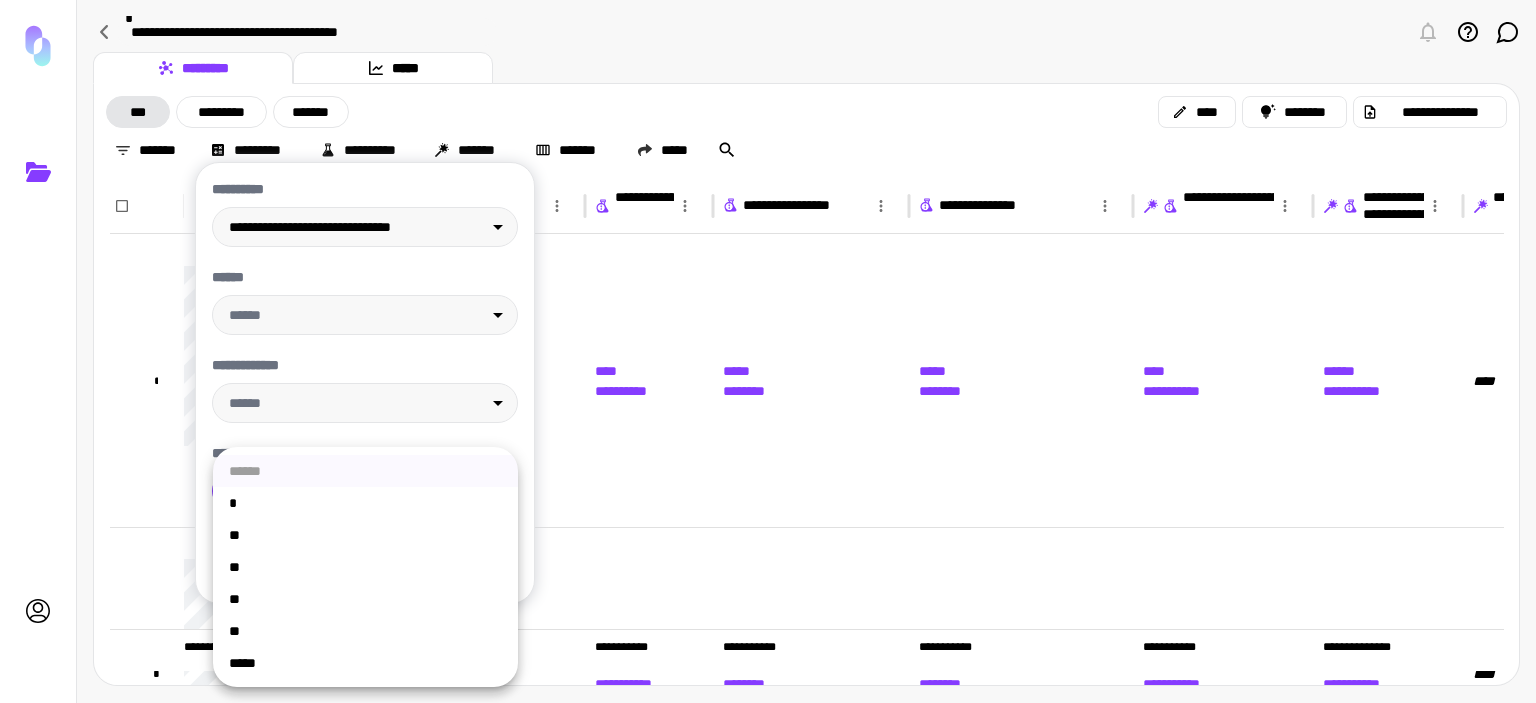 click on "**********" at bounding box center [768, 351] 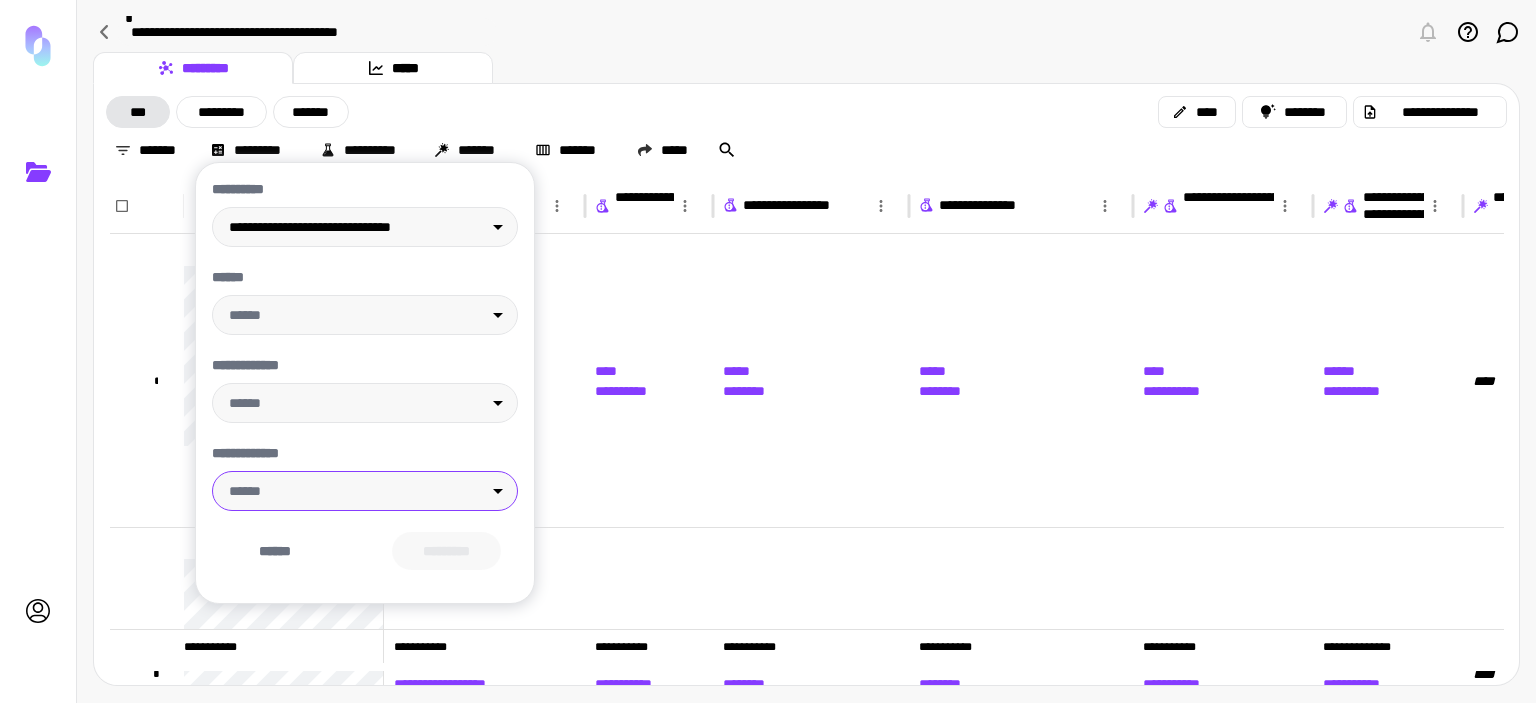 click at bounding box center (768, 351) 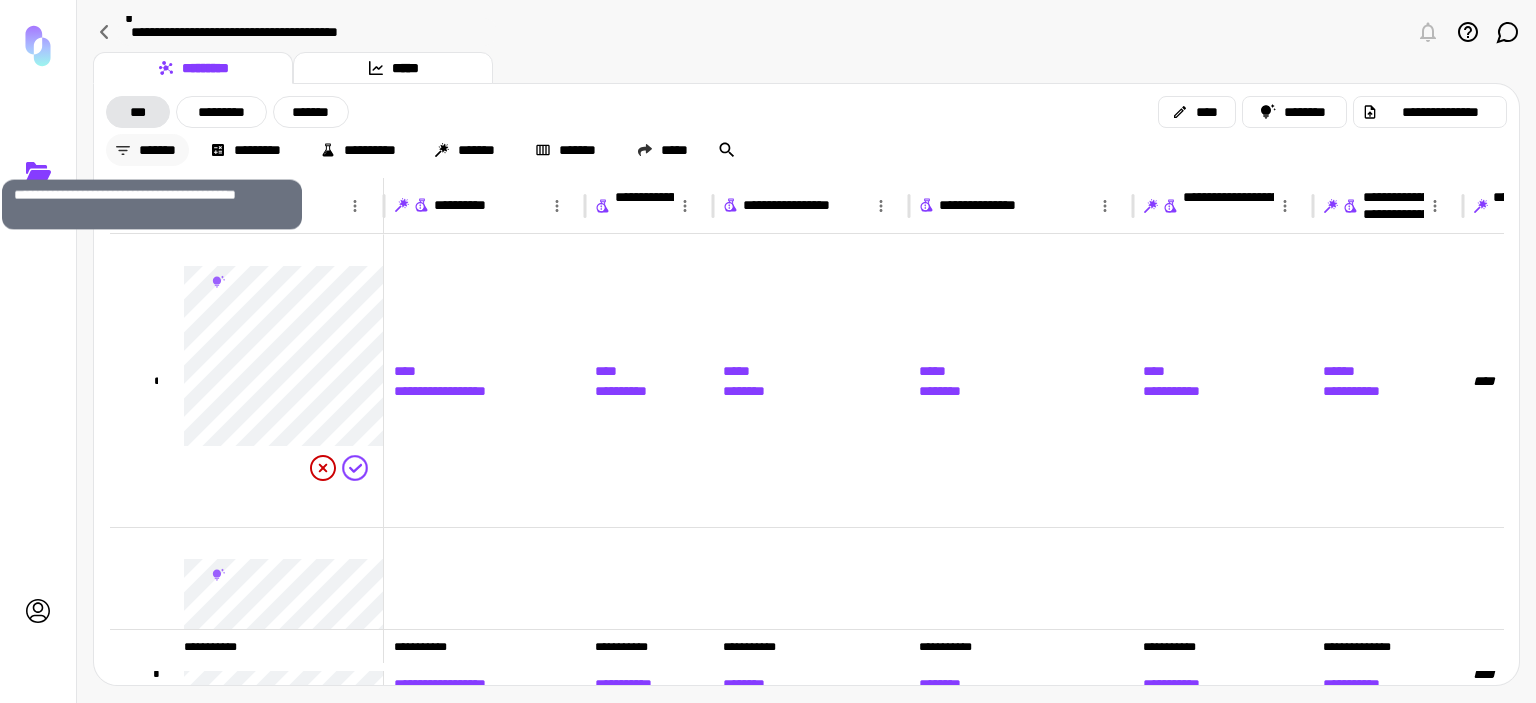 click on "*******" at bounding box center [147, 150] 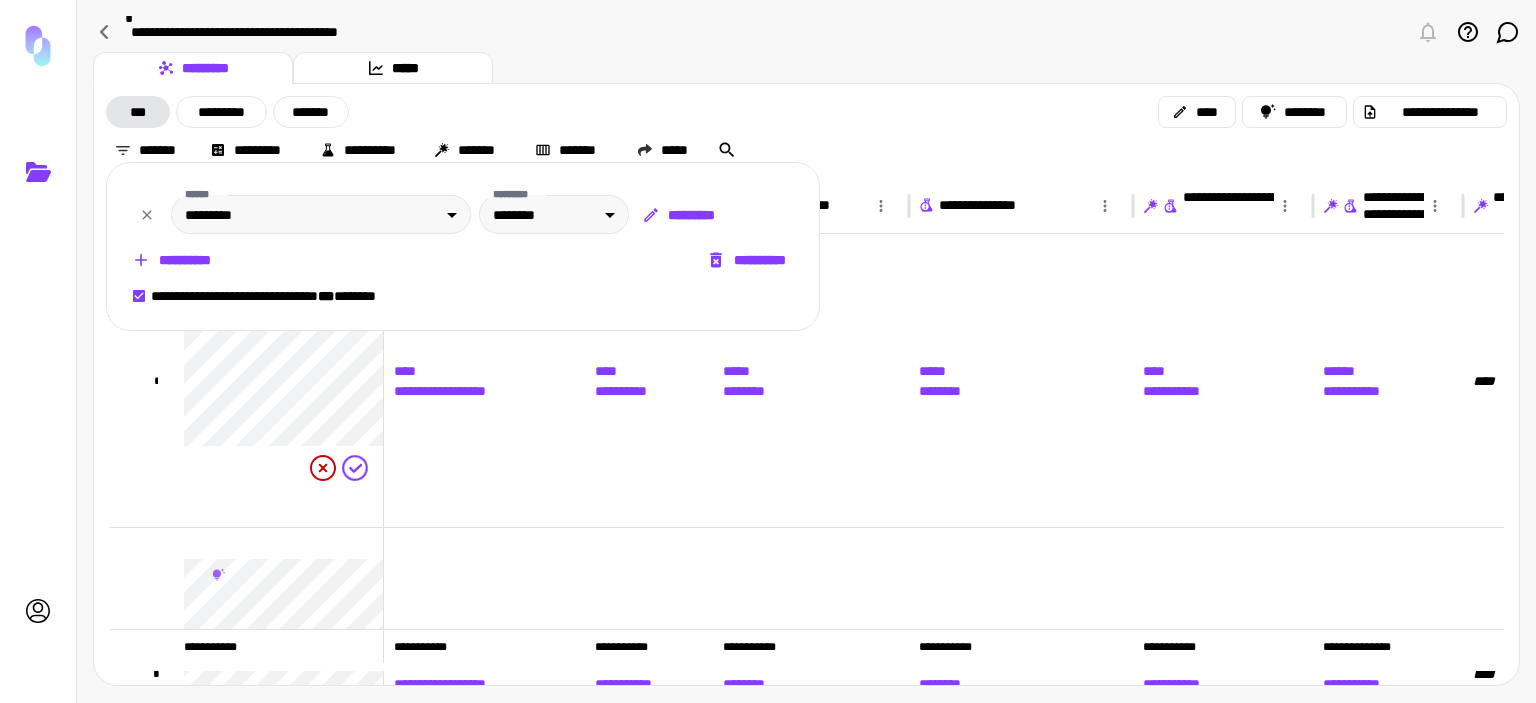 click at bounding box center (768, 351) 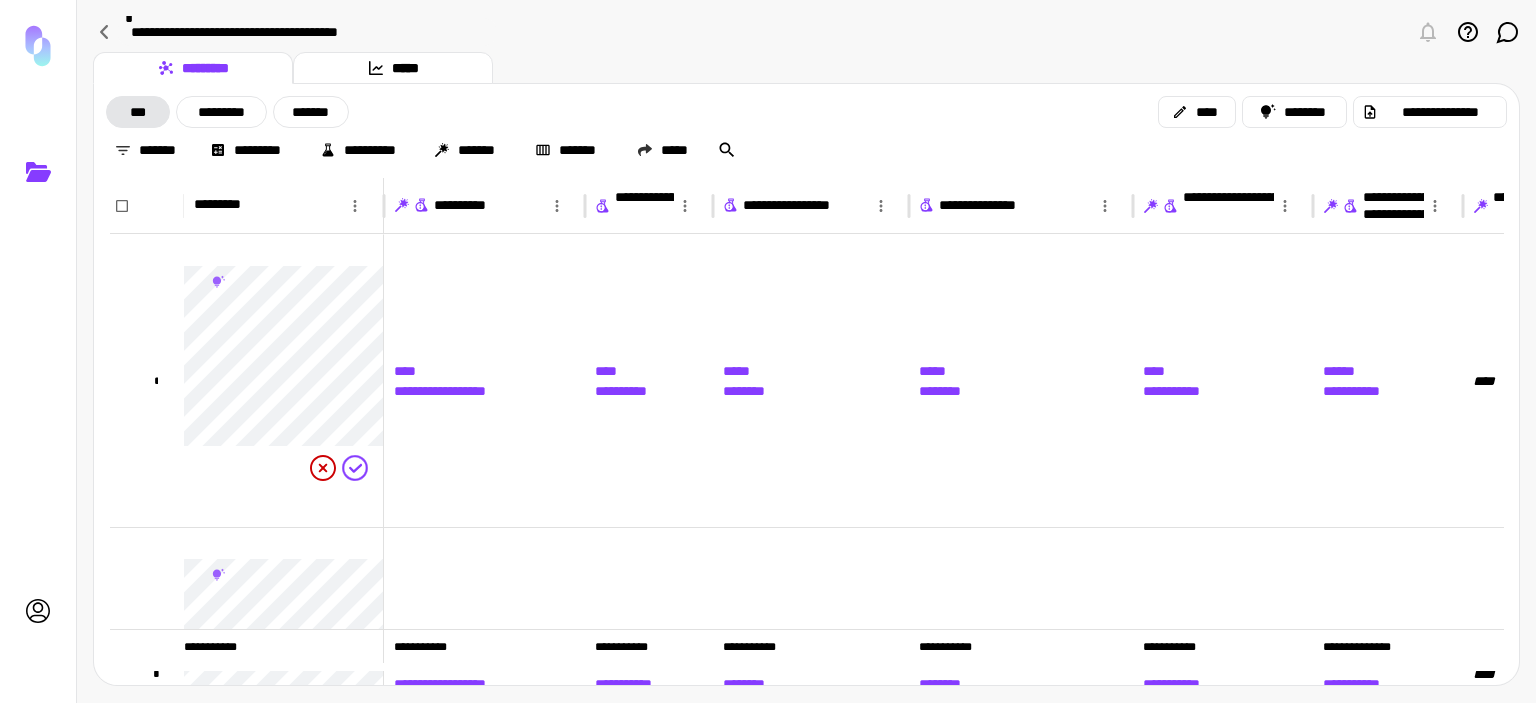 scroll, scrollTop: 0, scrollLeft: 12, axis: horizontal 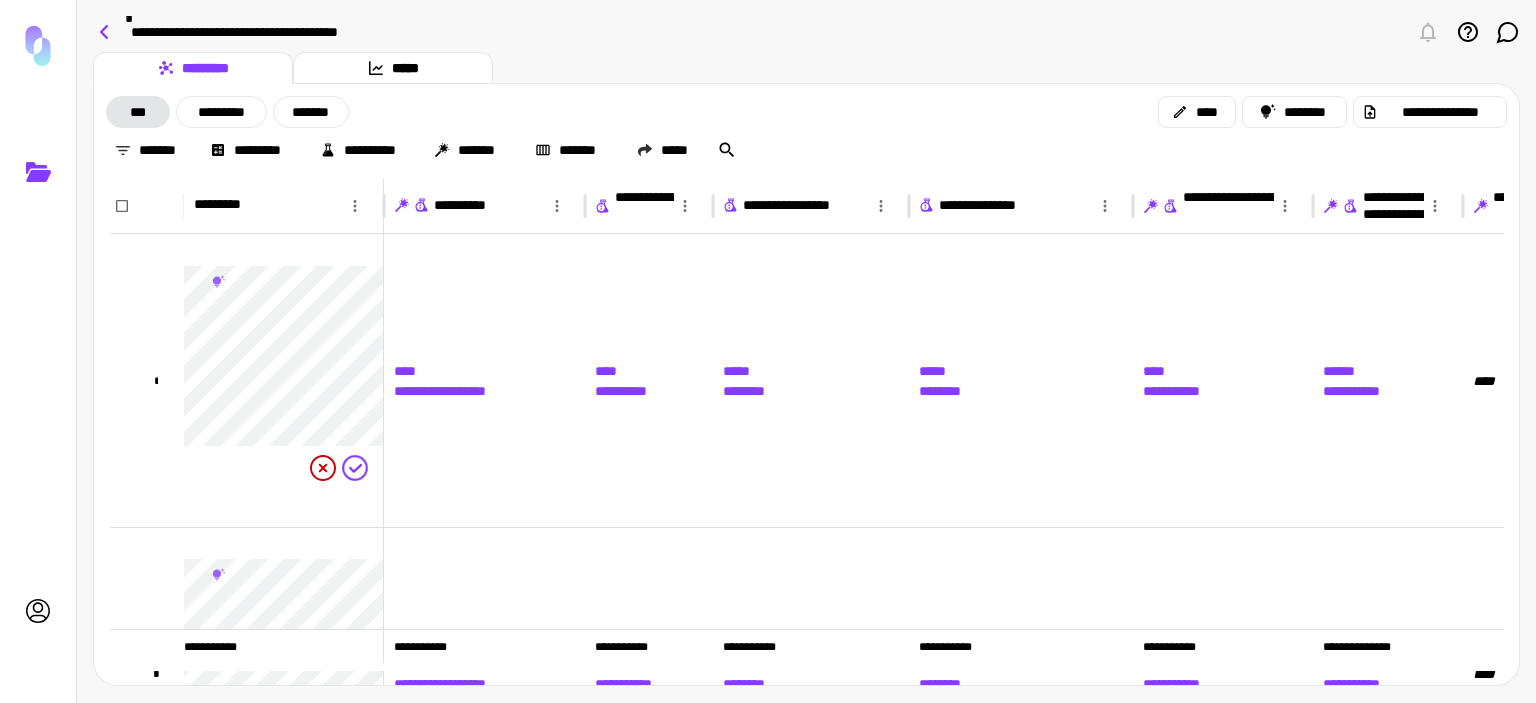 click 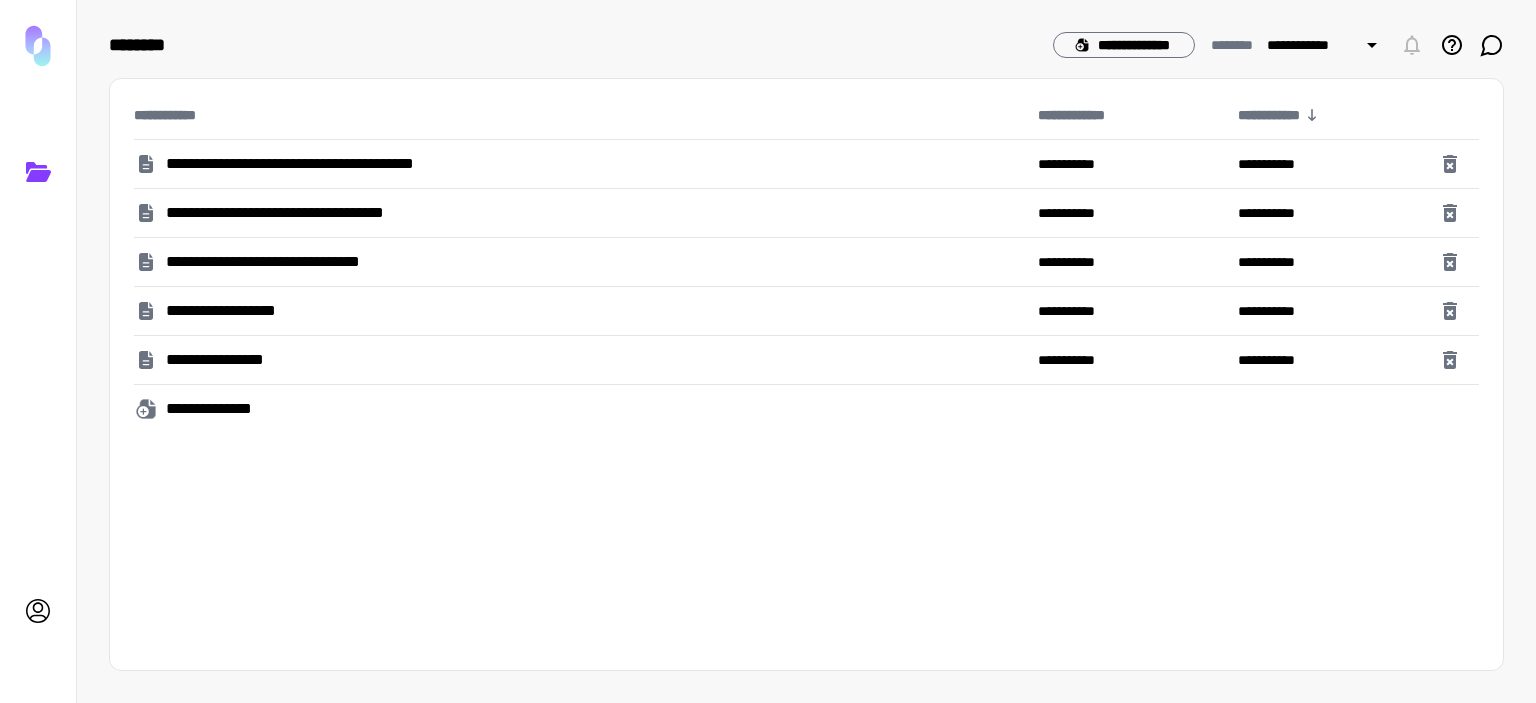 click on "**********" at bounding box center [245, 360] 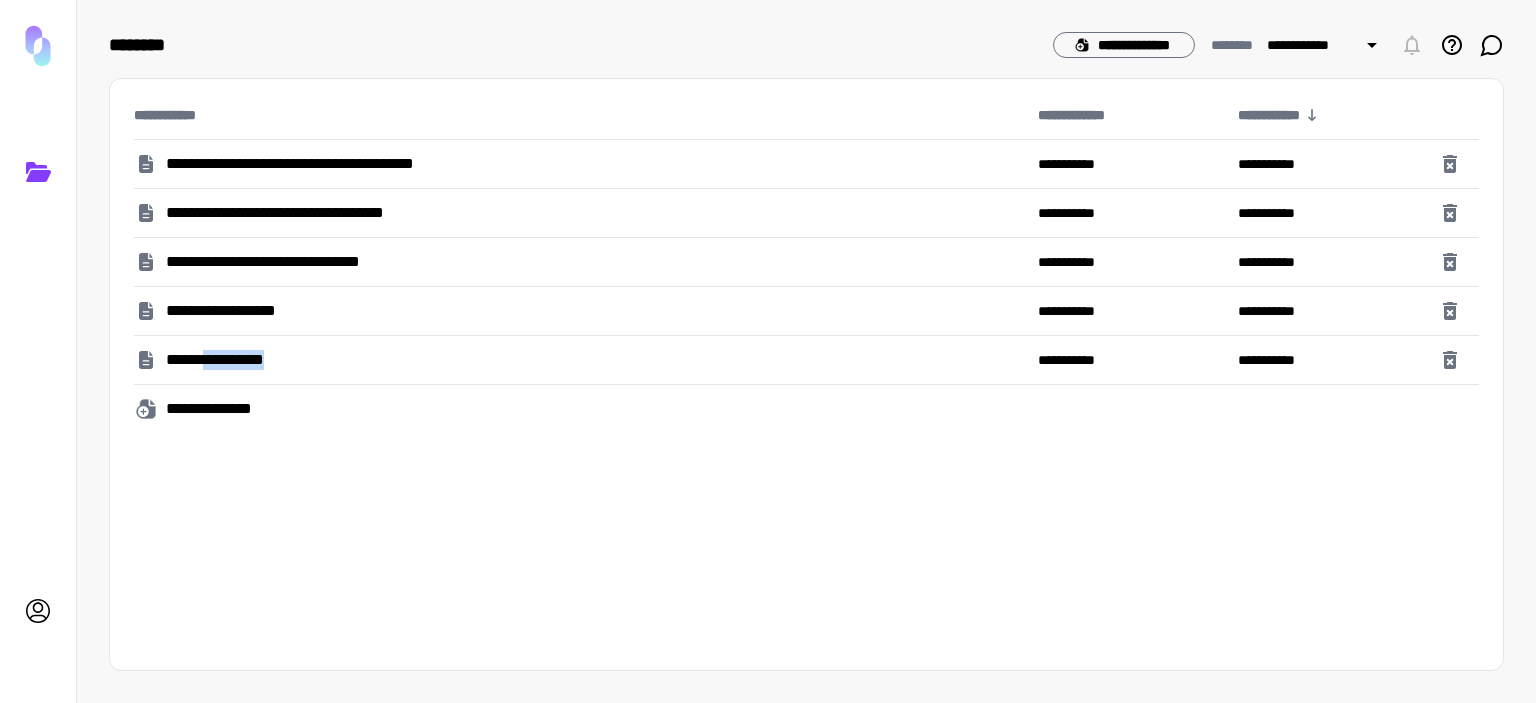 click on "**********" at bounding box center (245, 360) 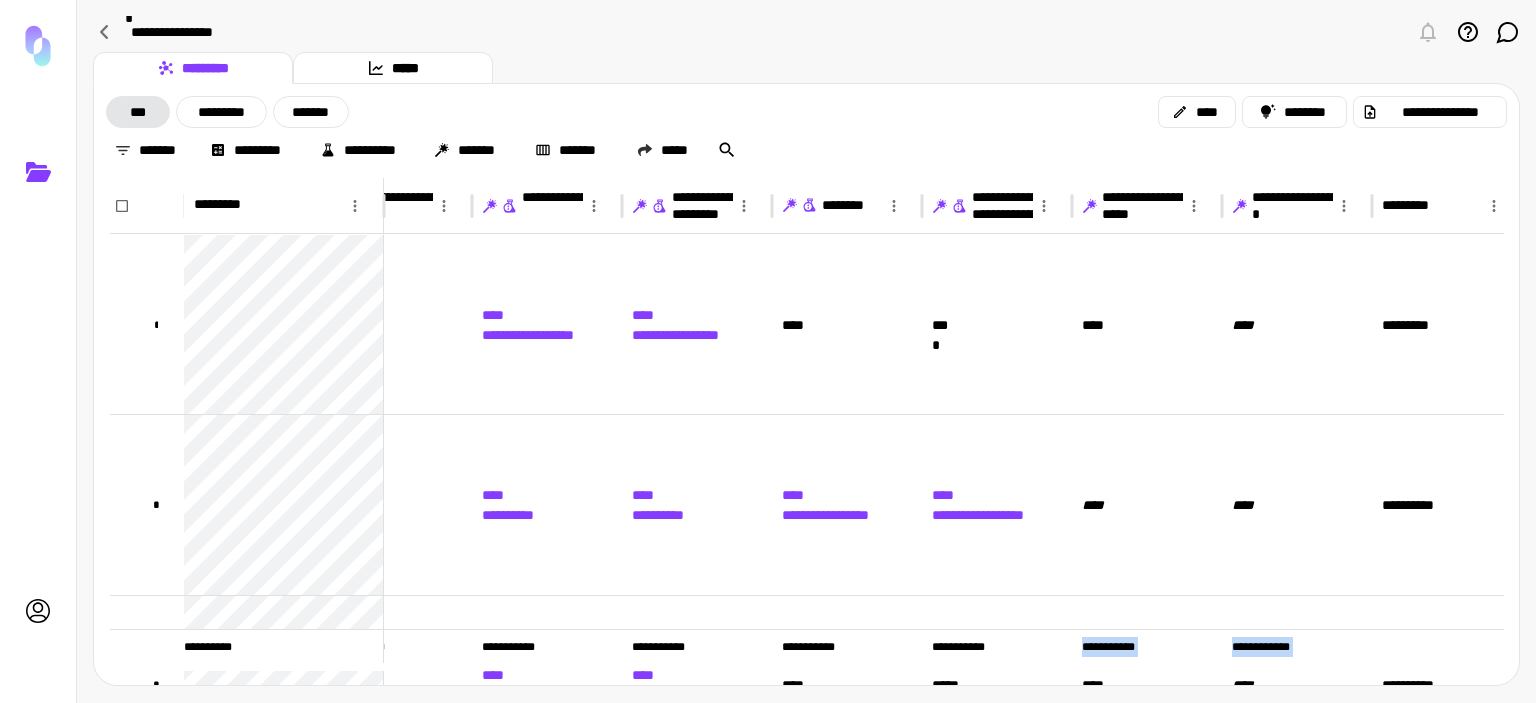 drag, startPoint x: 986, startPoint y: 669, endPoint x: 1017, endPoint y: 677, distance: 32.01562 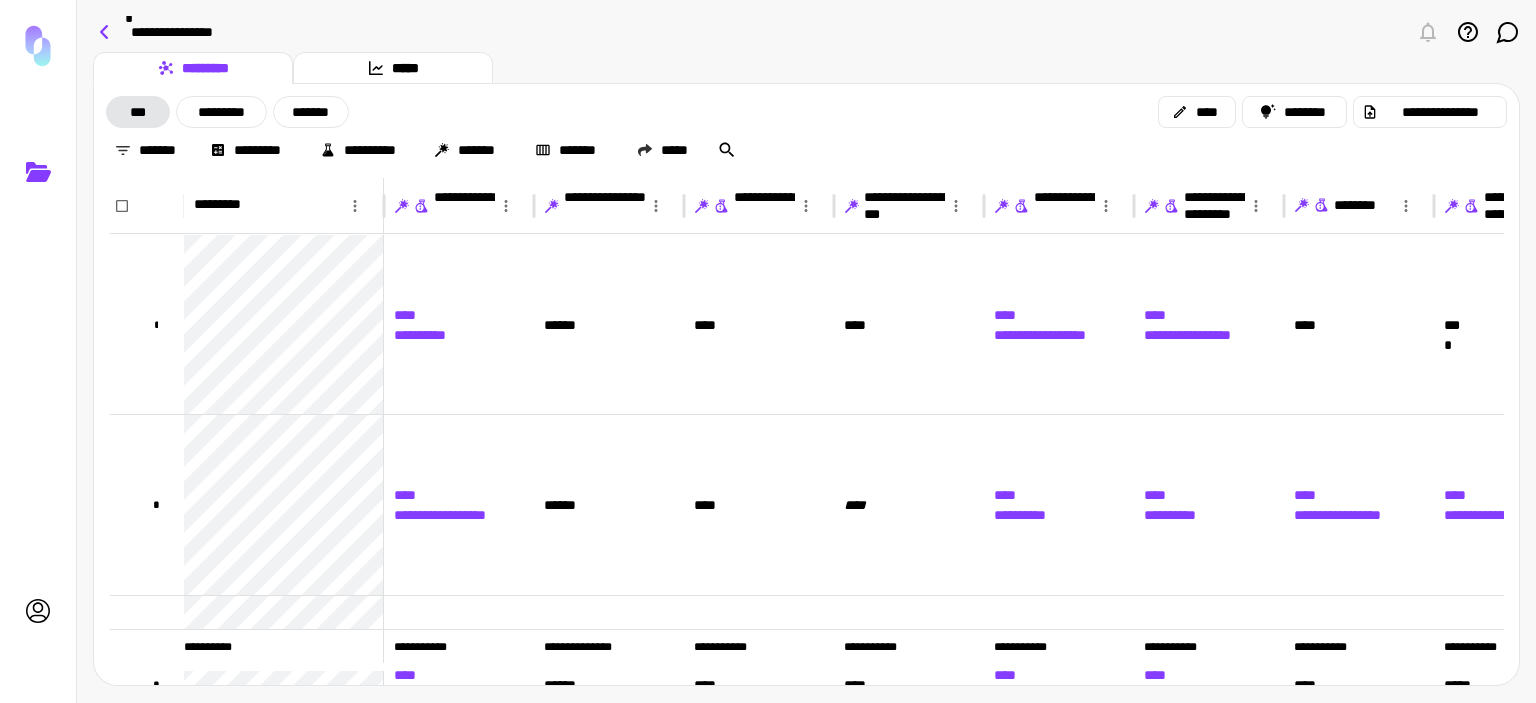 click 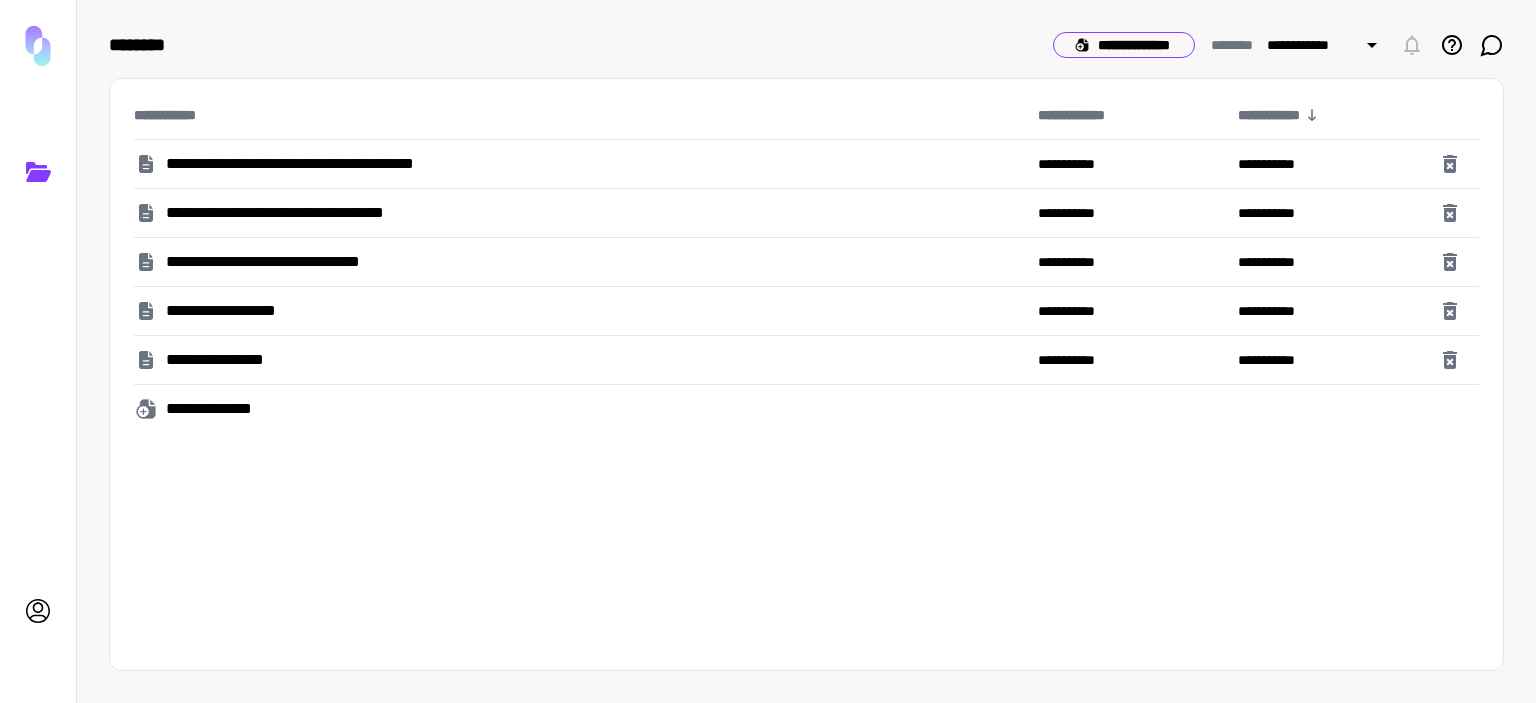 click on "**********" at bounding box center (1124, 45) 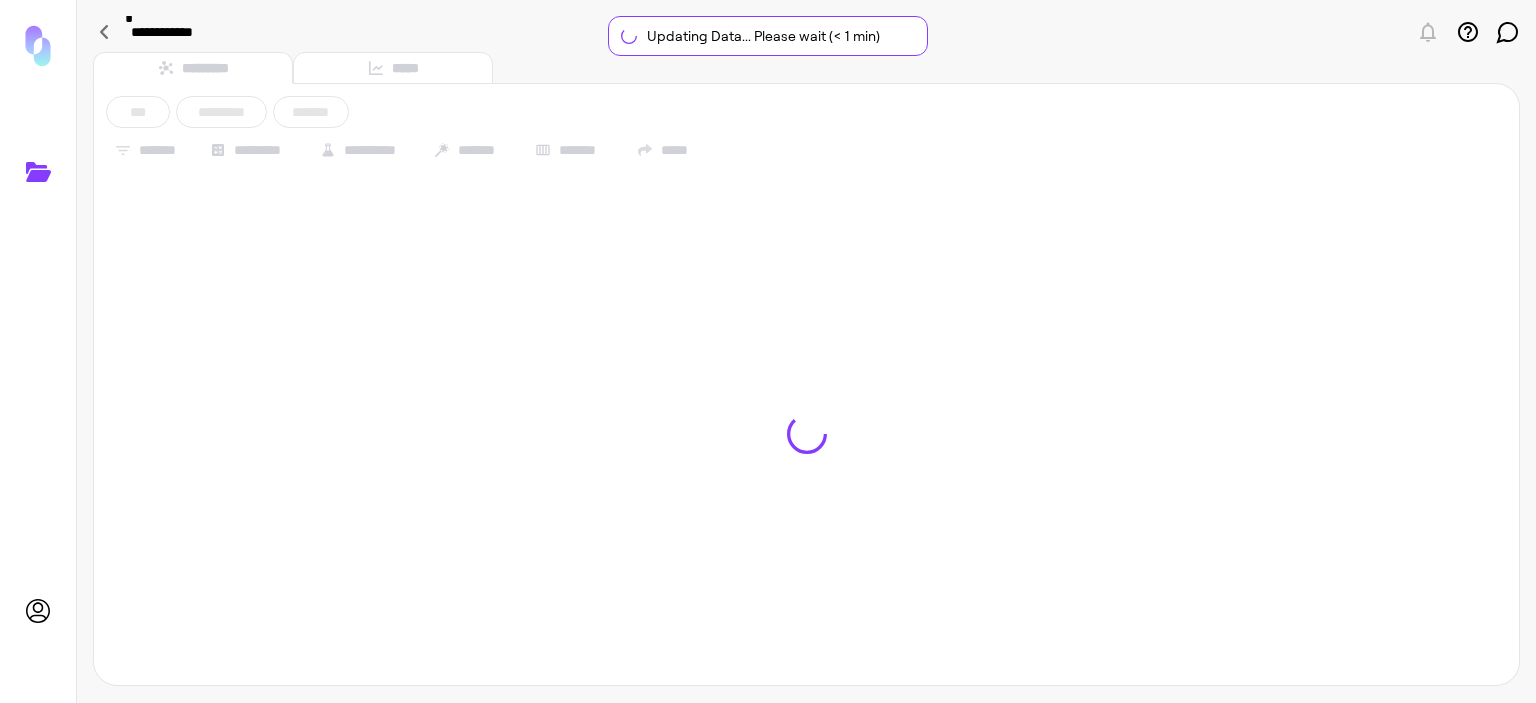 type on "**********" 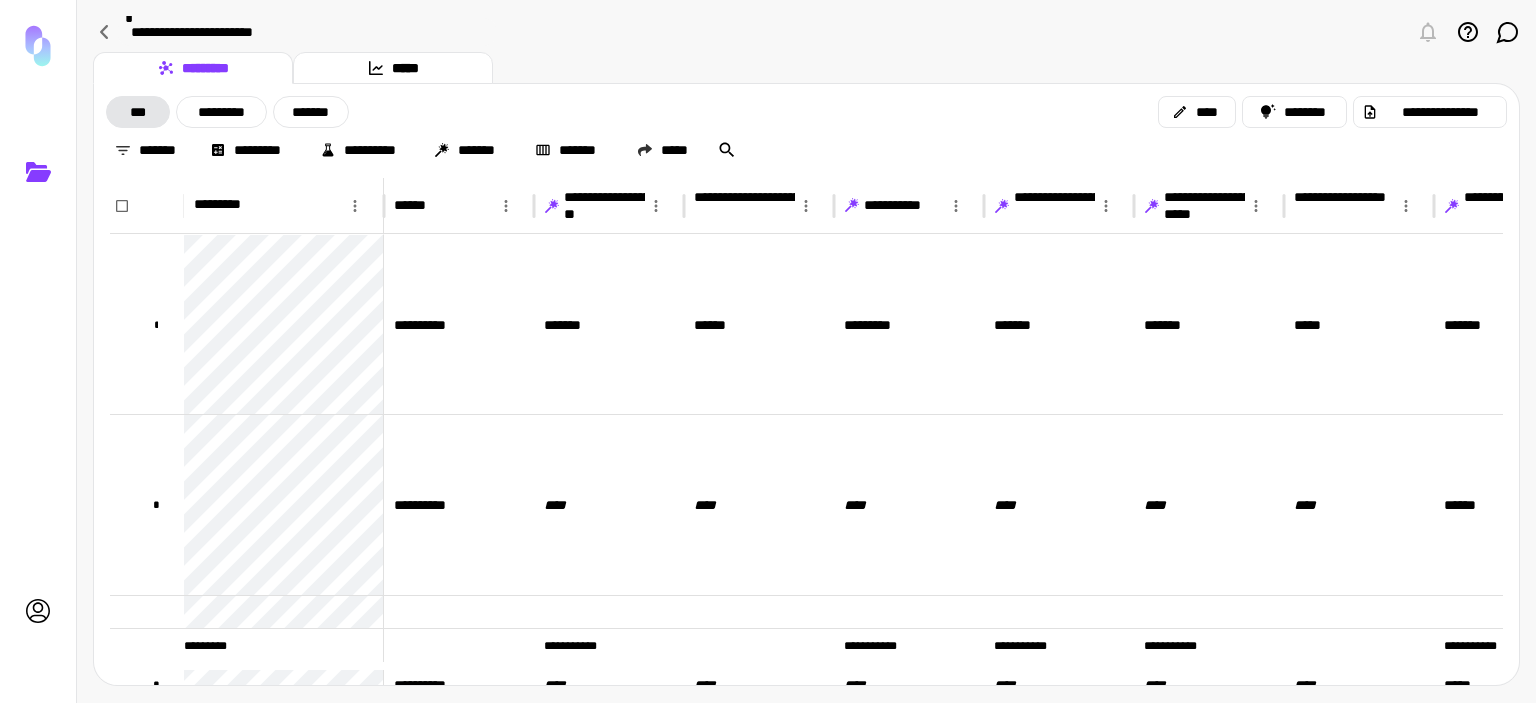 scroll, scrollTop: 0, scrollLeft: 7, axis: horizontal 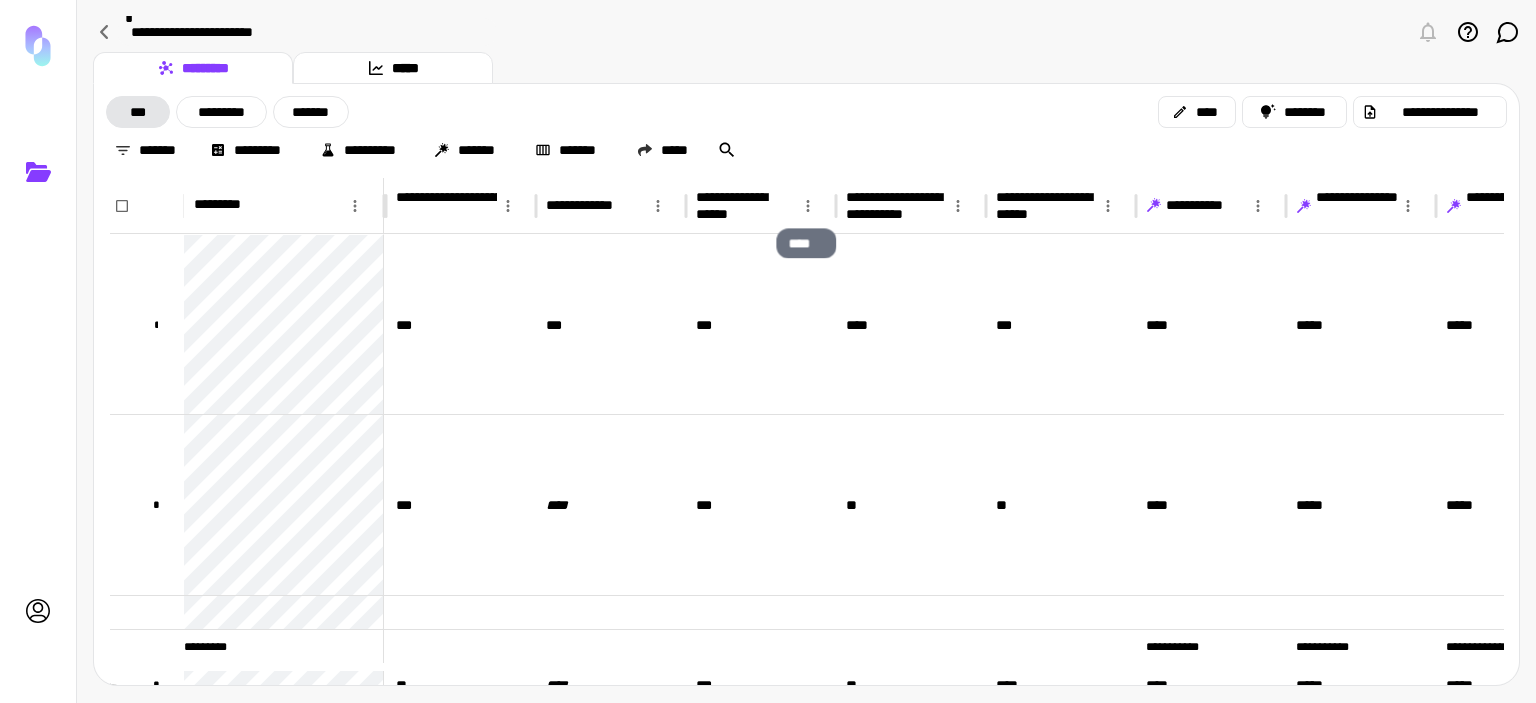 click 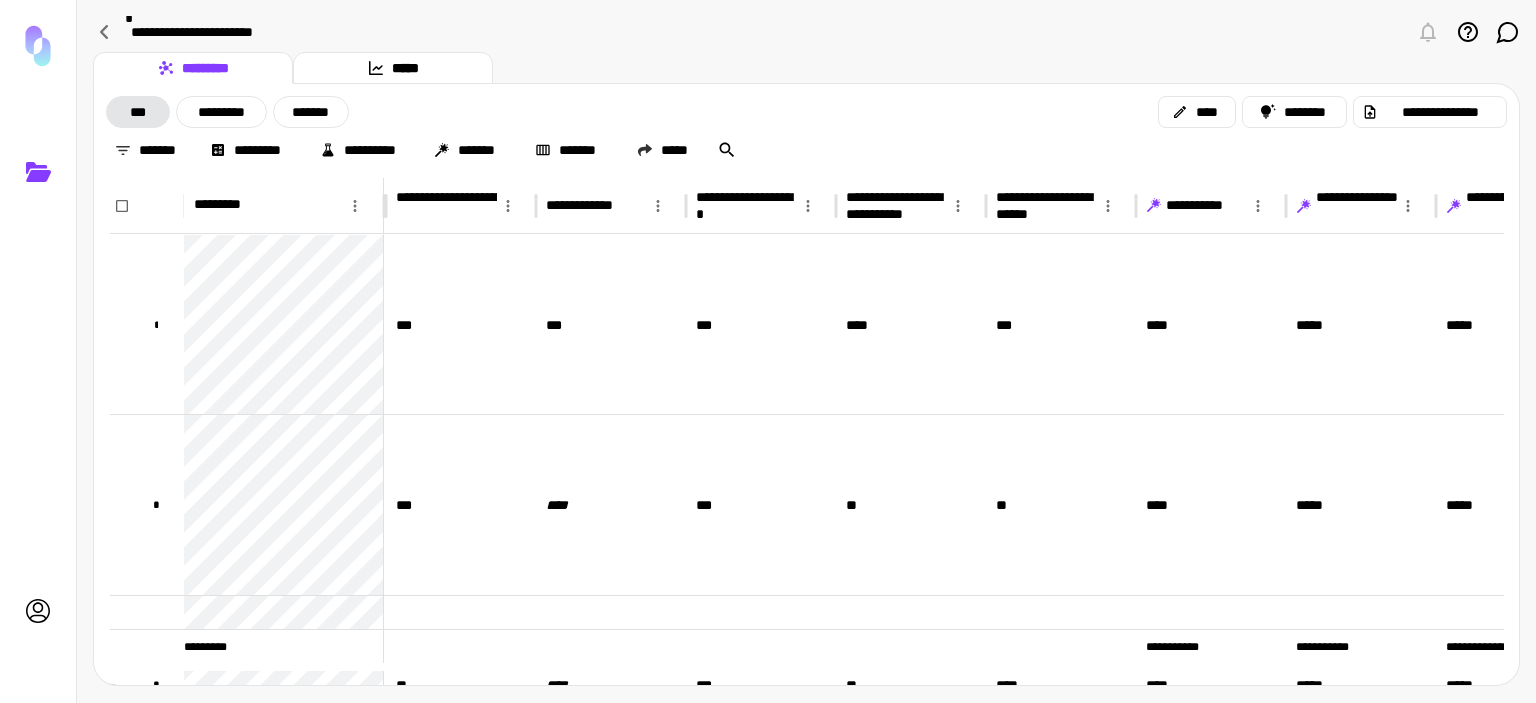 click on "**********" at bounding box center (806, 112) 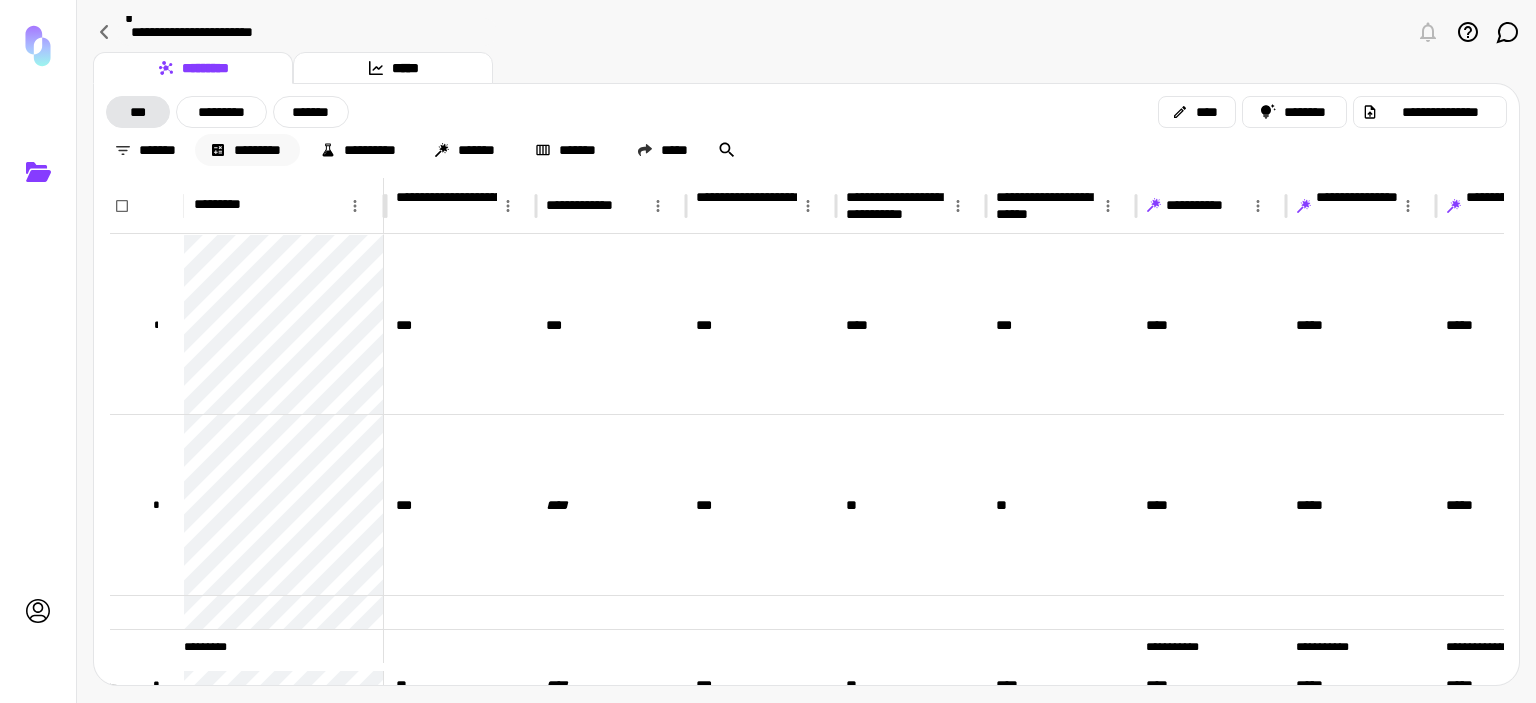 click on "*********" at bounding box center [247, 150] 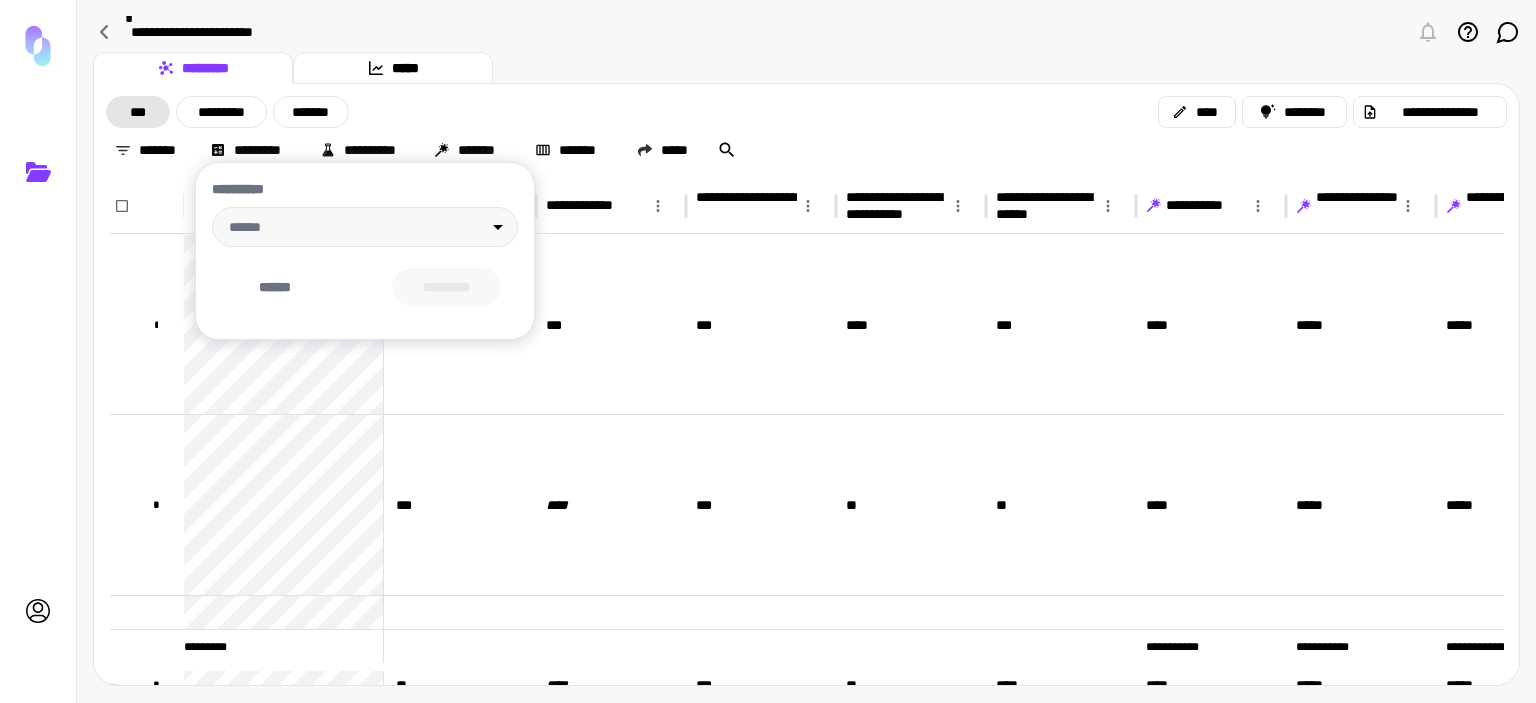 click at bounding box center (768, 351) 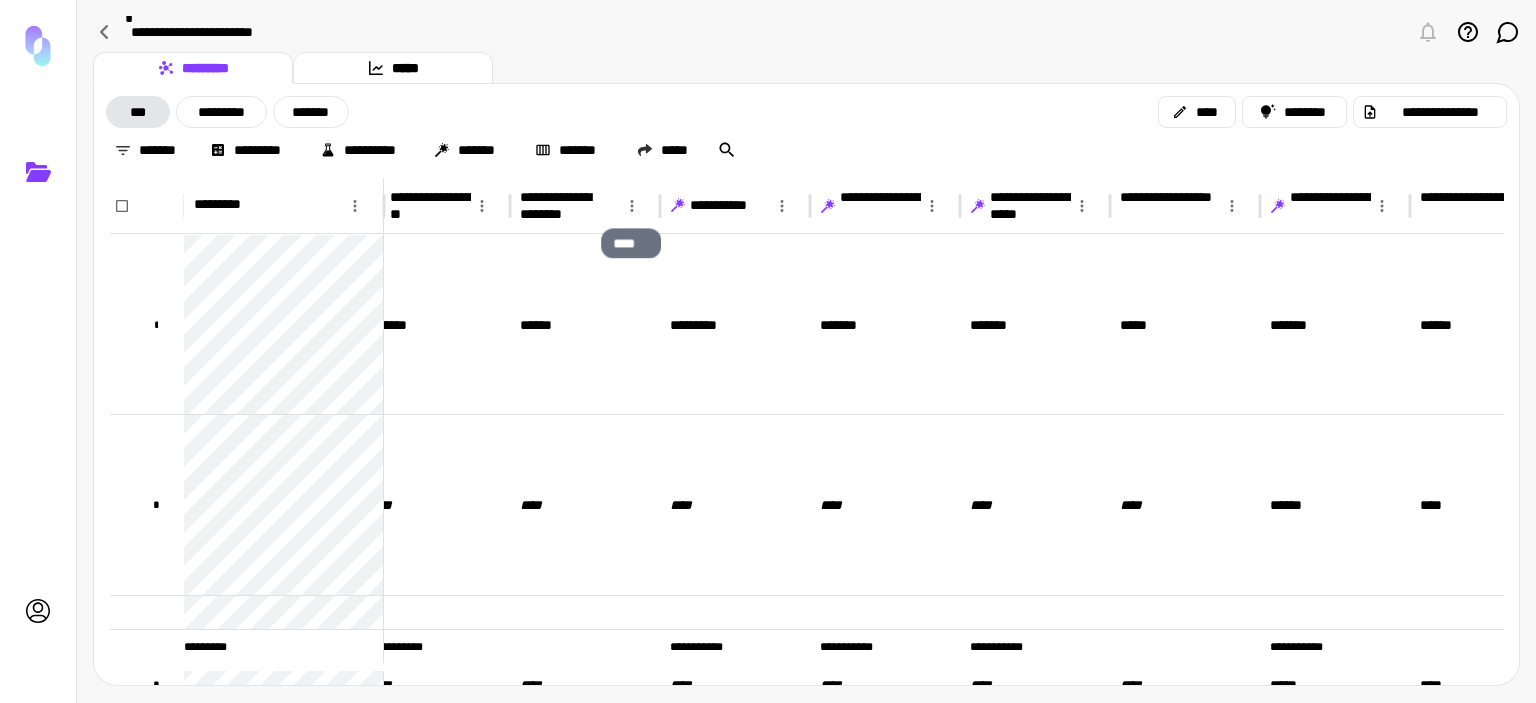 click 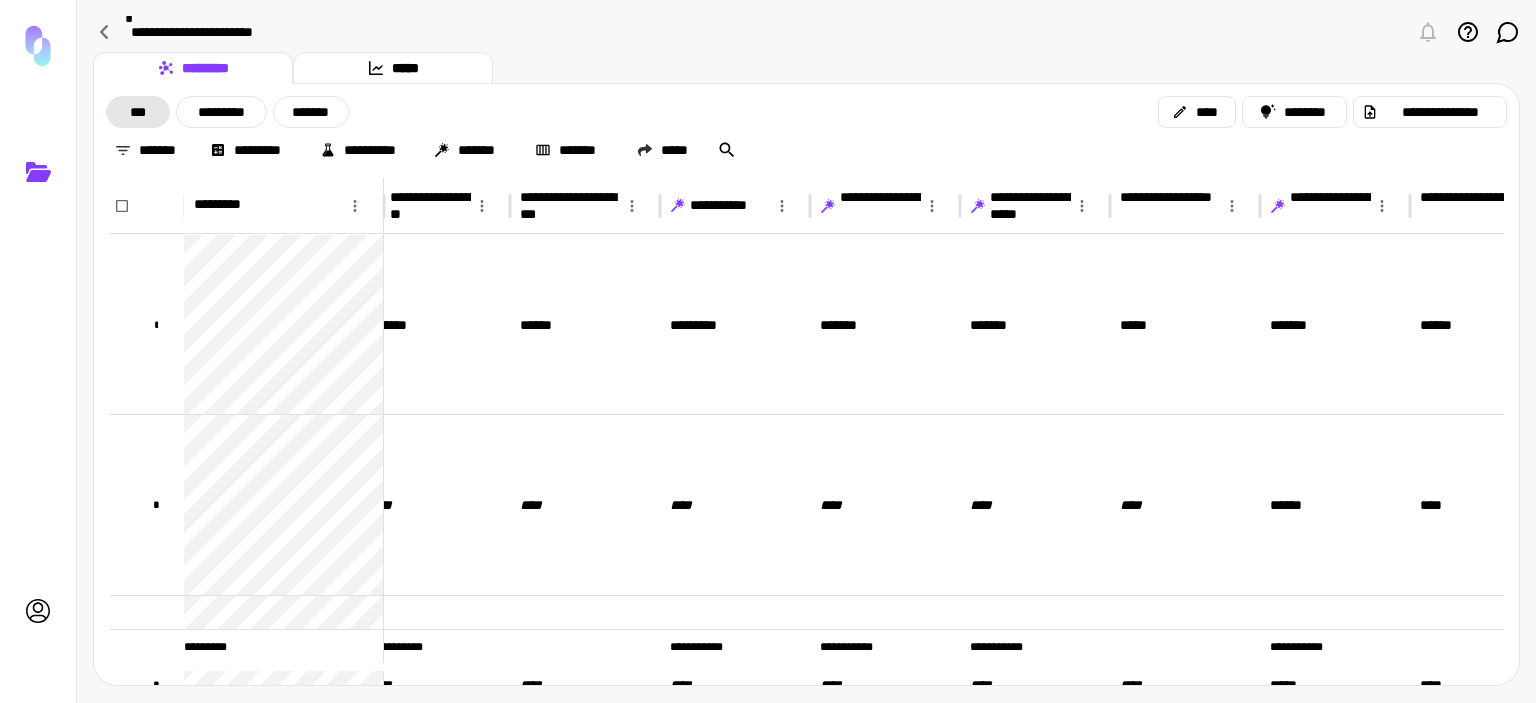 click on "**********" at bounding box center (806, 112) 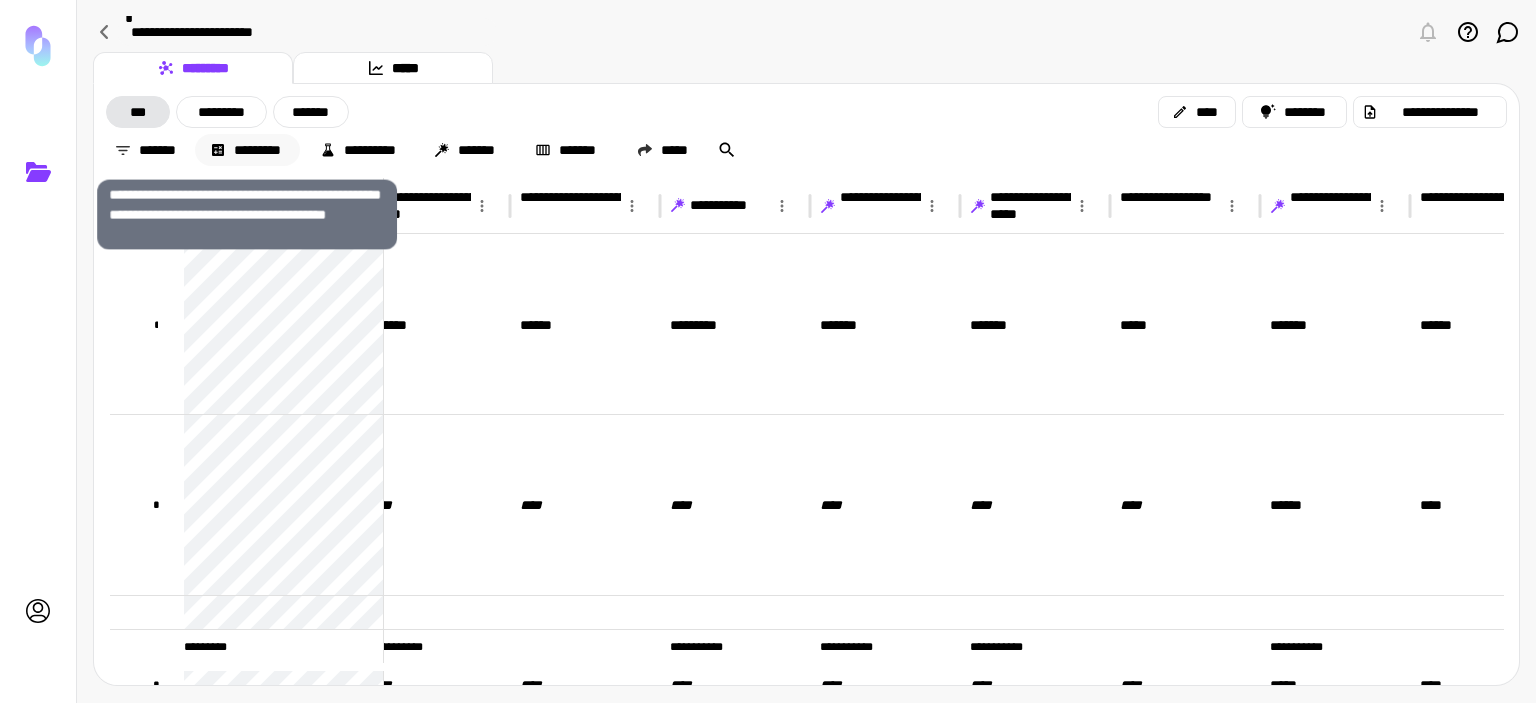 click on "*********" at bounding box center (247, 150) 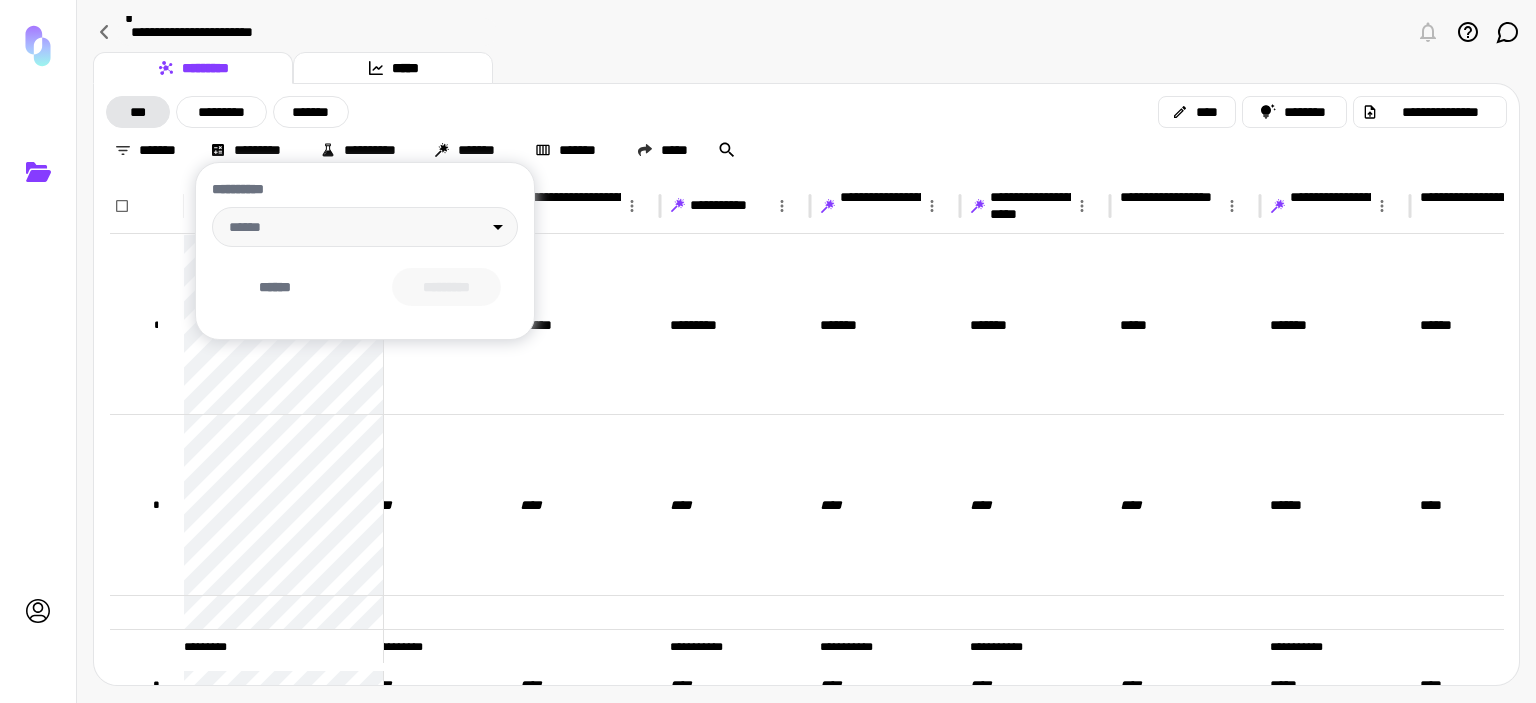 click at bounding box center (768, 351) 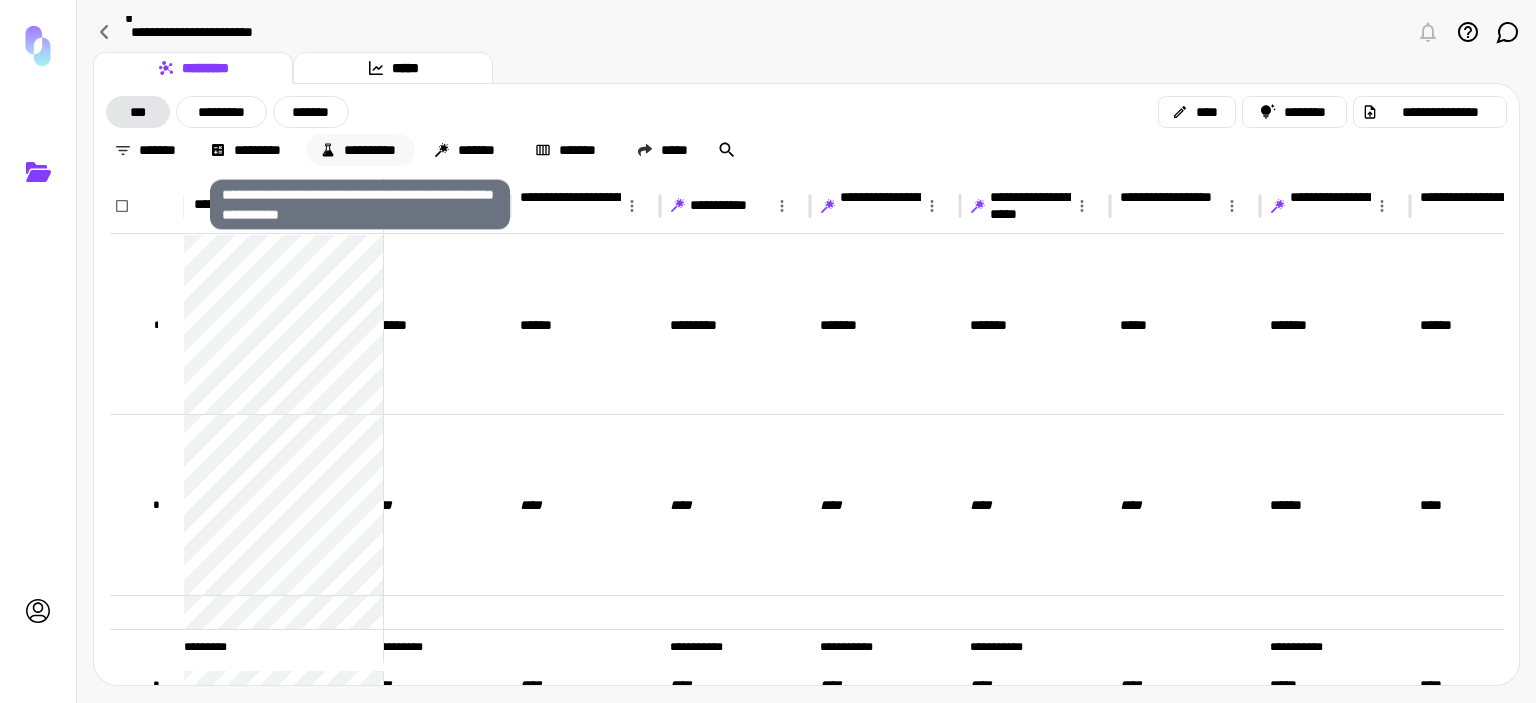 click on "**********" at bounding box center (360, 150) 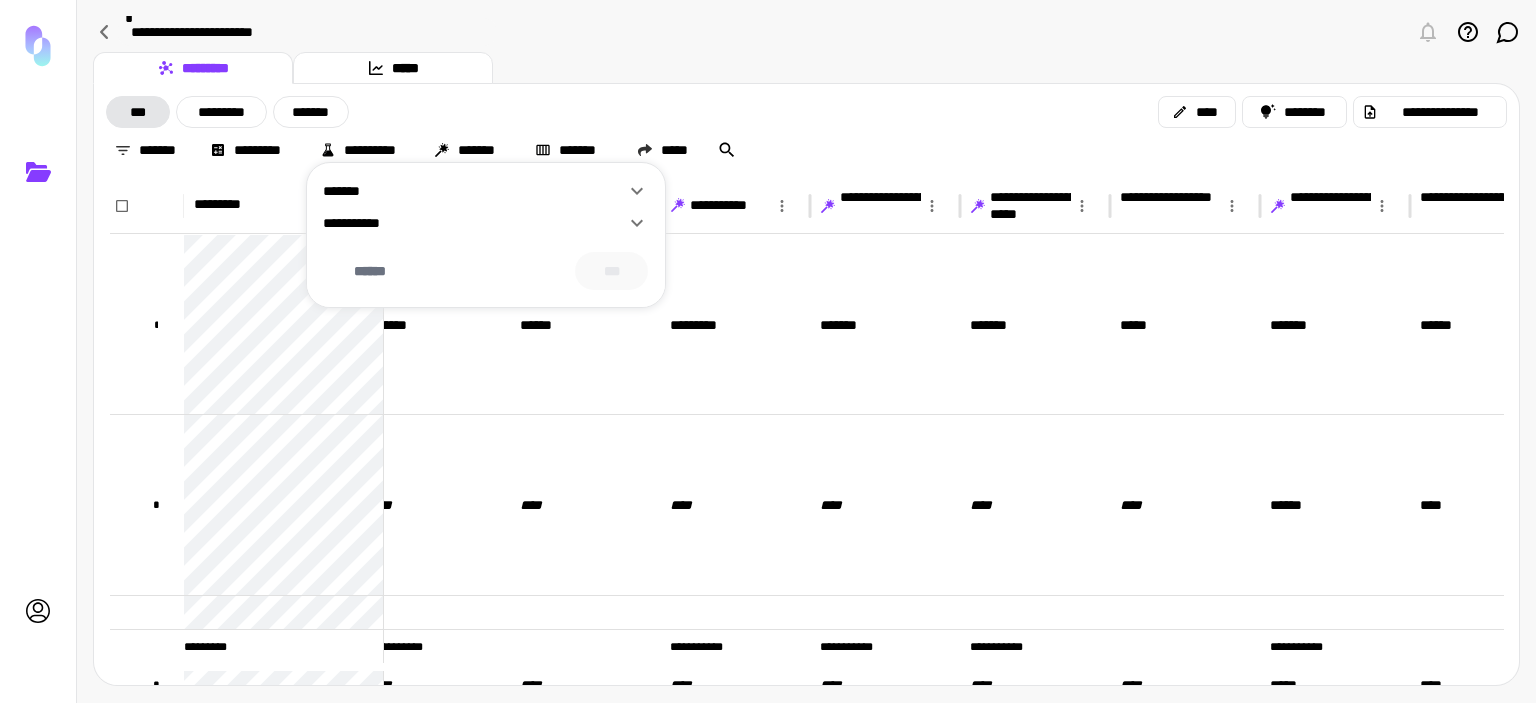 click 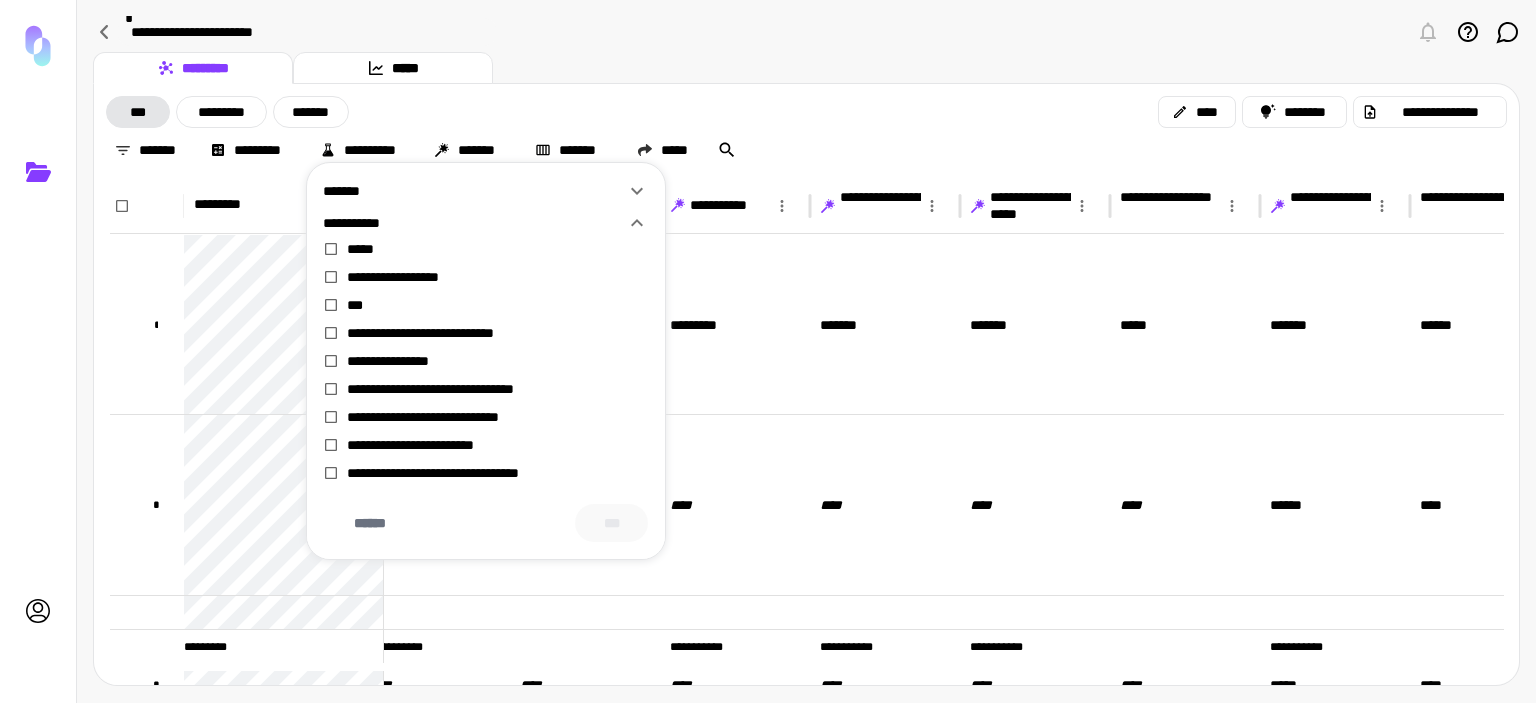 click on "*******" at bounding box center [474, 191] 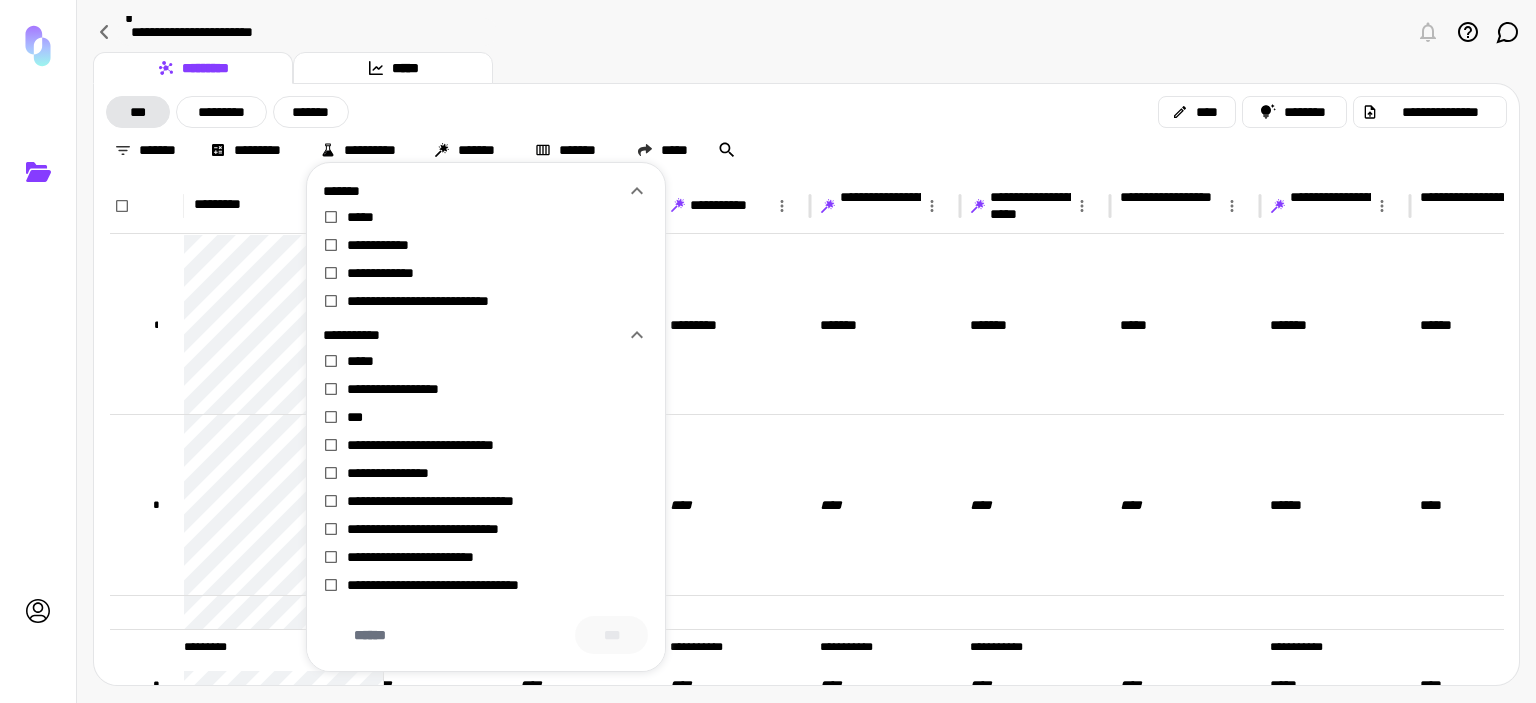 click at bounding box center (768, 351) 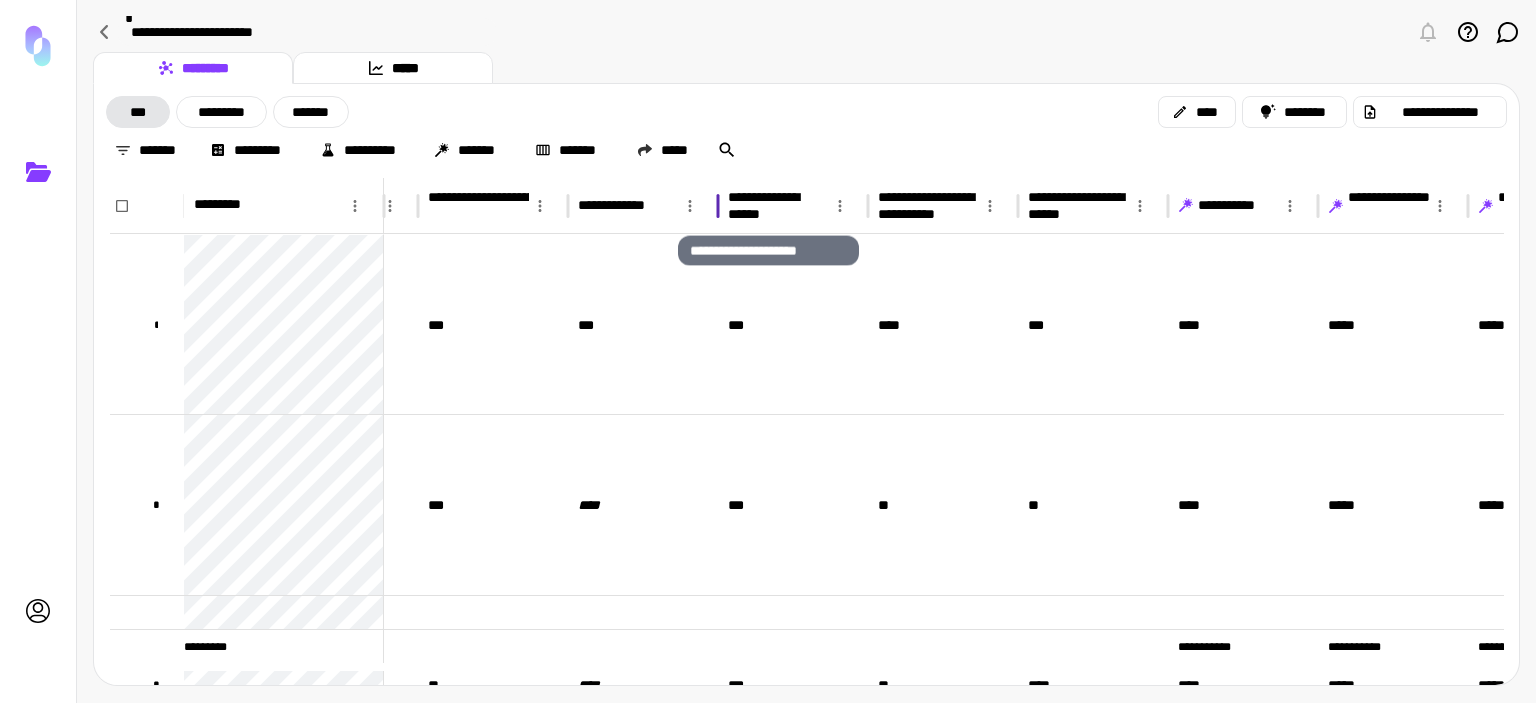 drag, startPoint x: 768, startPoint y: 203, endPoint x: 892, endPoint y: 112, distance: 153.80832 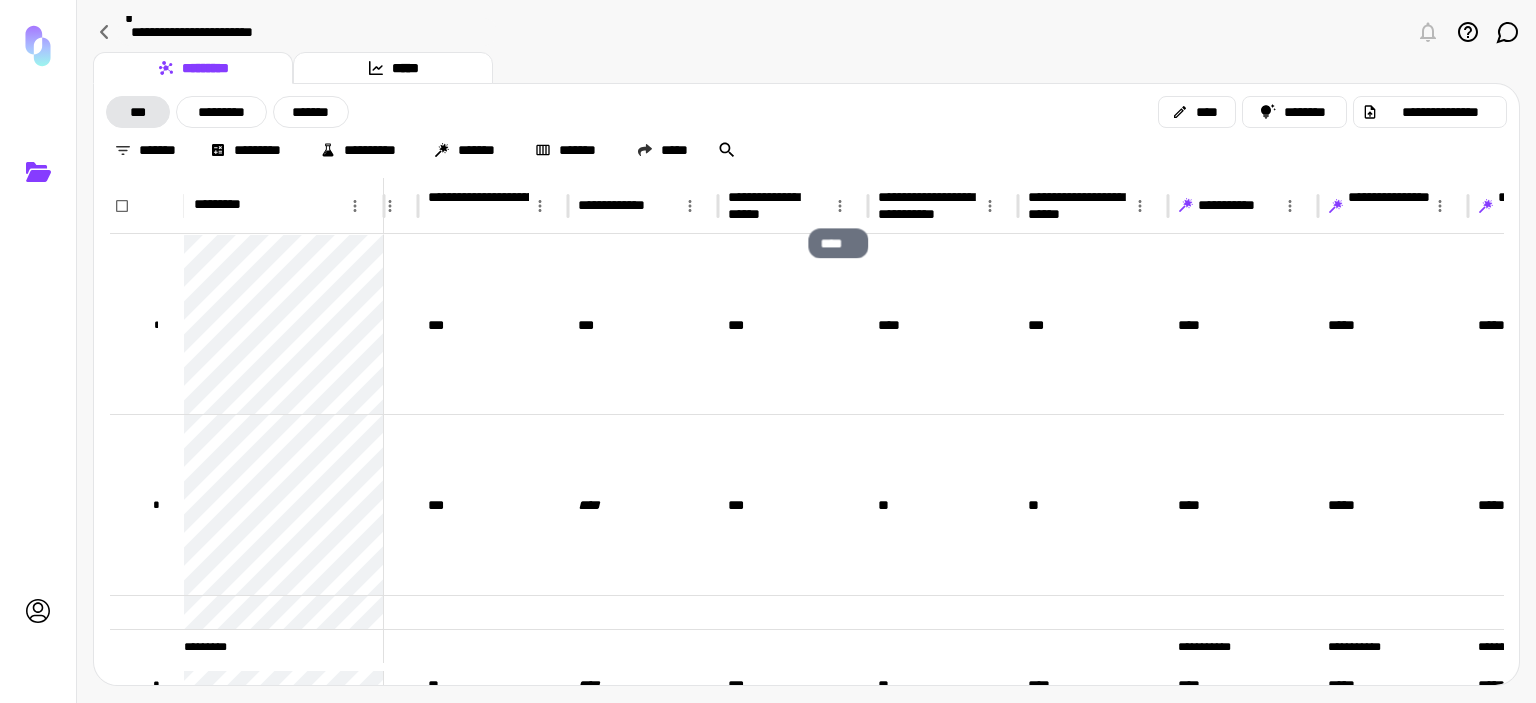 click 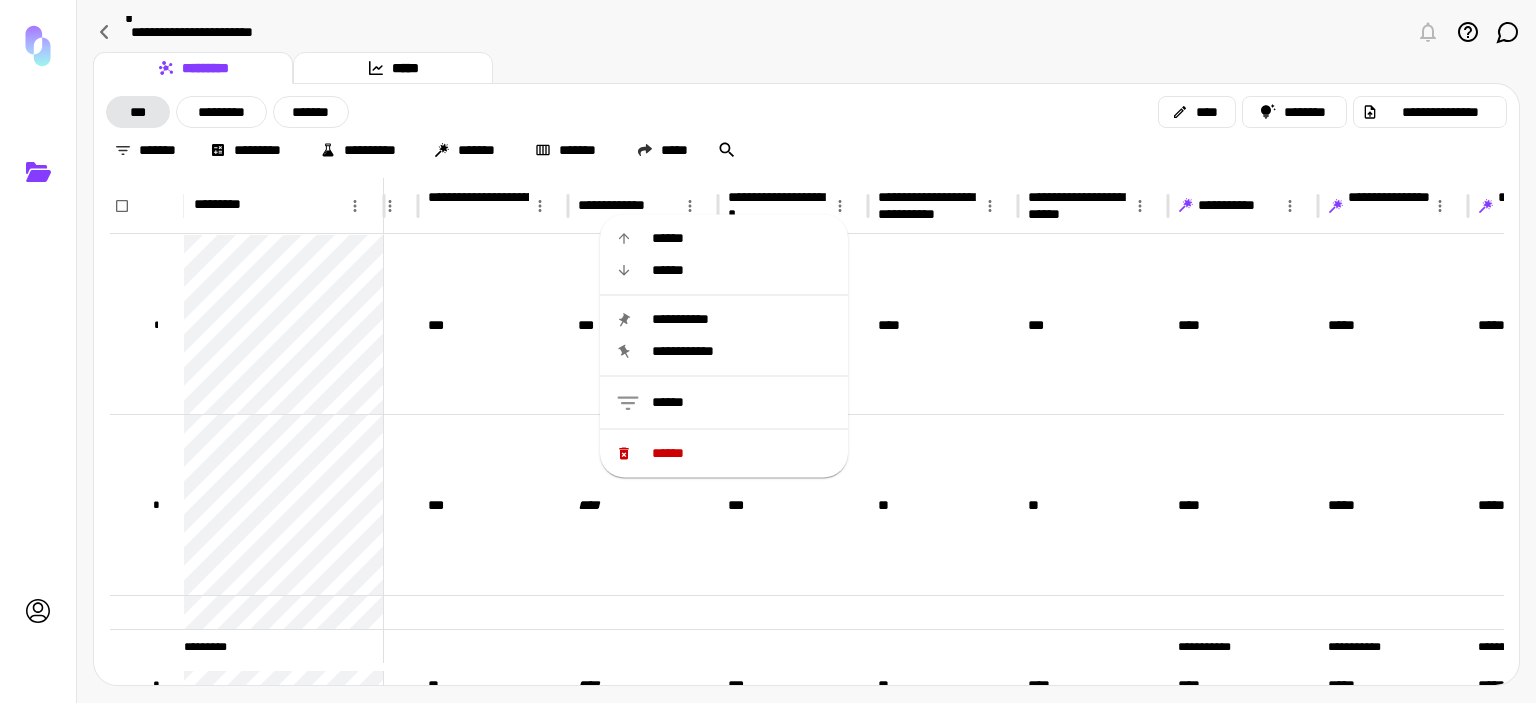 click on "******" at bounding box center [742, 402] 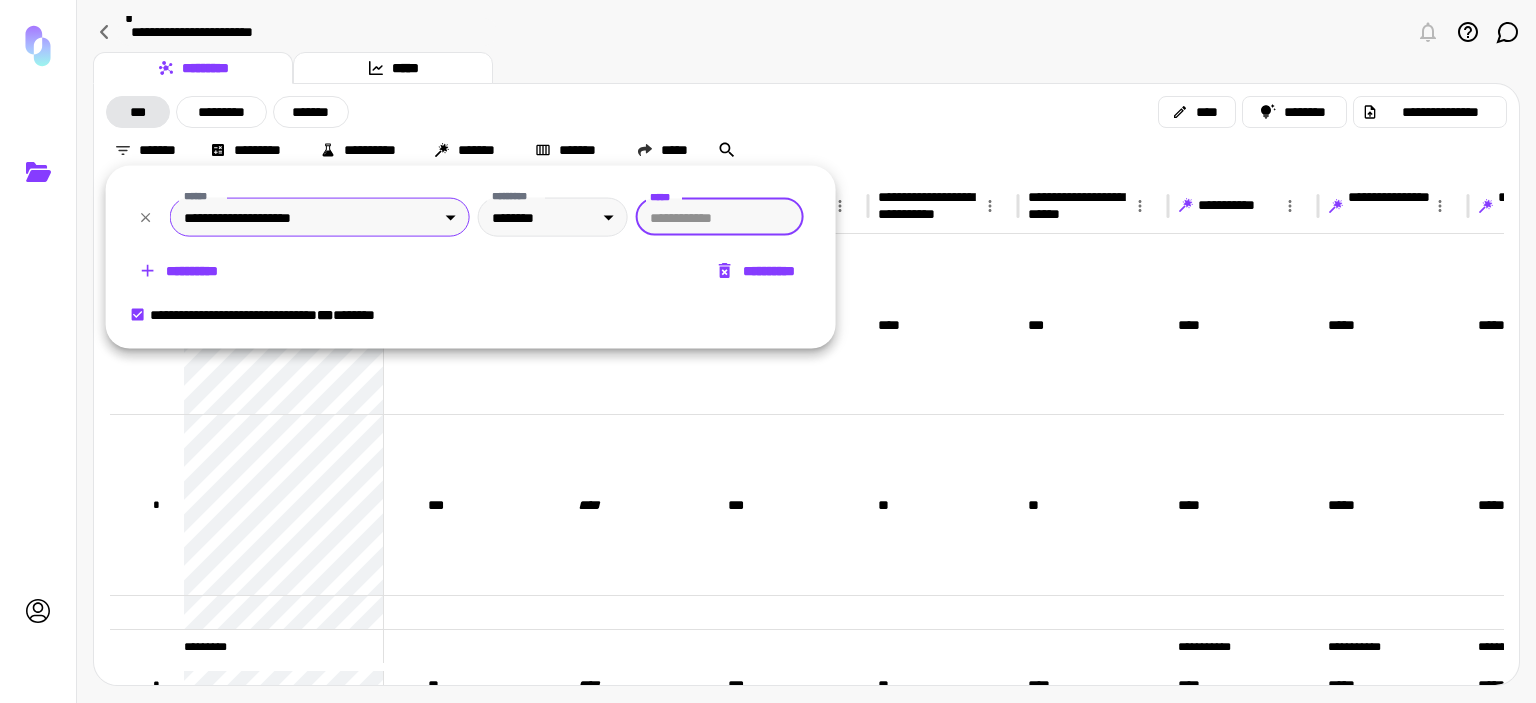 click on "**********" at bounding box center [768, 351] 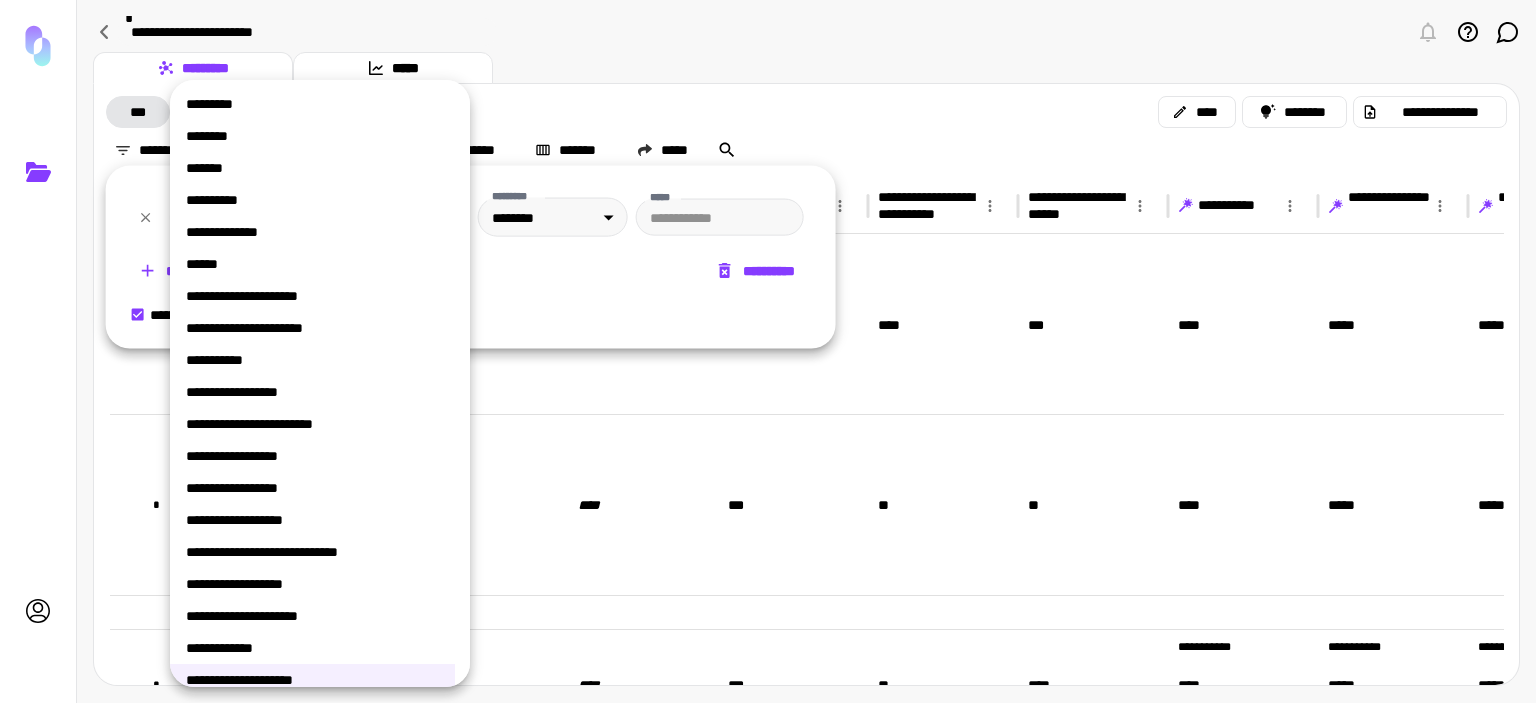 click at bounding box center (768, 351) 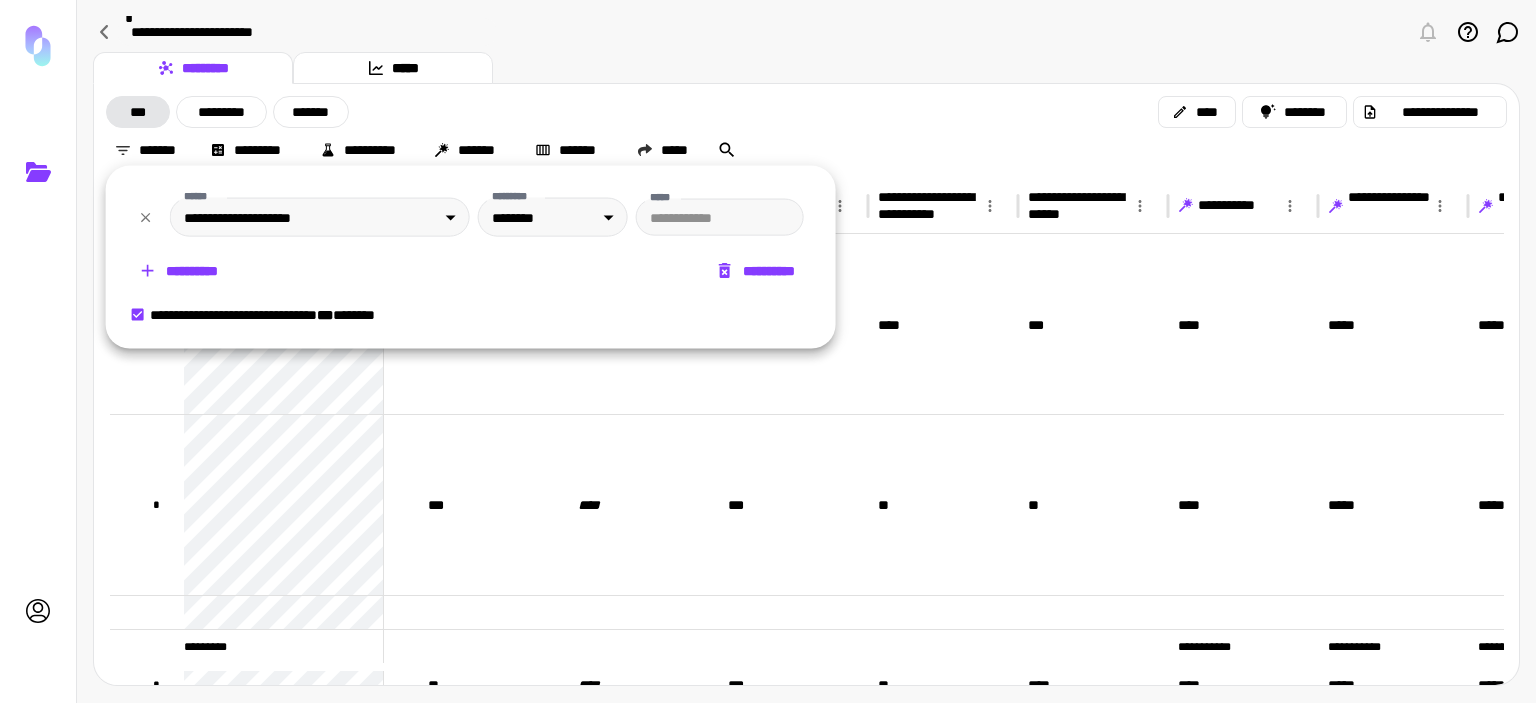 click 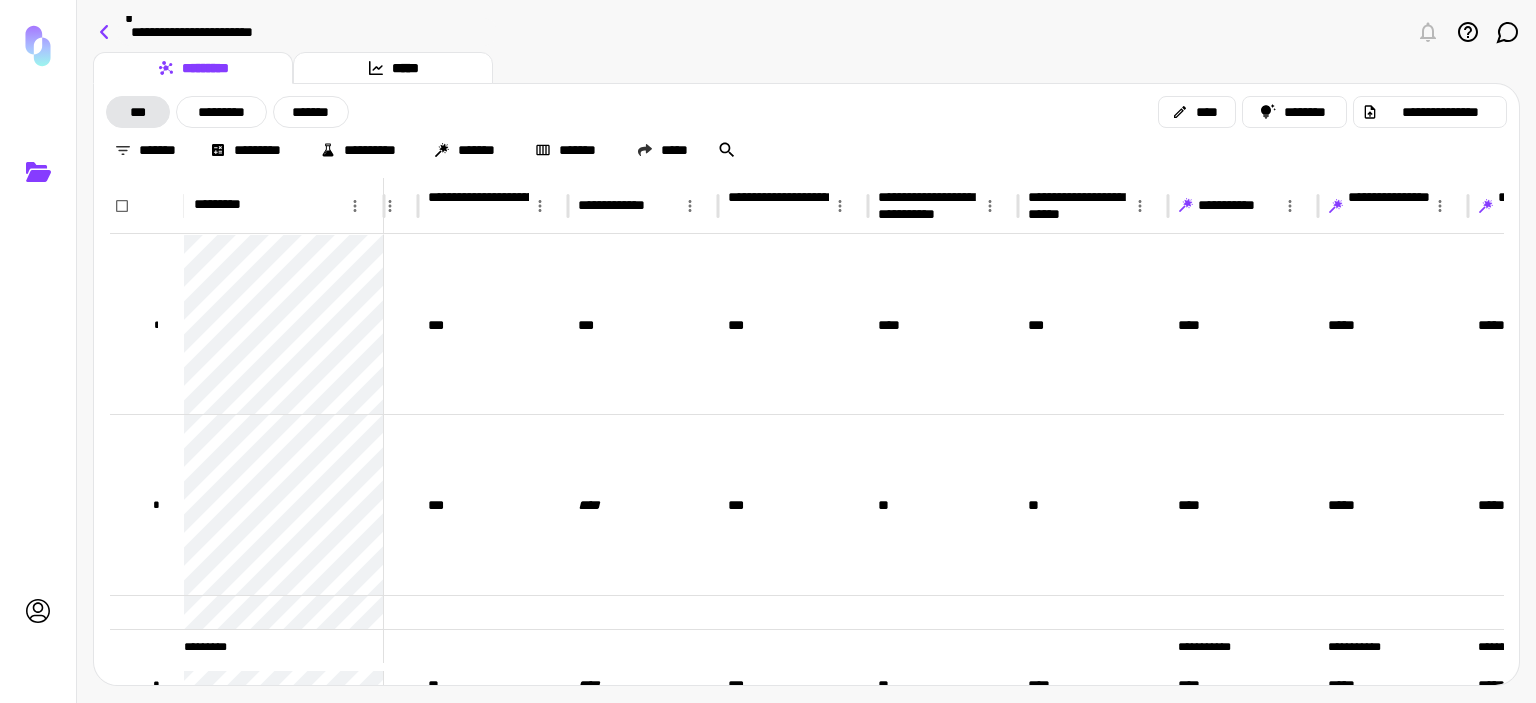 click 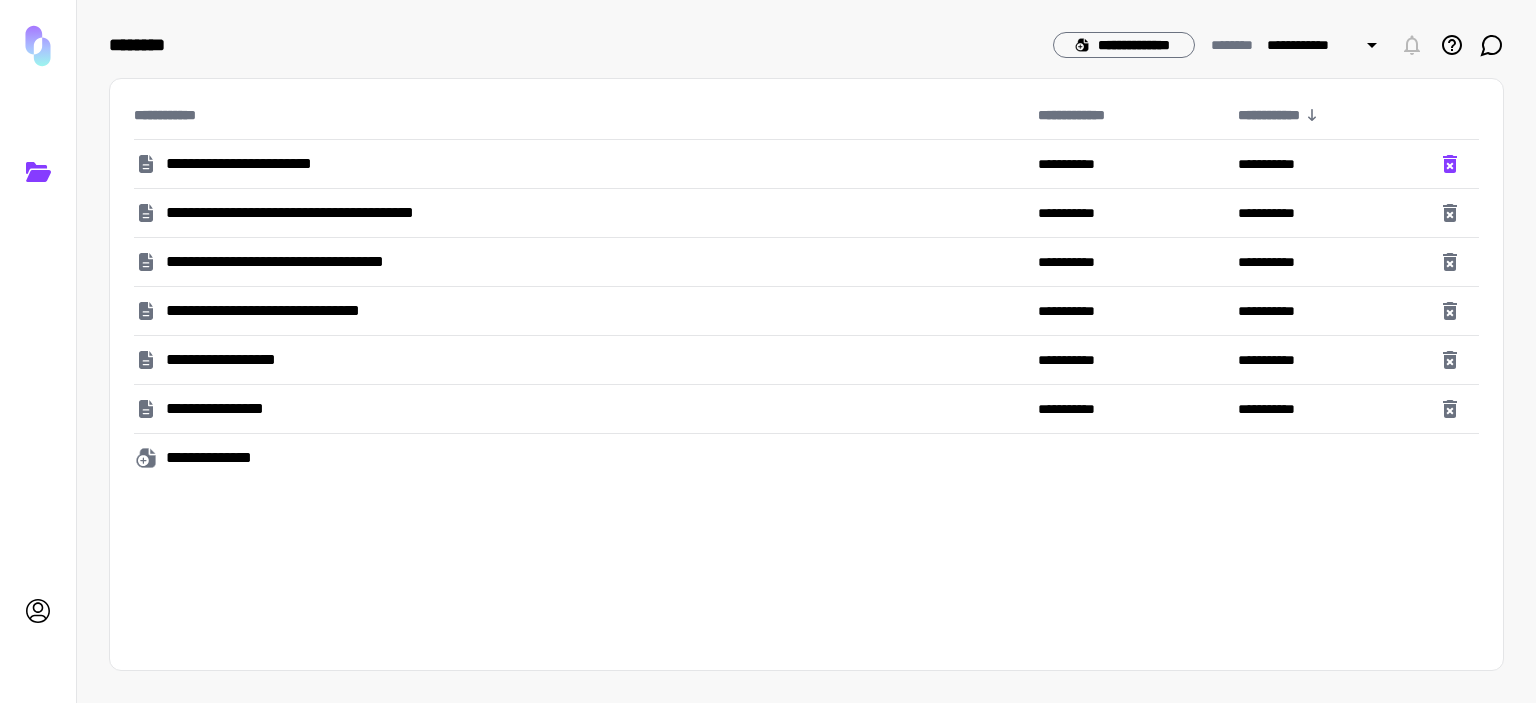 click 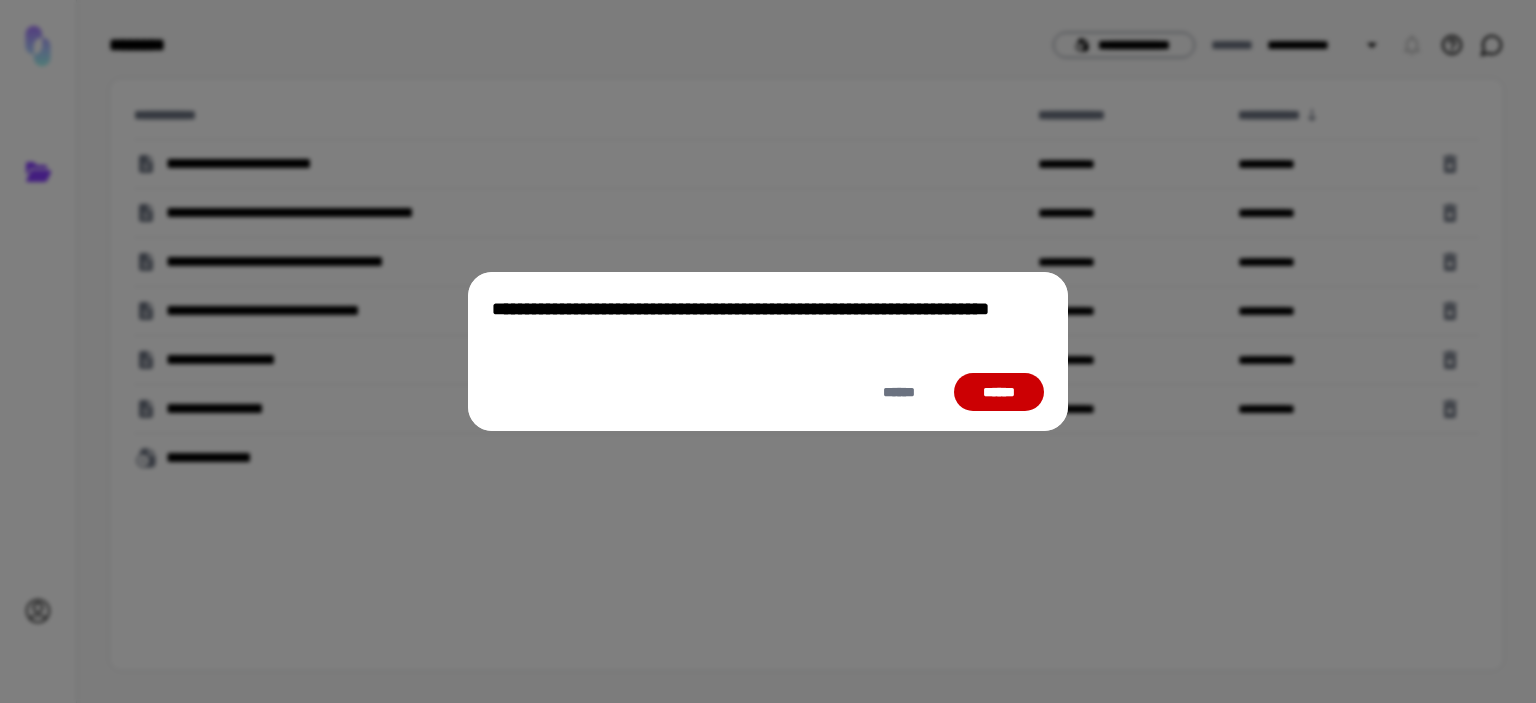 click on "******" at bounding box center [999, 392] 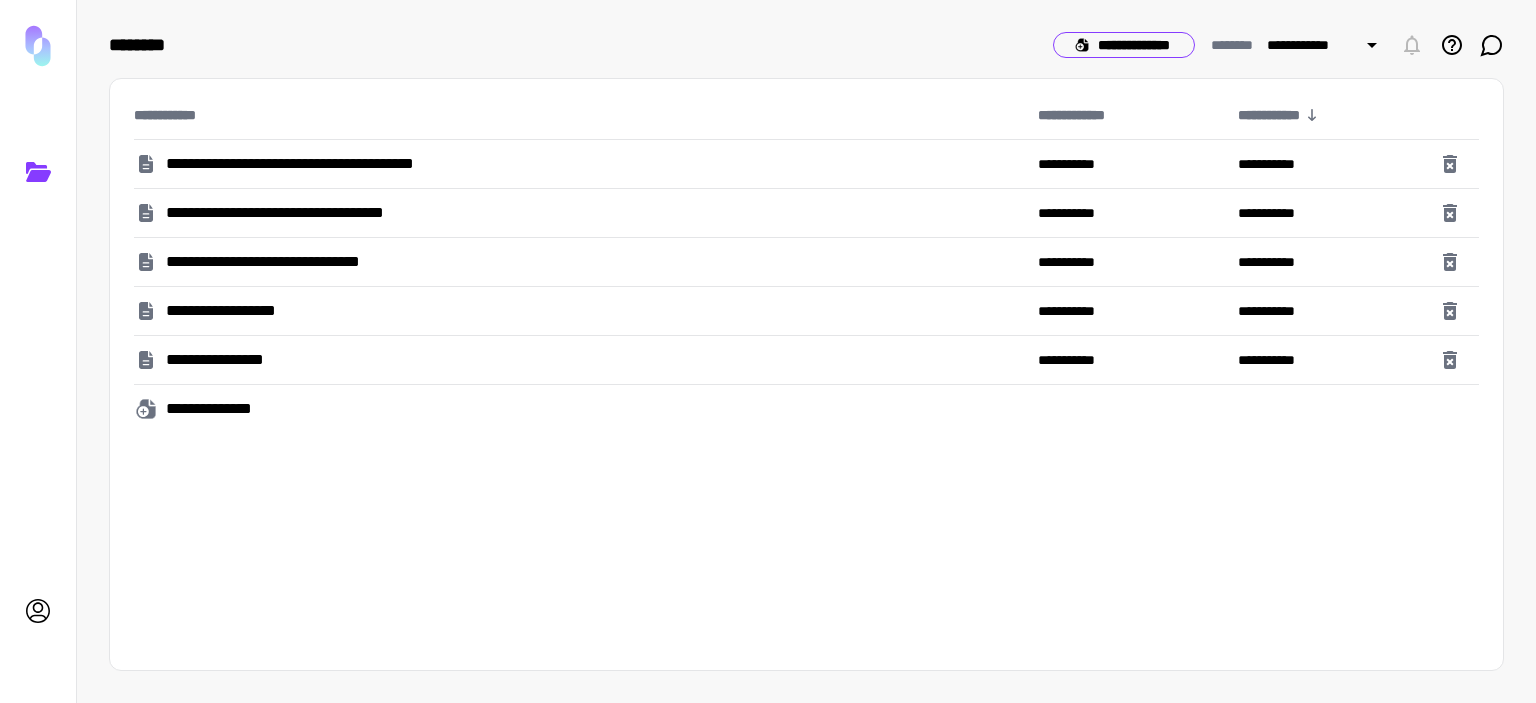 click on "**********" at bounding box center [1124, 45] 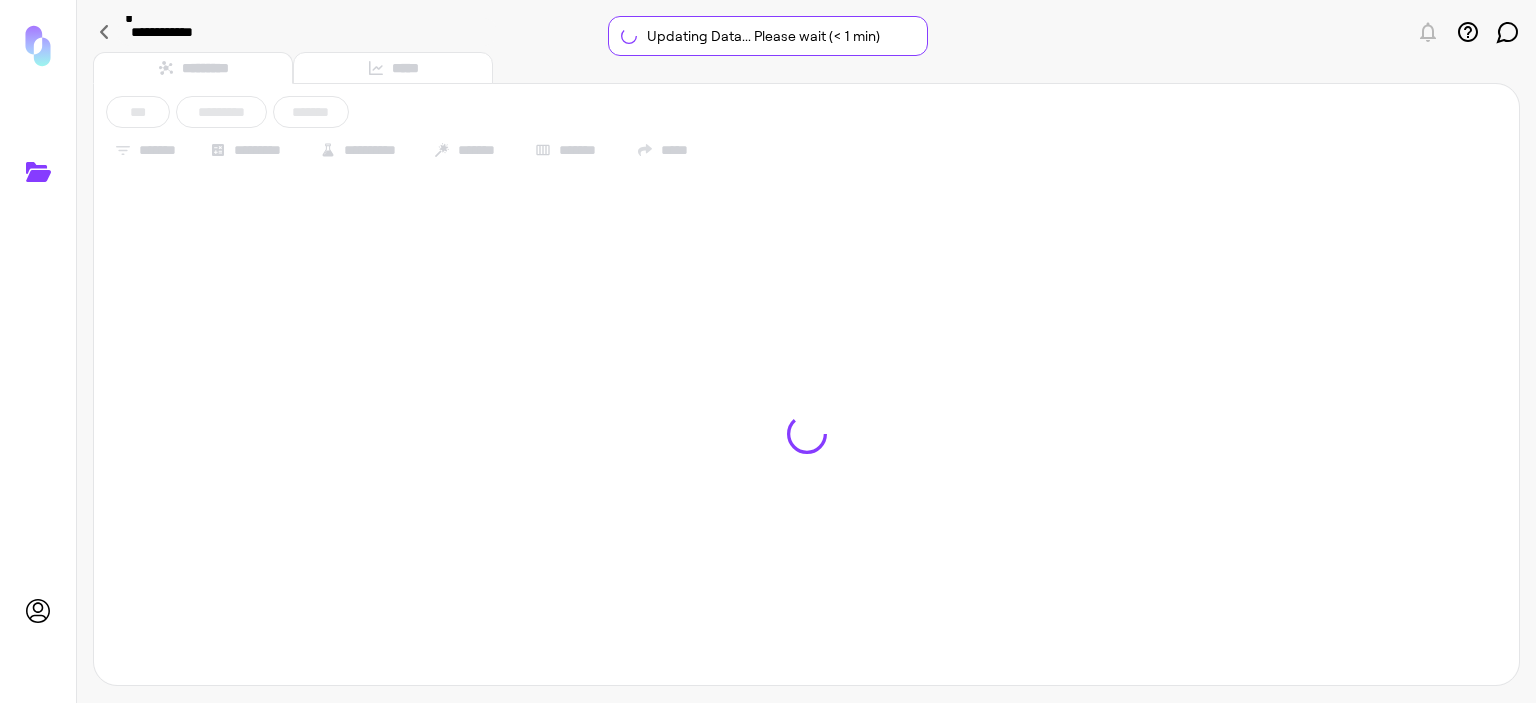 type on "**********" 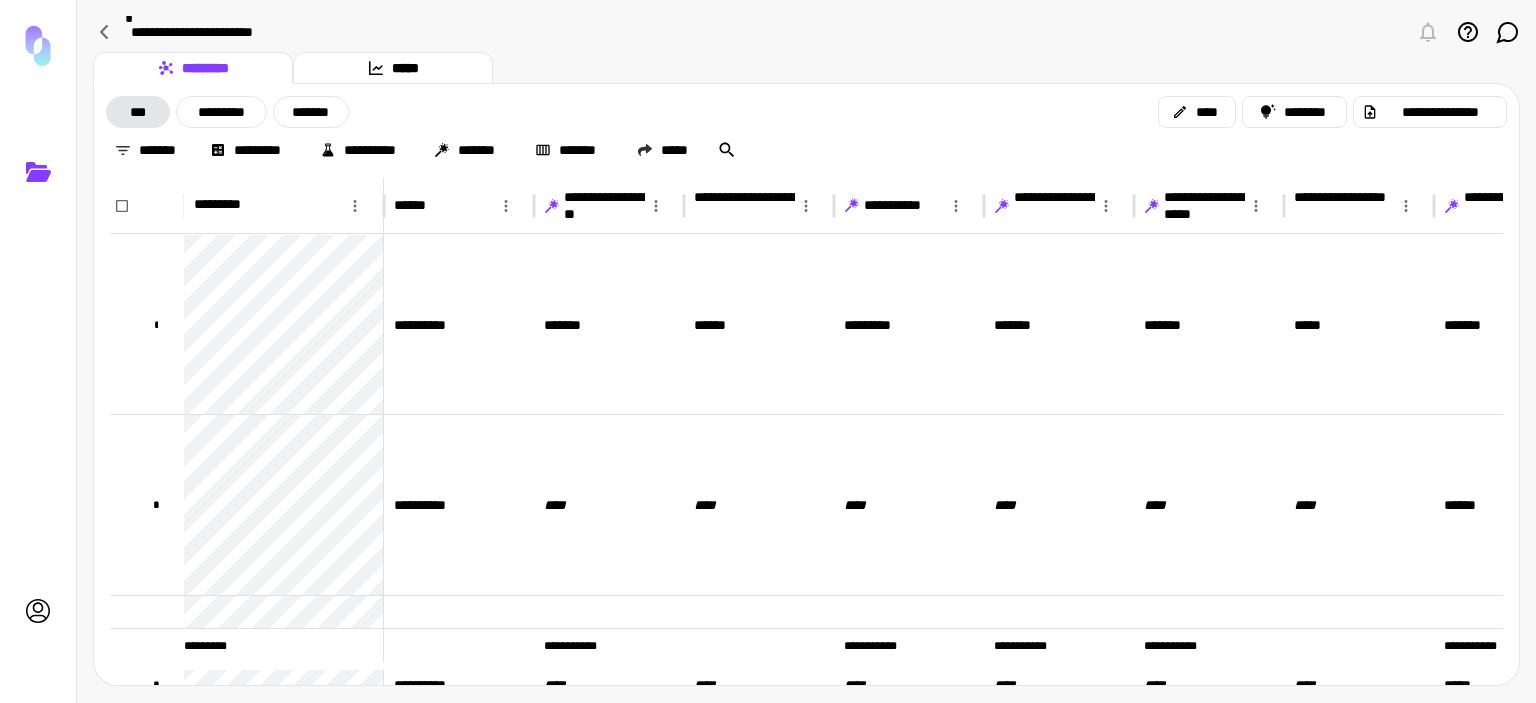 scroll, scrollTop: 0, scrollLeft: 1, axis: horizontal 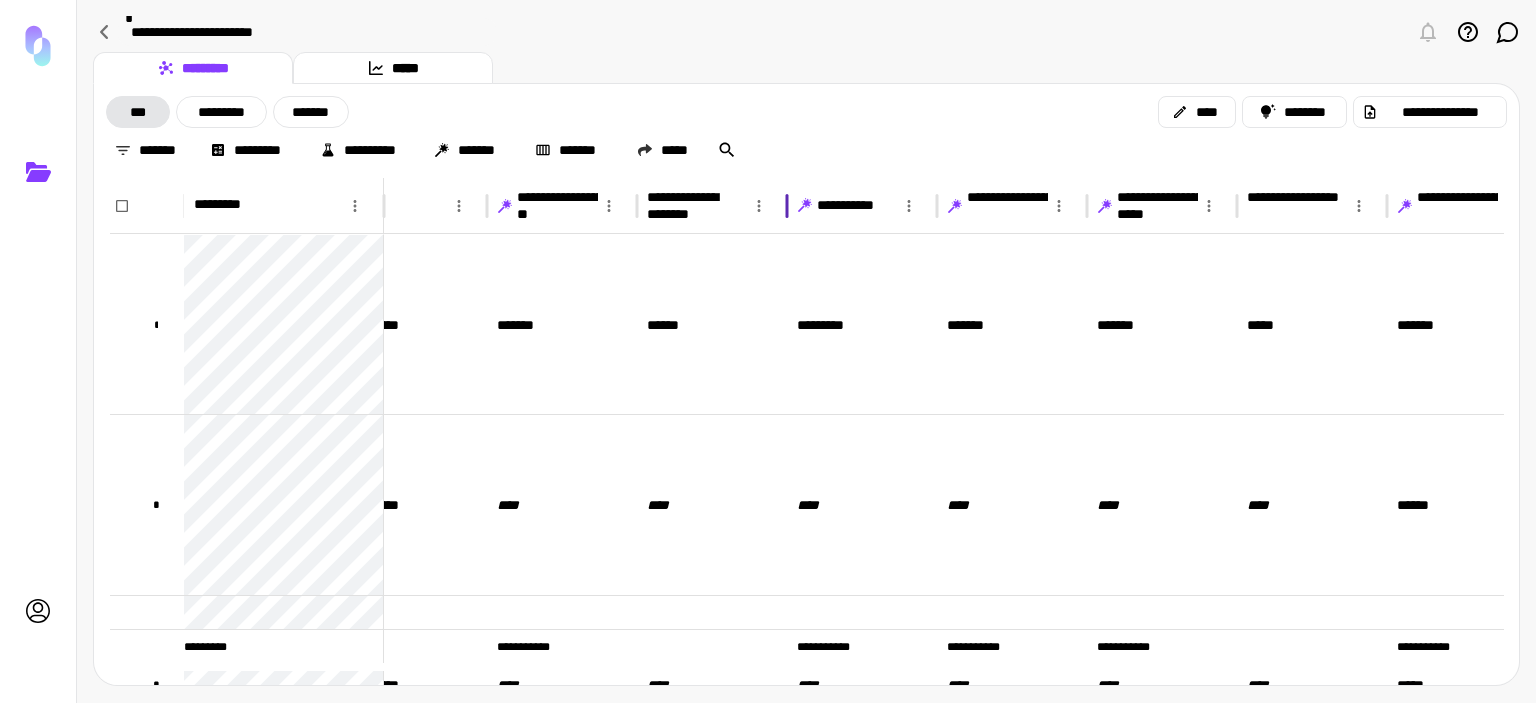 click on "**********" at bounding box center (688, 206) 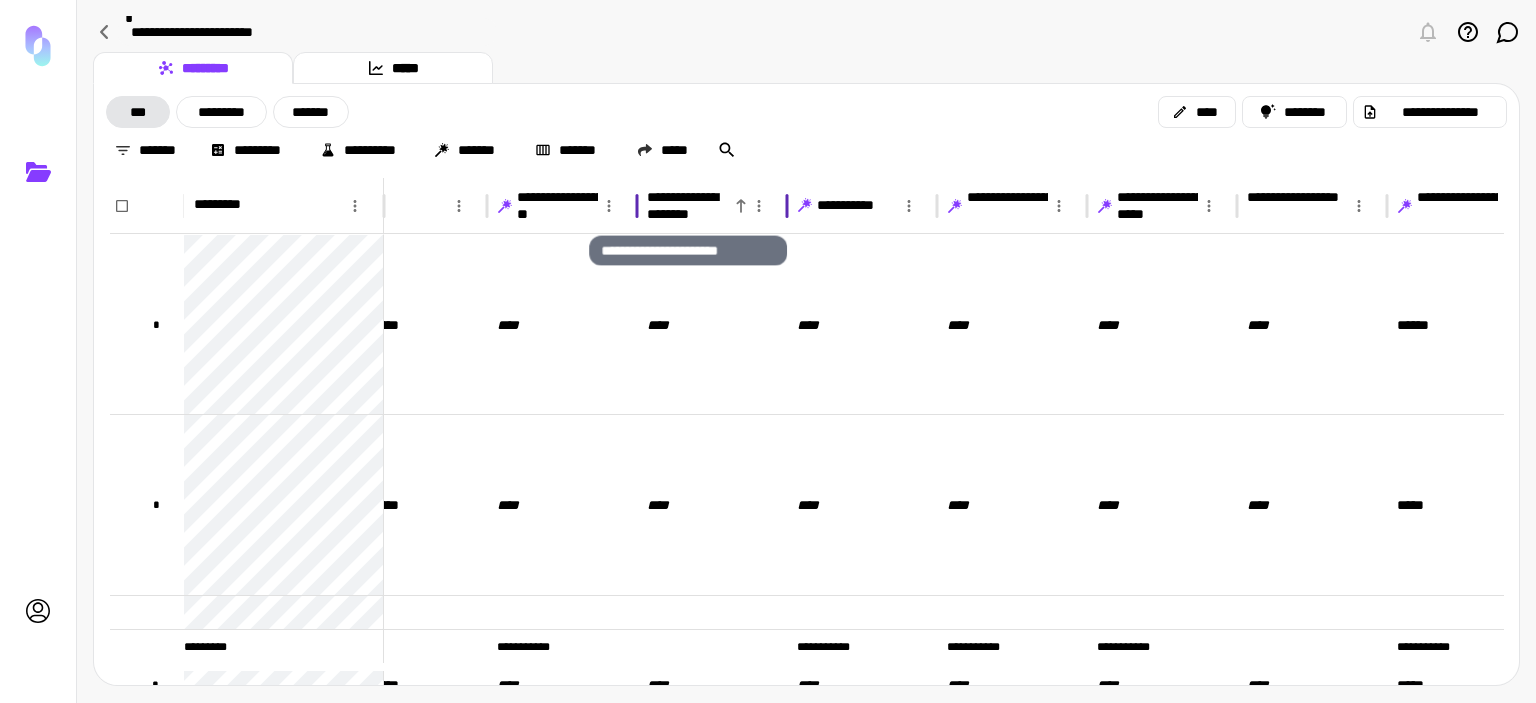click on "**********" at bounding box center (688, 206) 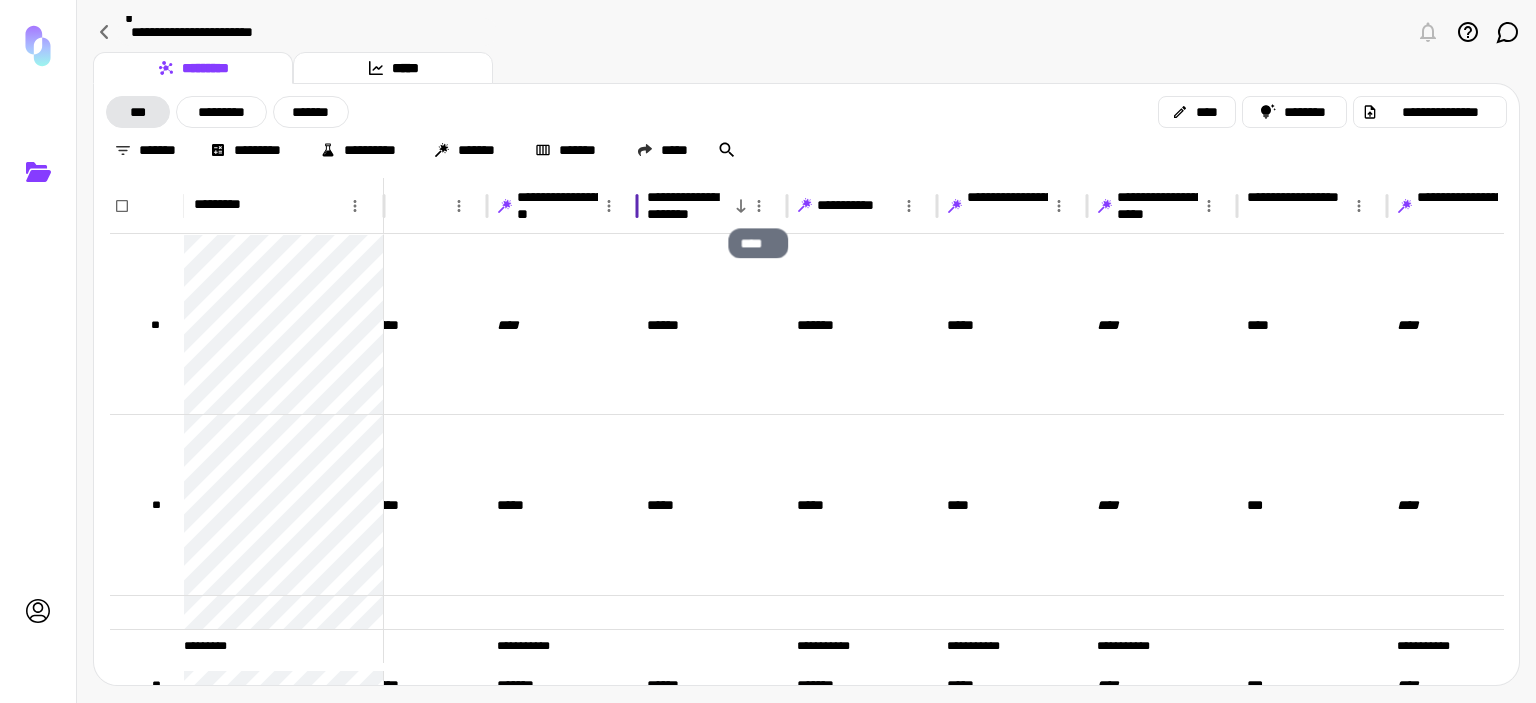 click 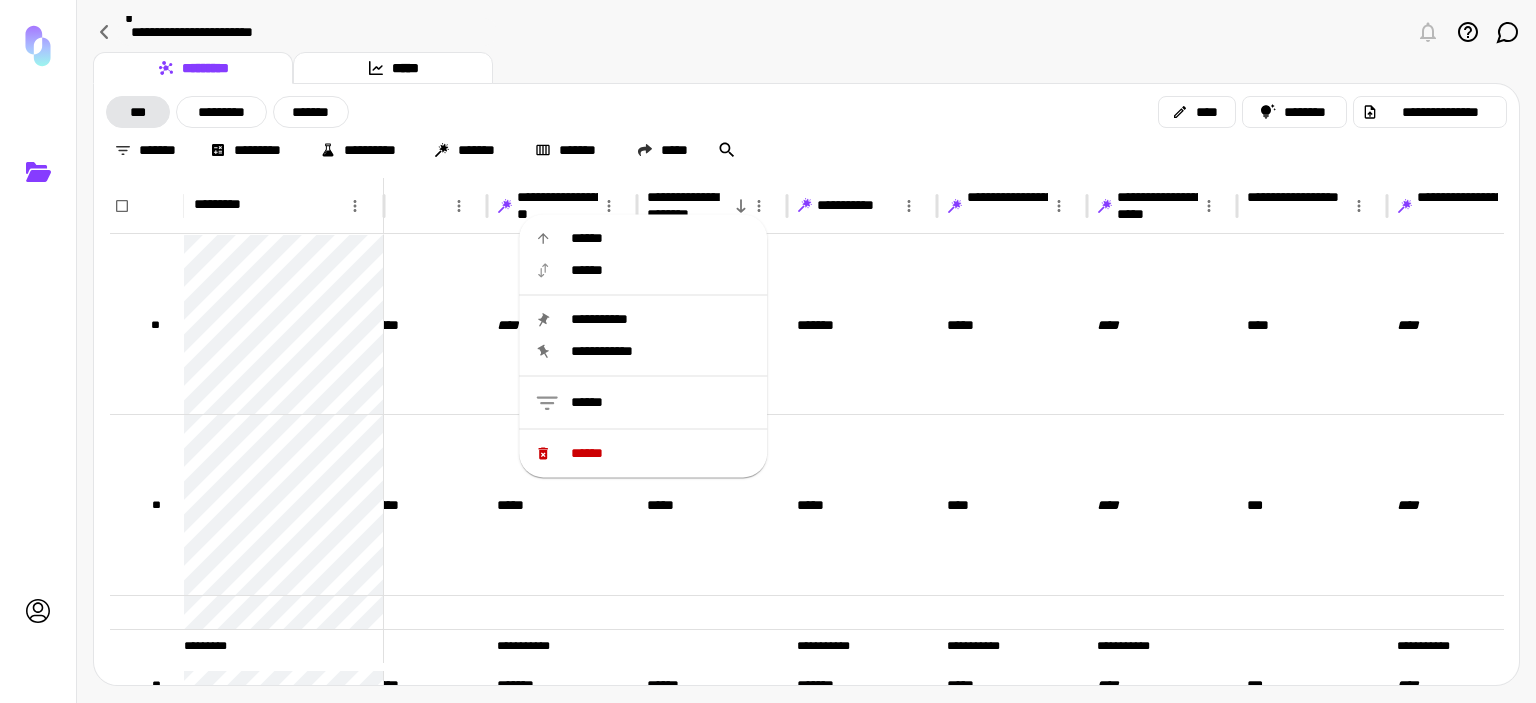 click on "******" at bounding box center [661, 270] 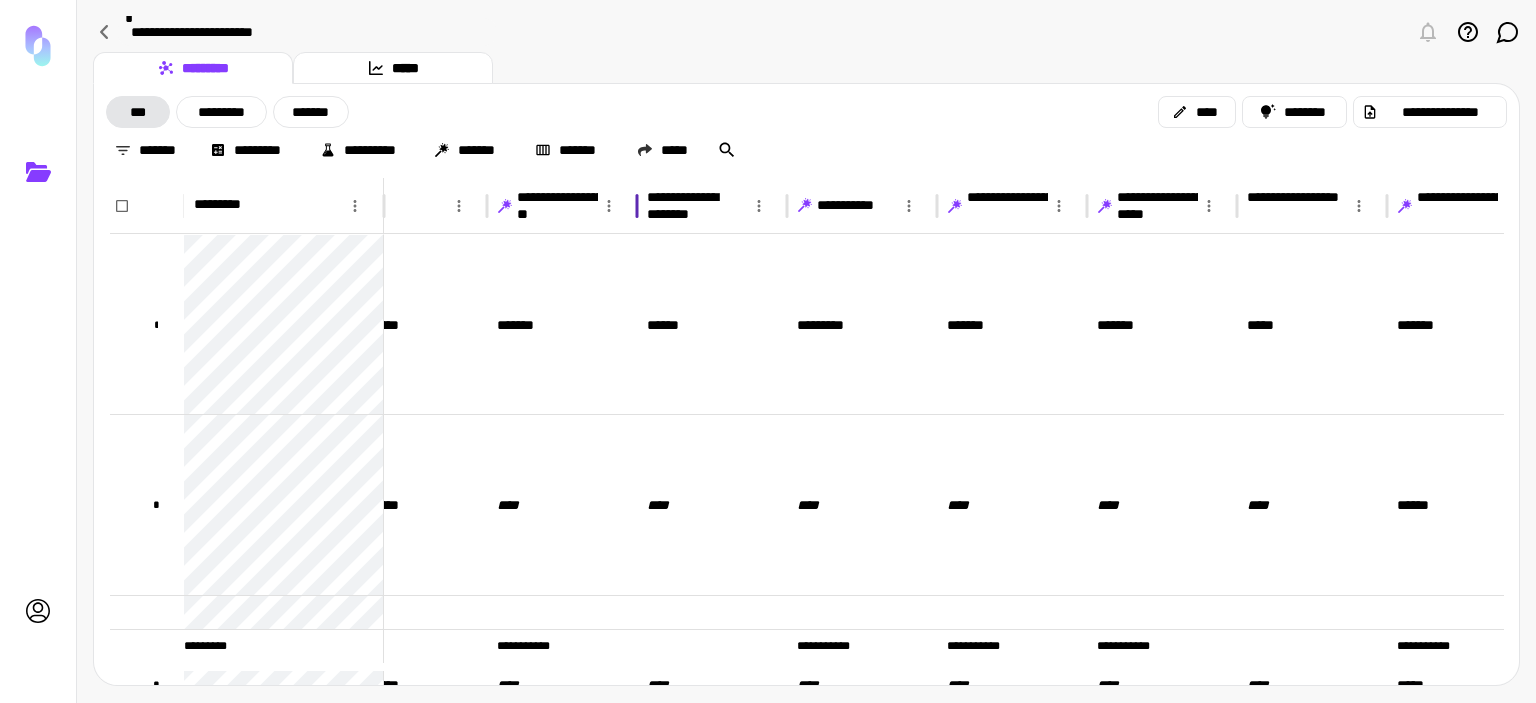 click 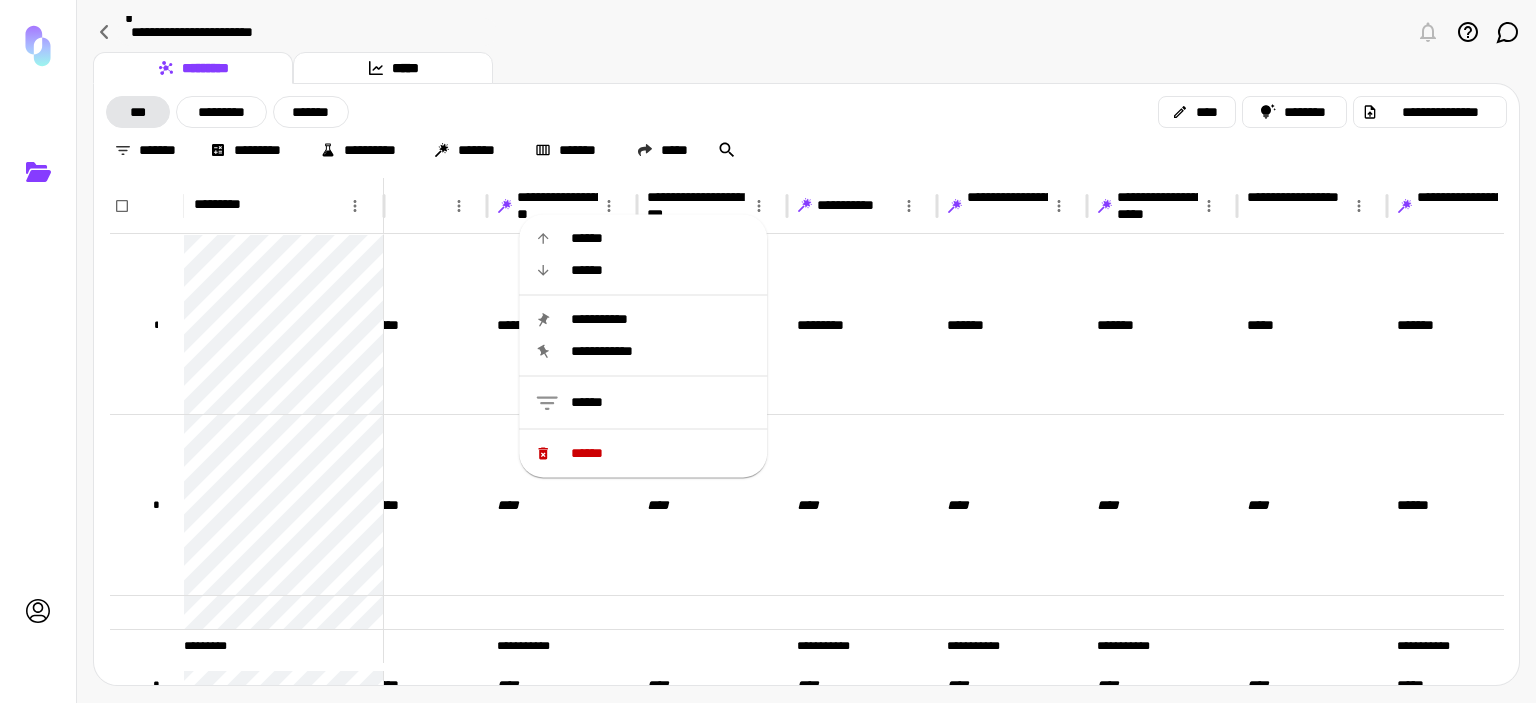 click on "******" at bounding box center [643, 402] 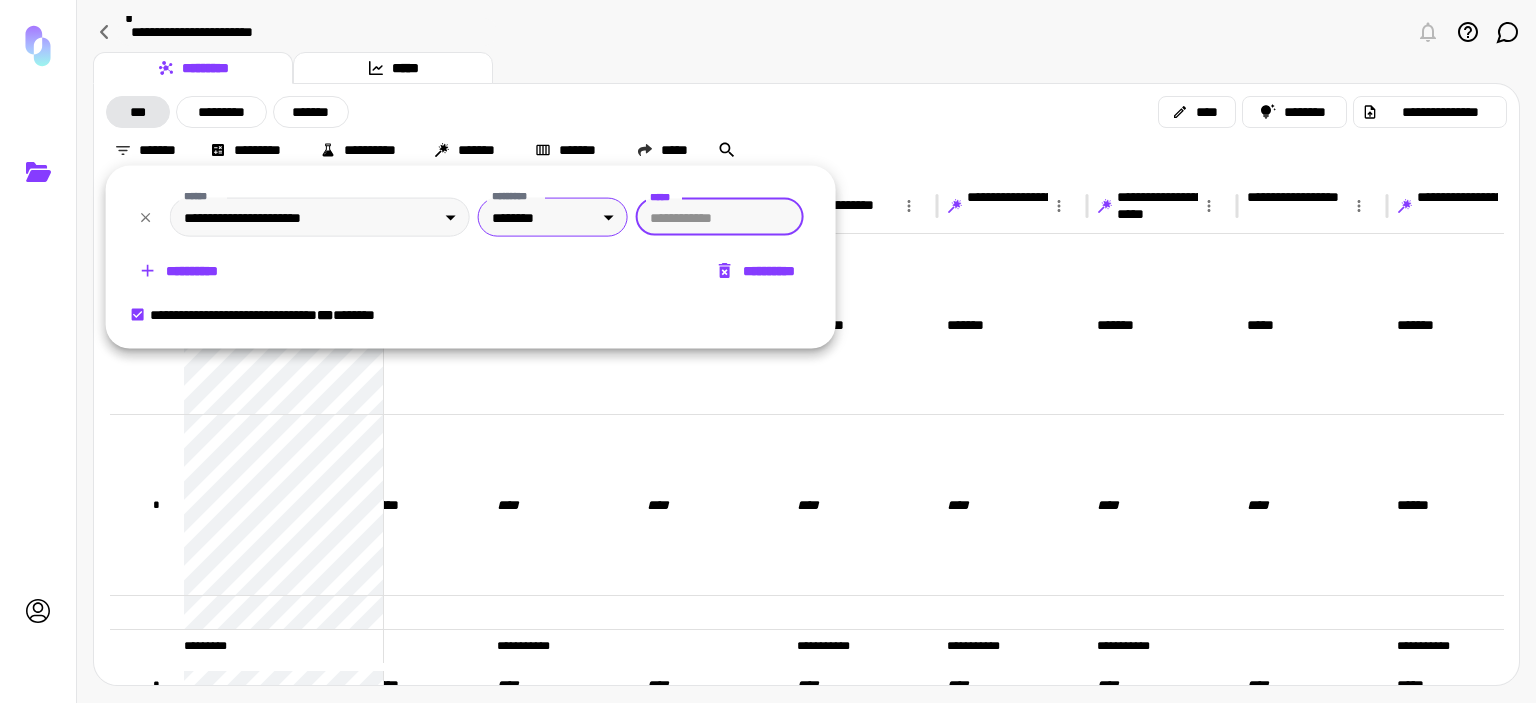 click on "**********" at bounding box center [768, 351] 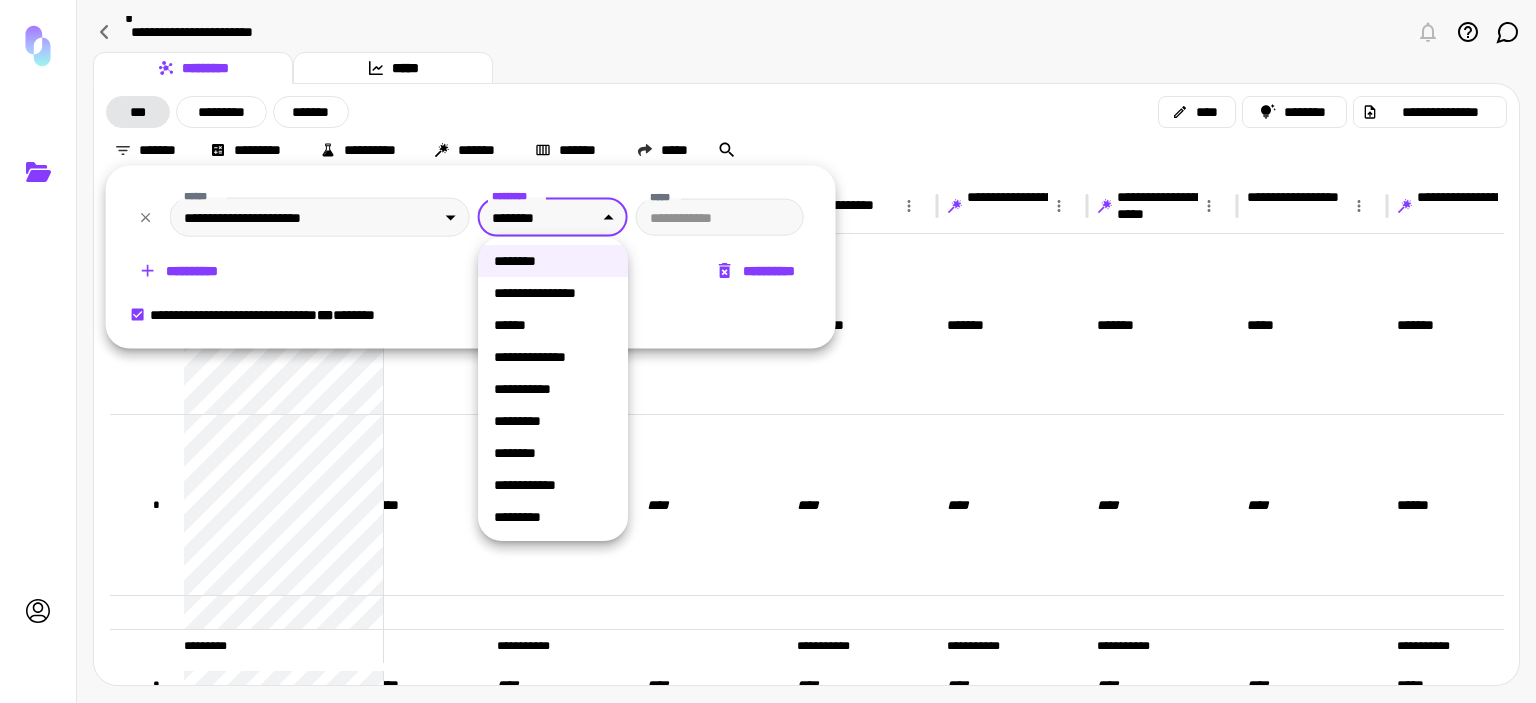 click at bounding box center [768, 351] 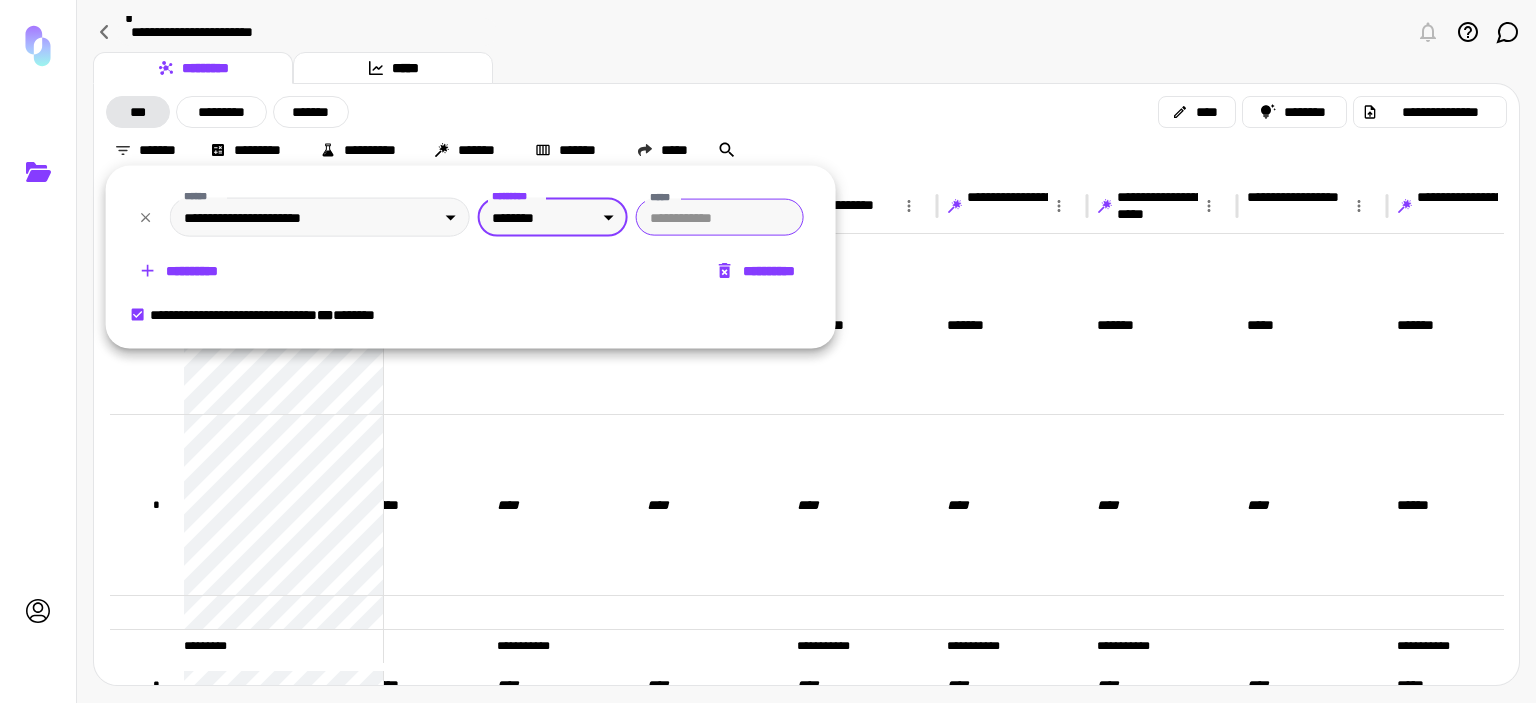 click on "*****" at bounding box center (720, 217) 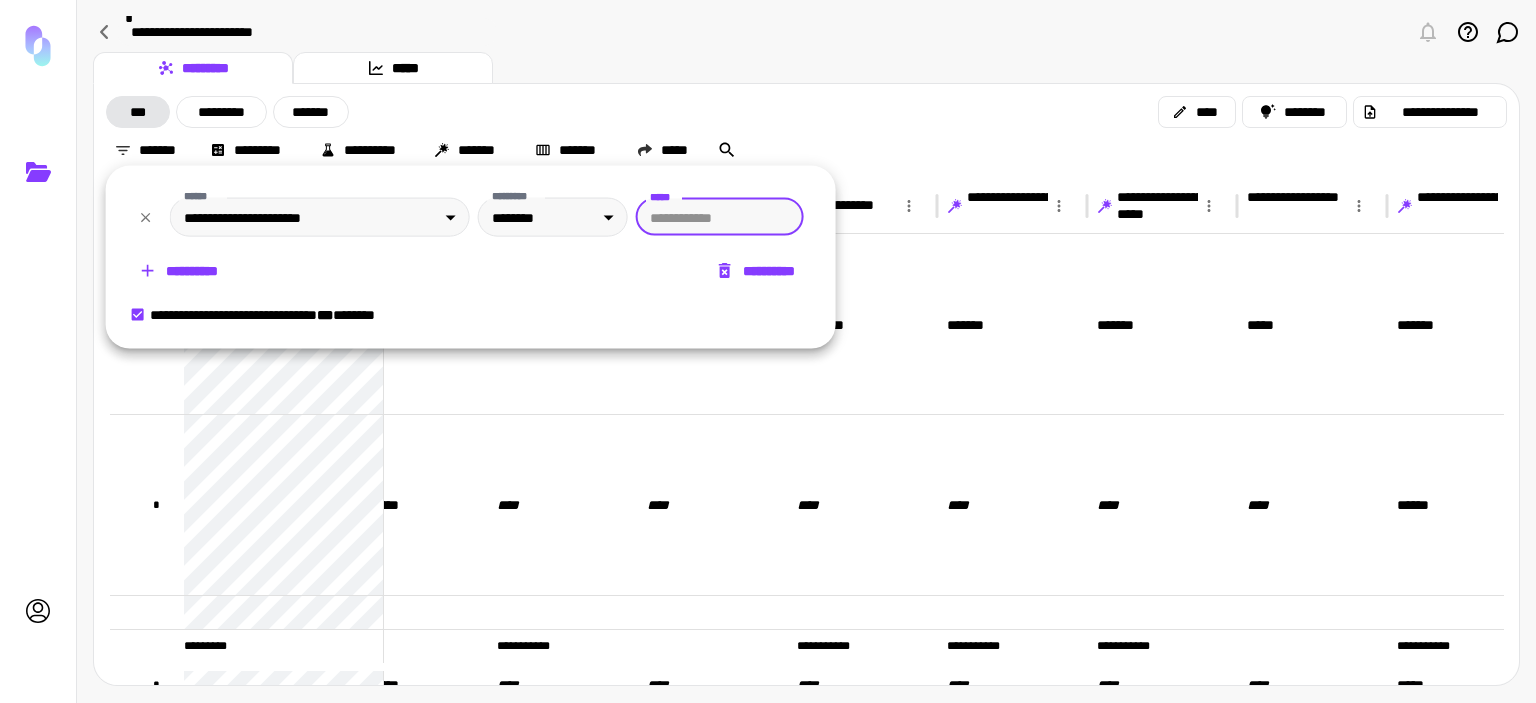 click on "**********" at bounding box center (806, 150) 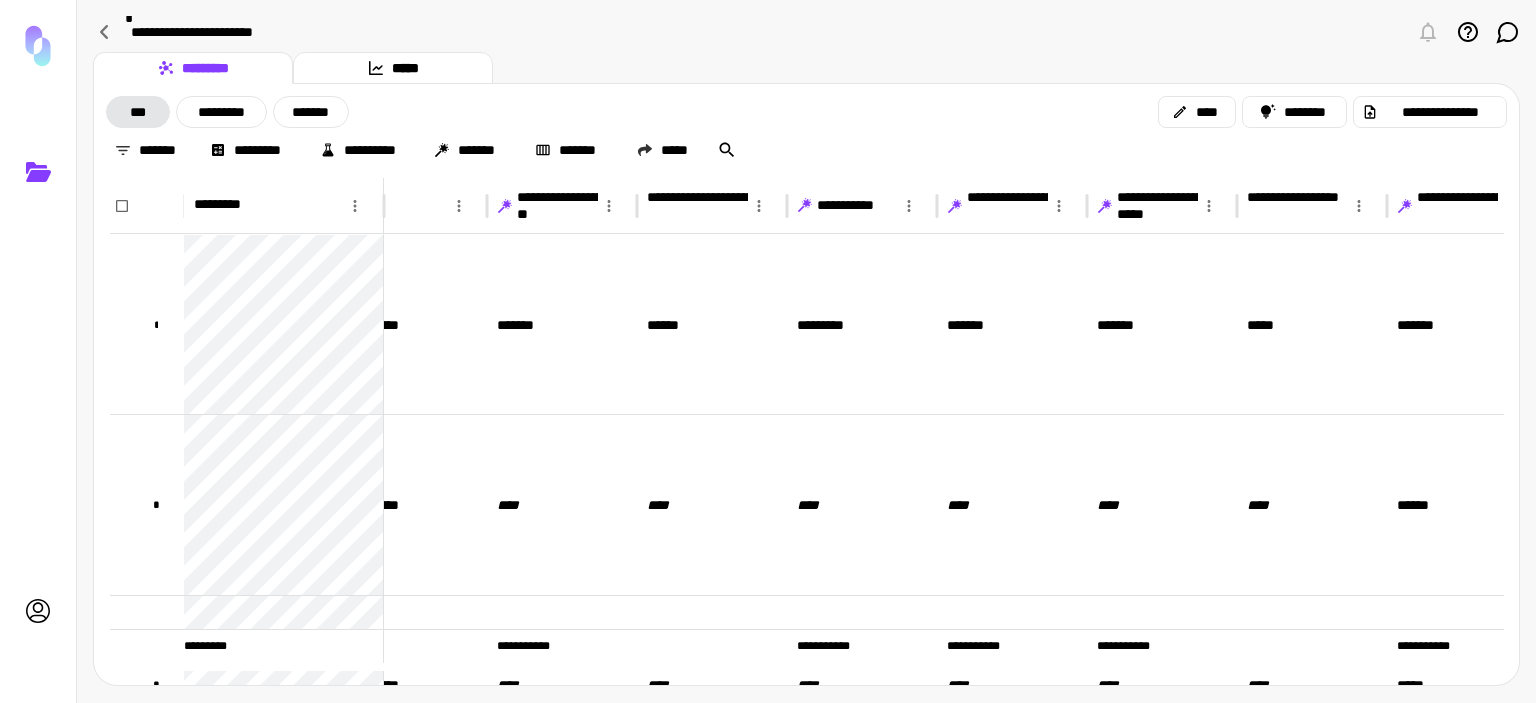 scroll, scrollTop: 0, scrollLeft: 1135, axis: horizontal 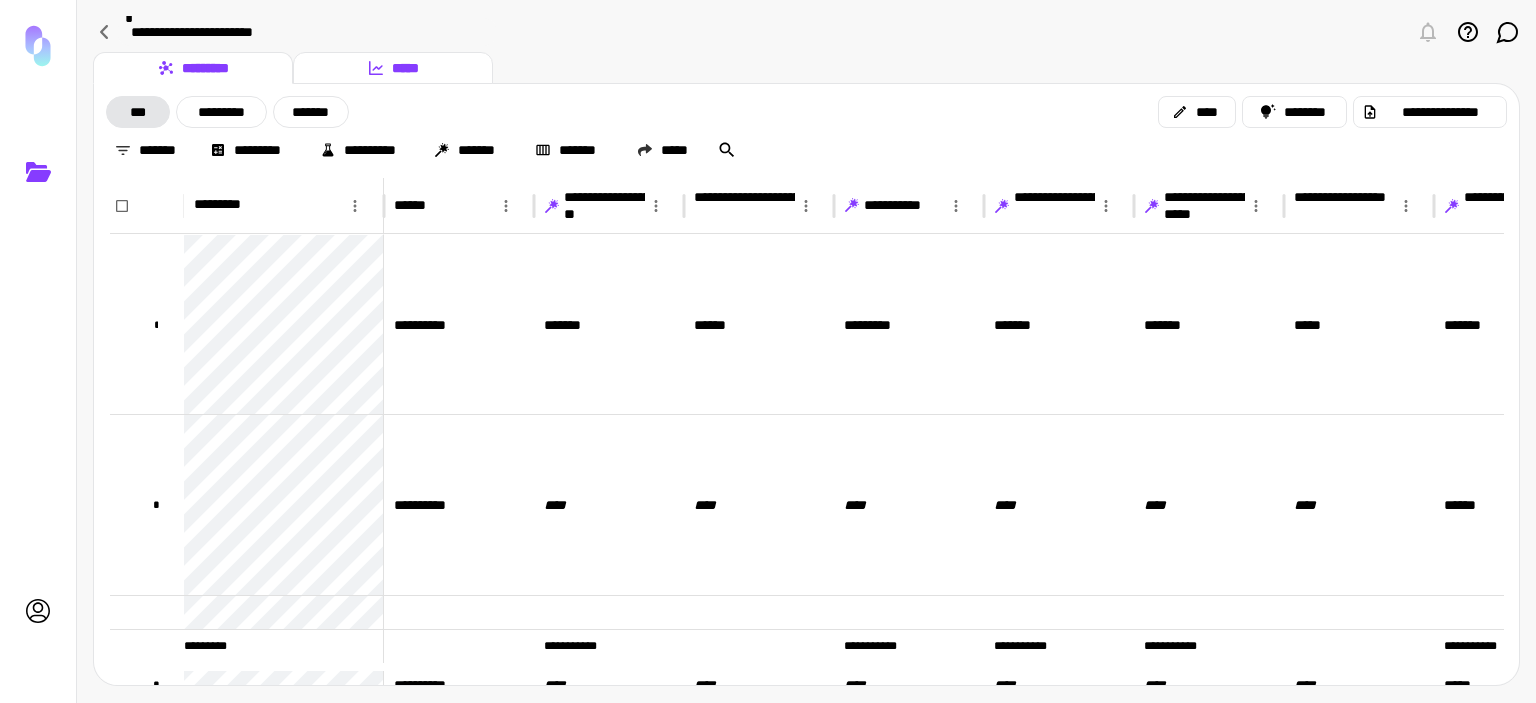 click on "*****" at bounding box center [393, 68] 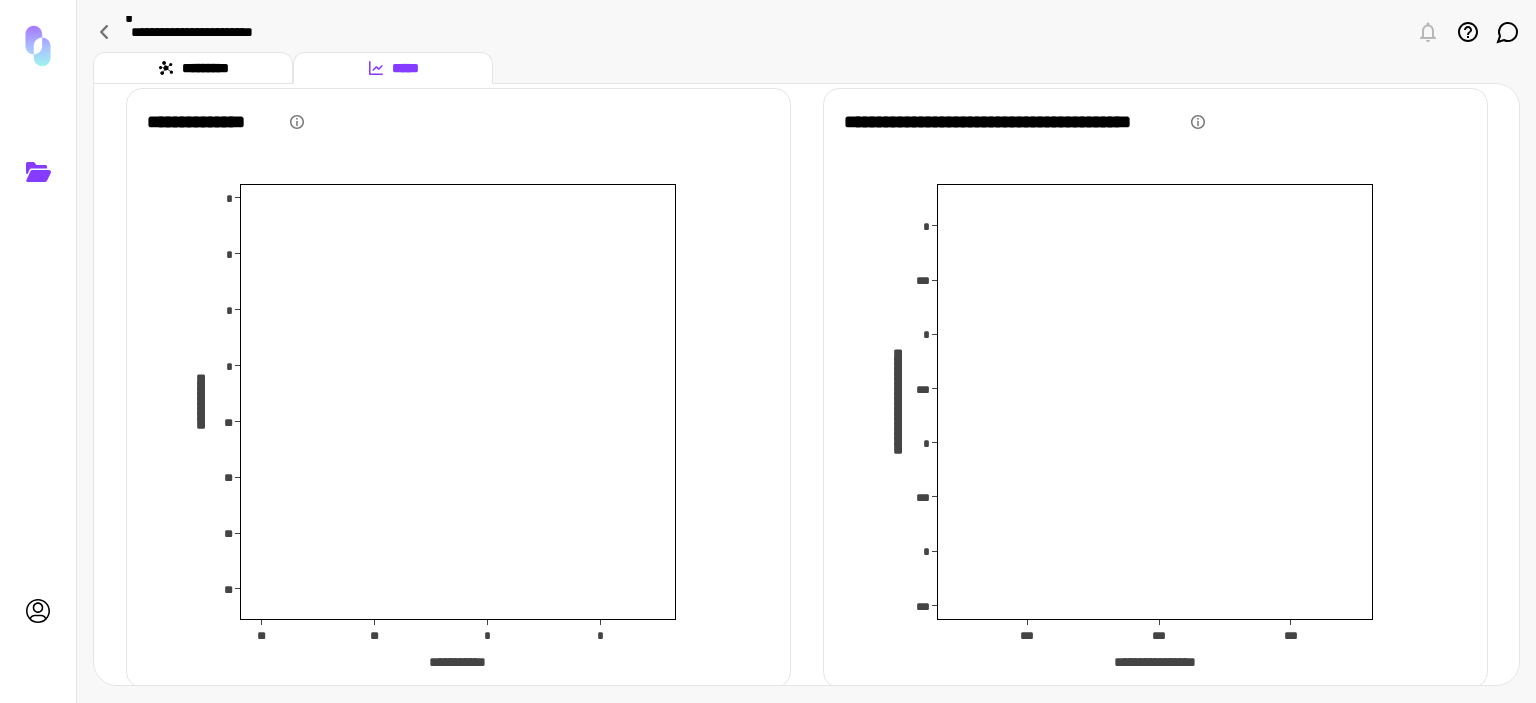 scroll, scrollTop: 0, scrollLeft: 0, axis: both 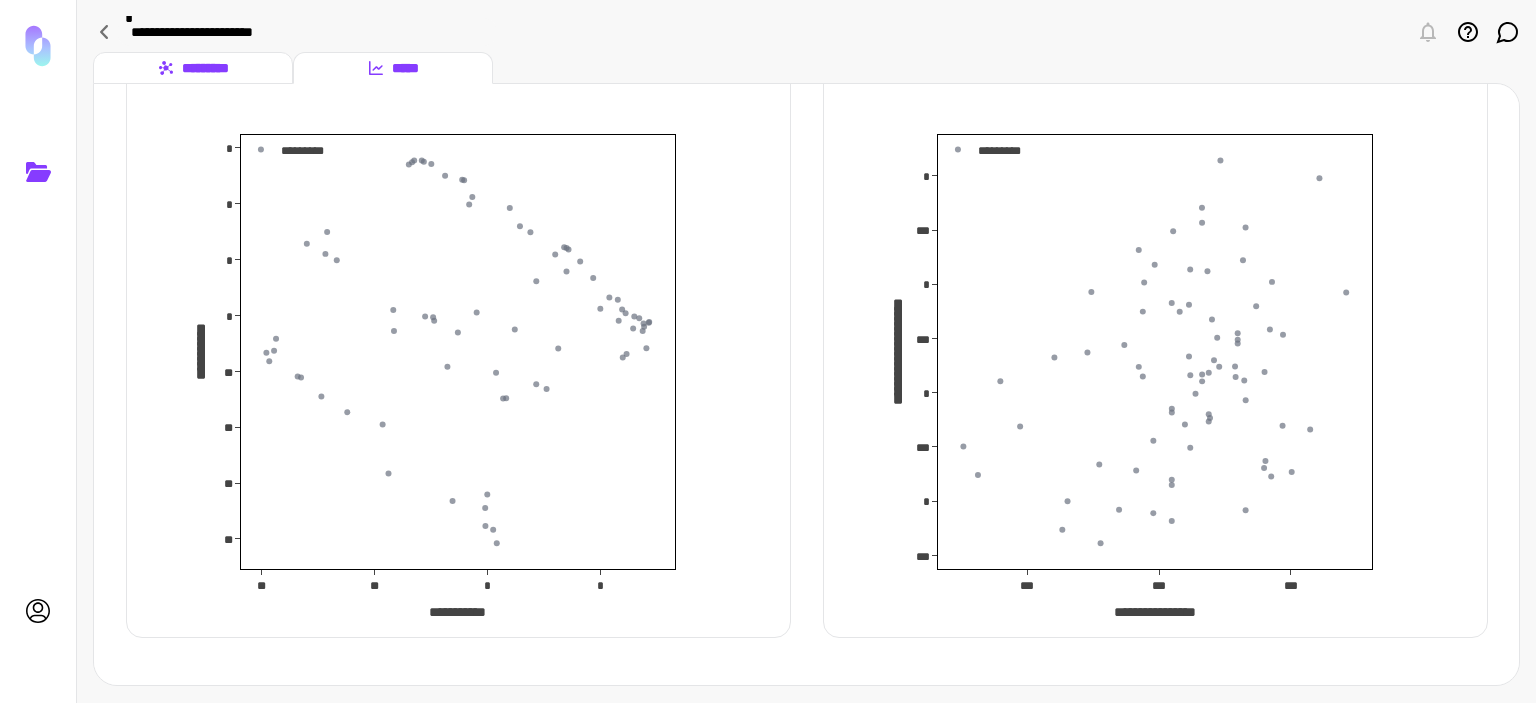 click 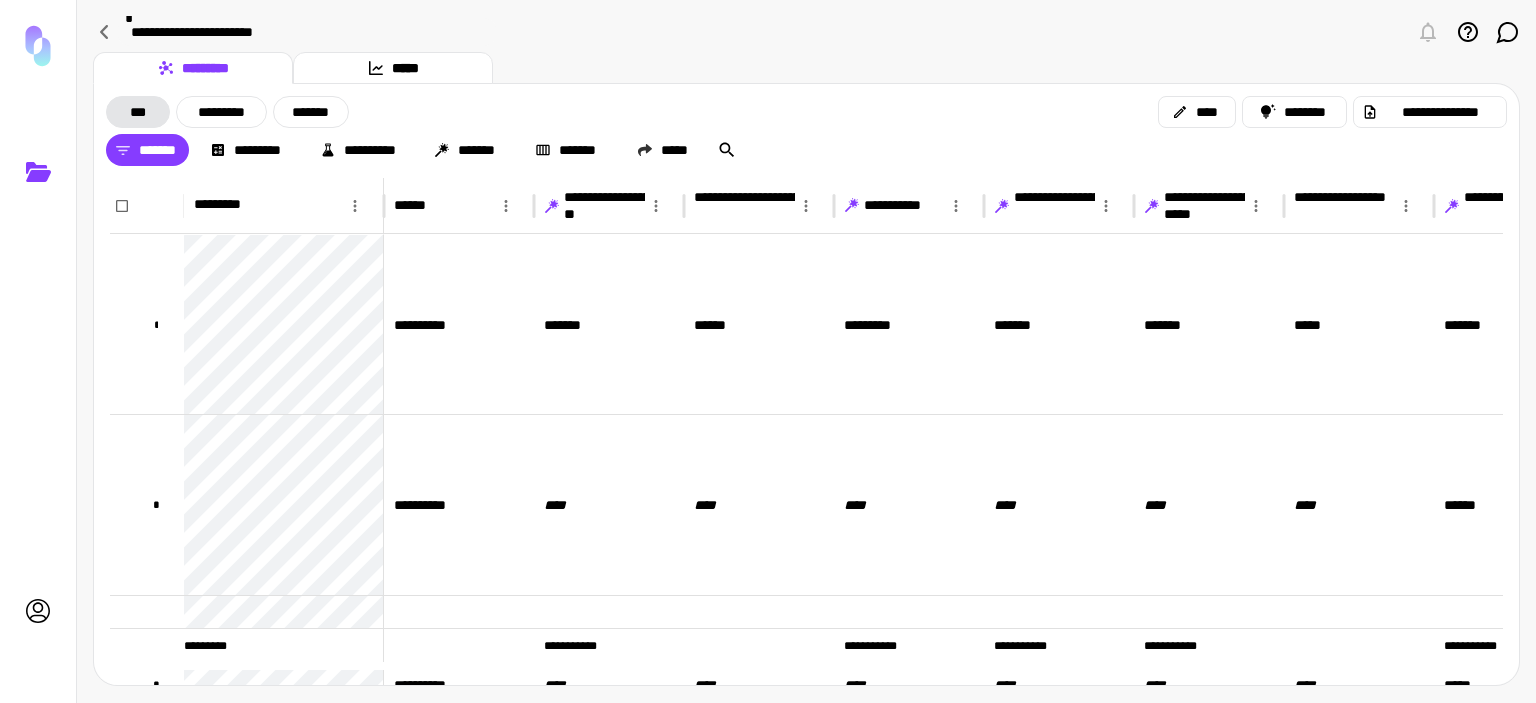 scroll, scrollTop: 0, scrollLeft: 148, axis: horizontal 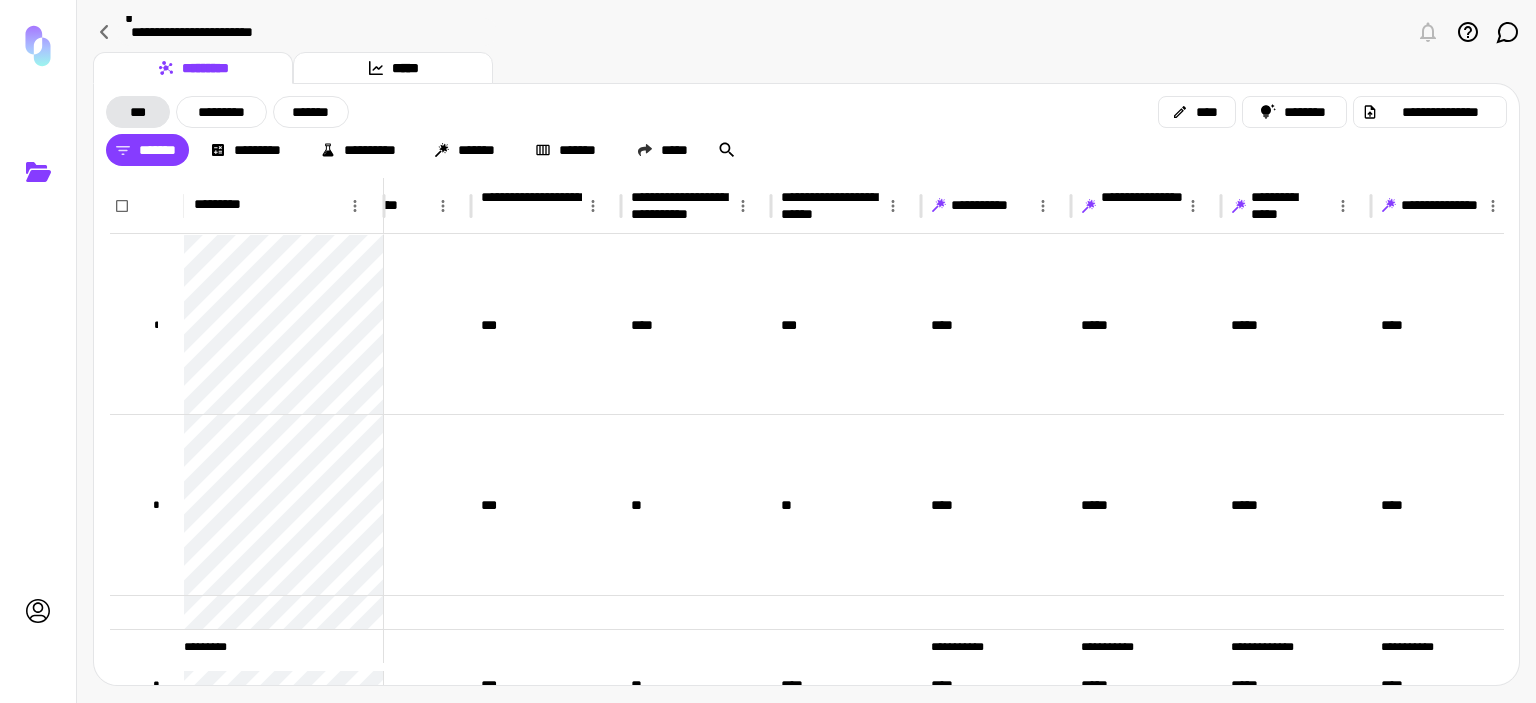 click 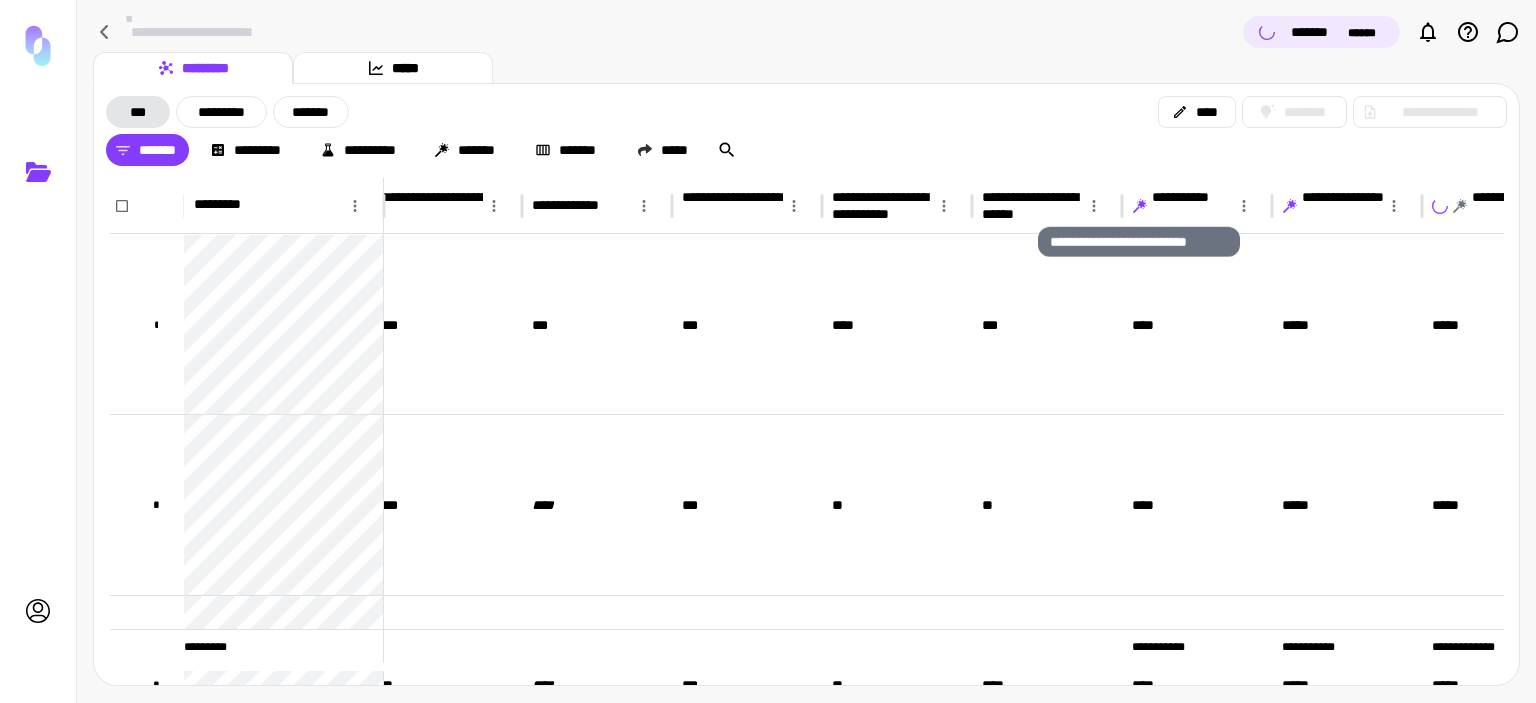 click 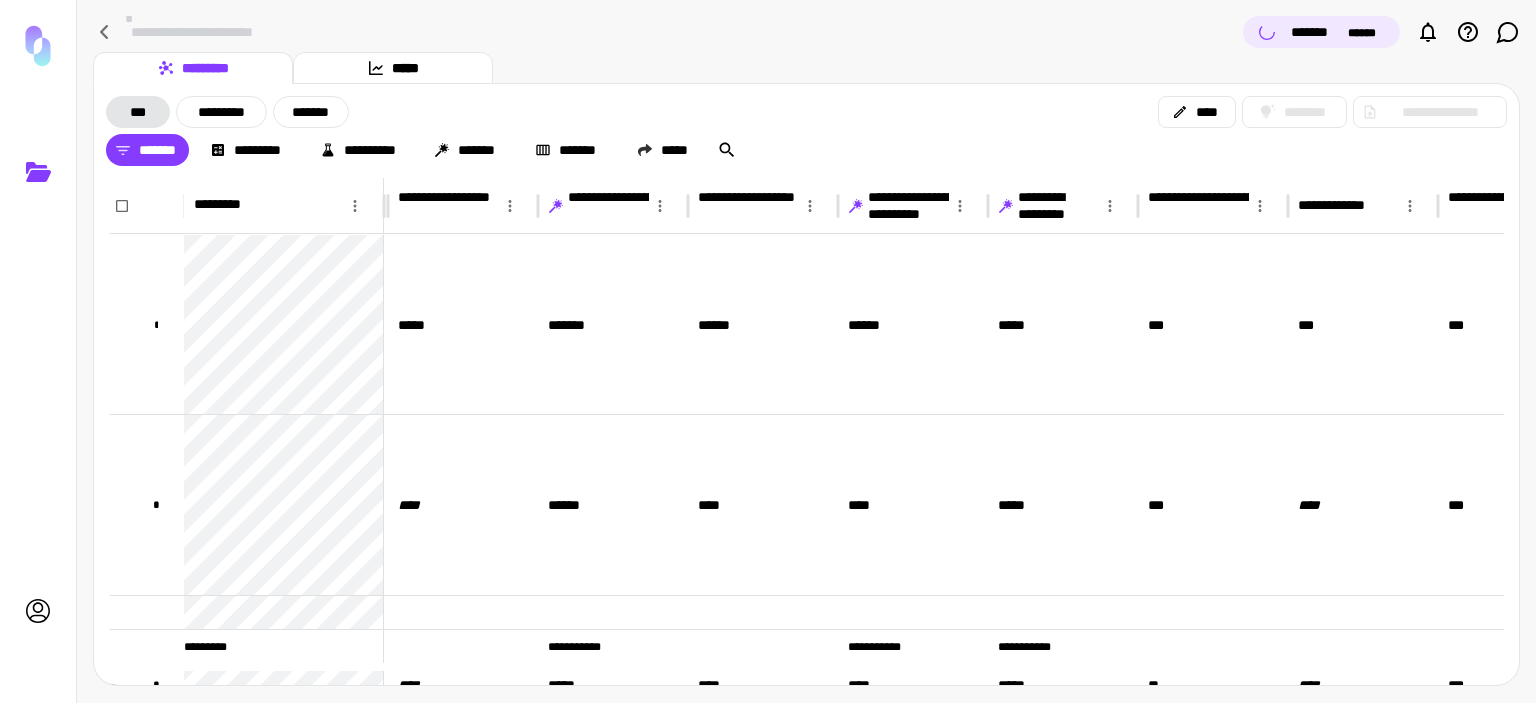 click 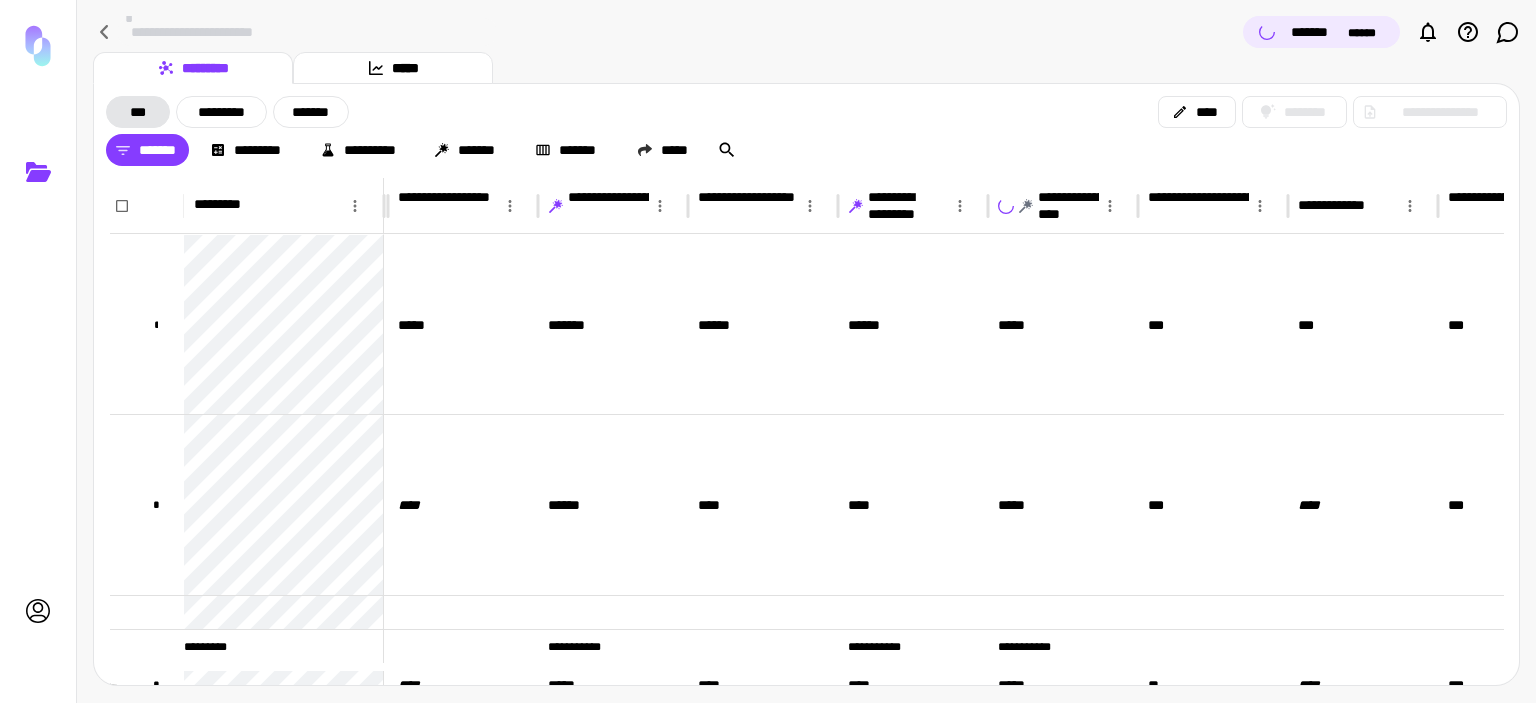 click 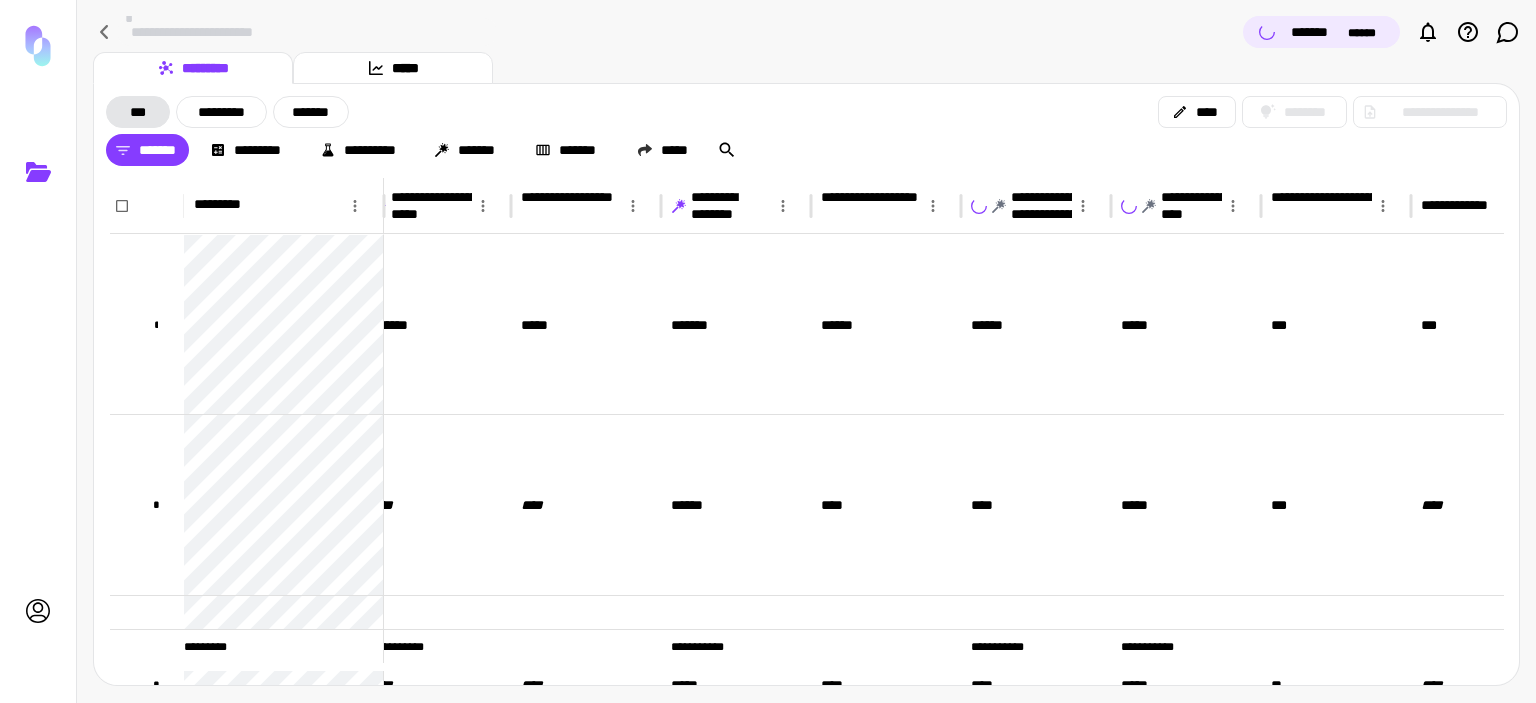 click 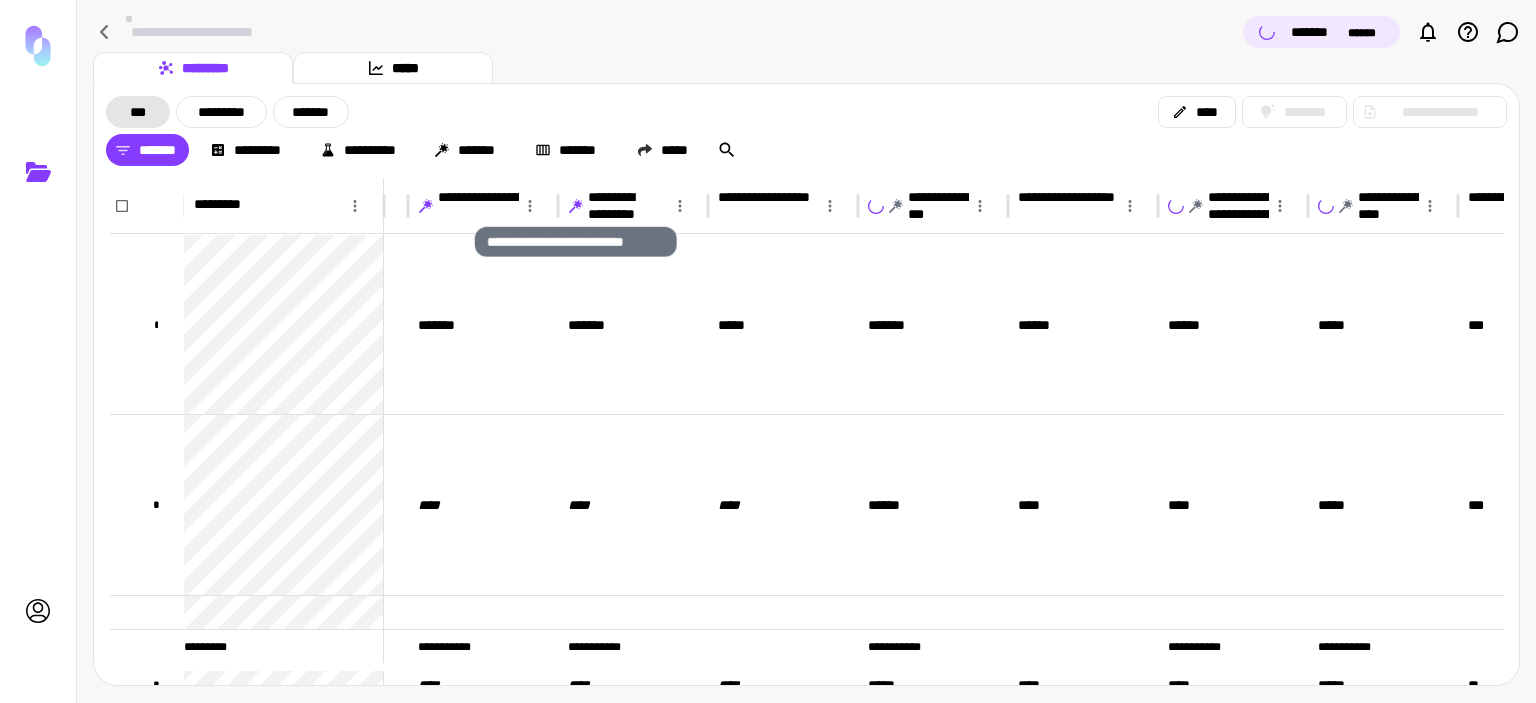 click 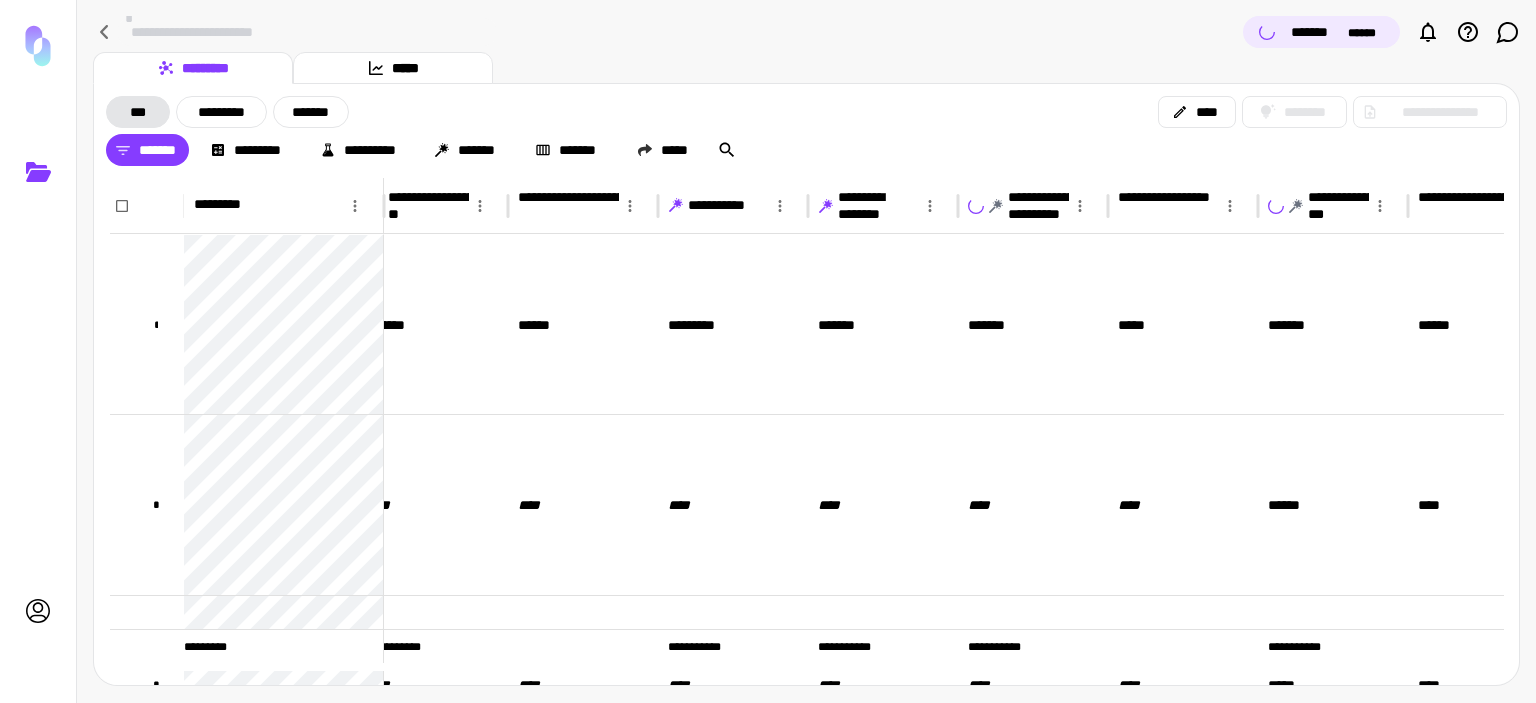 click 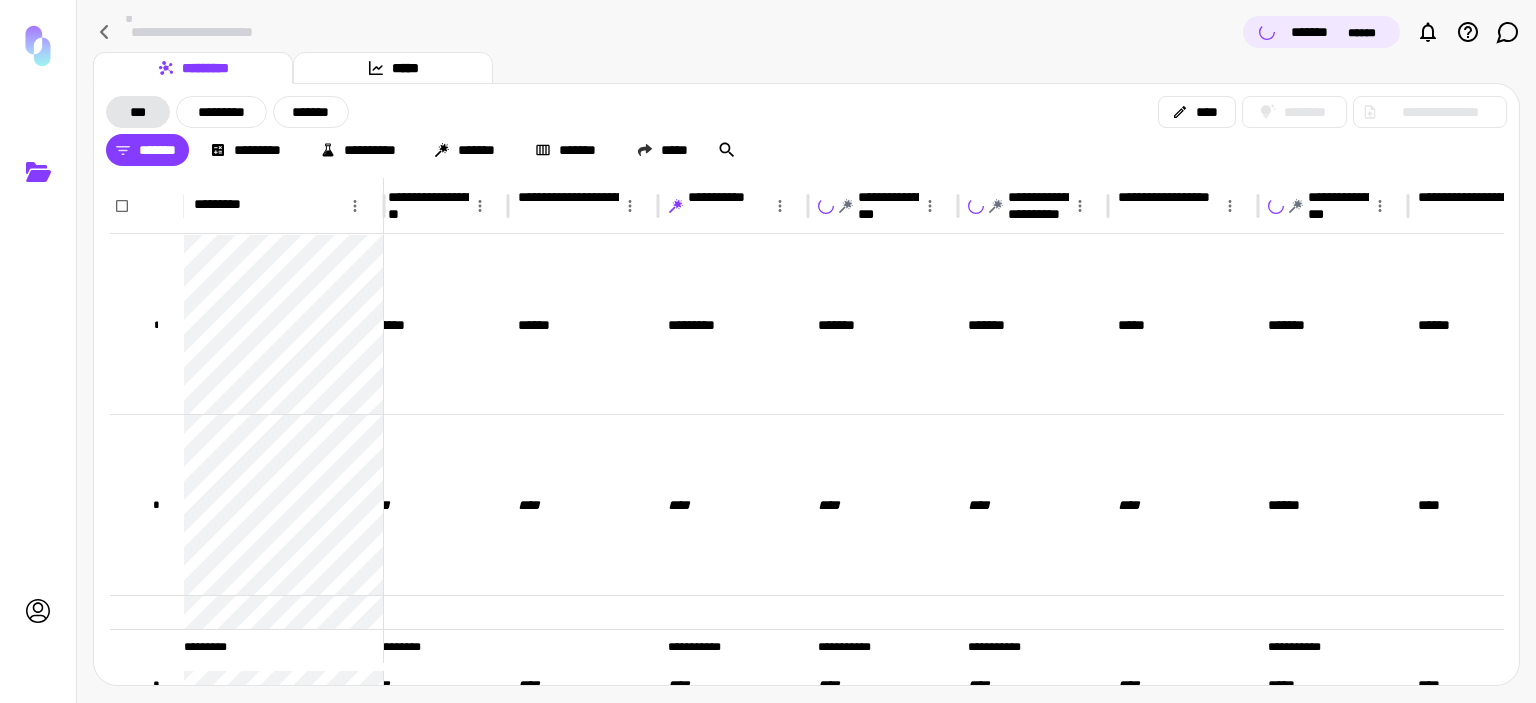 click 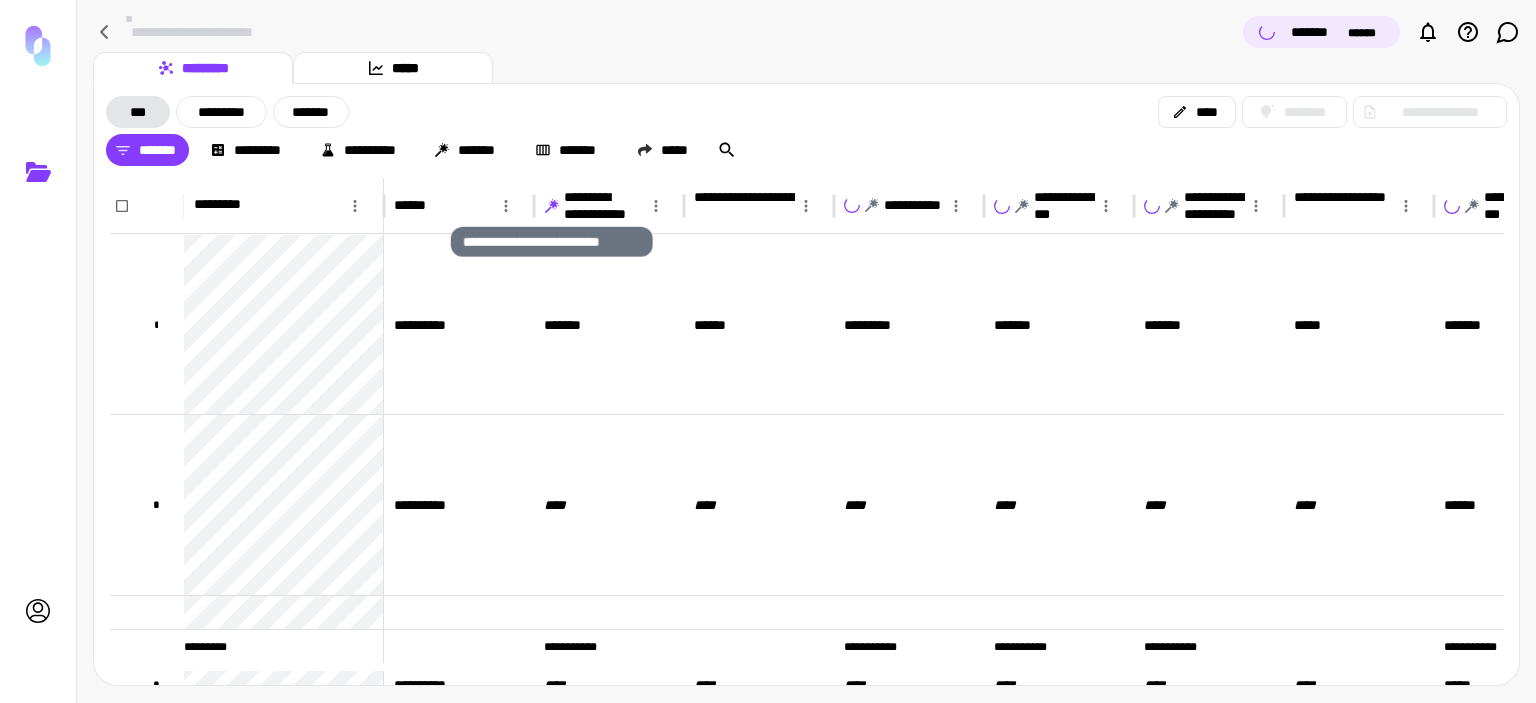 click 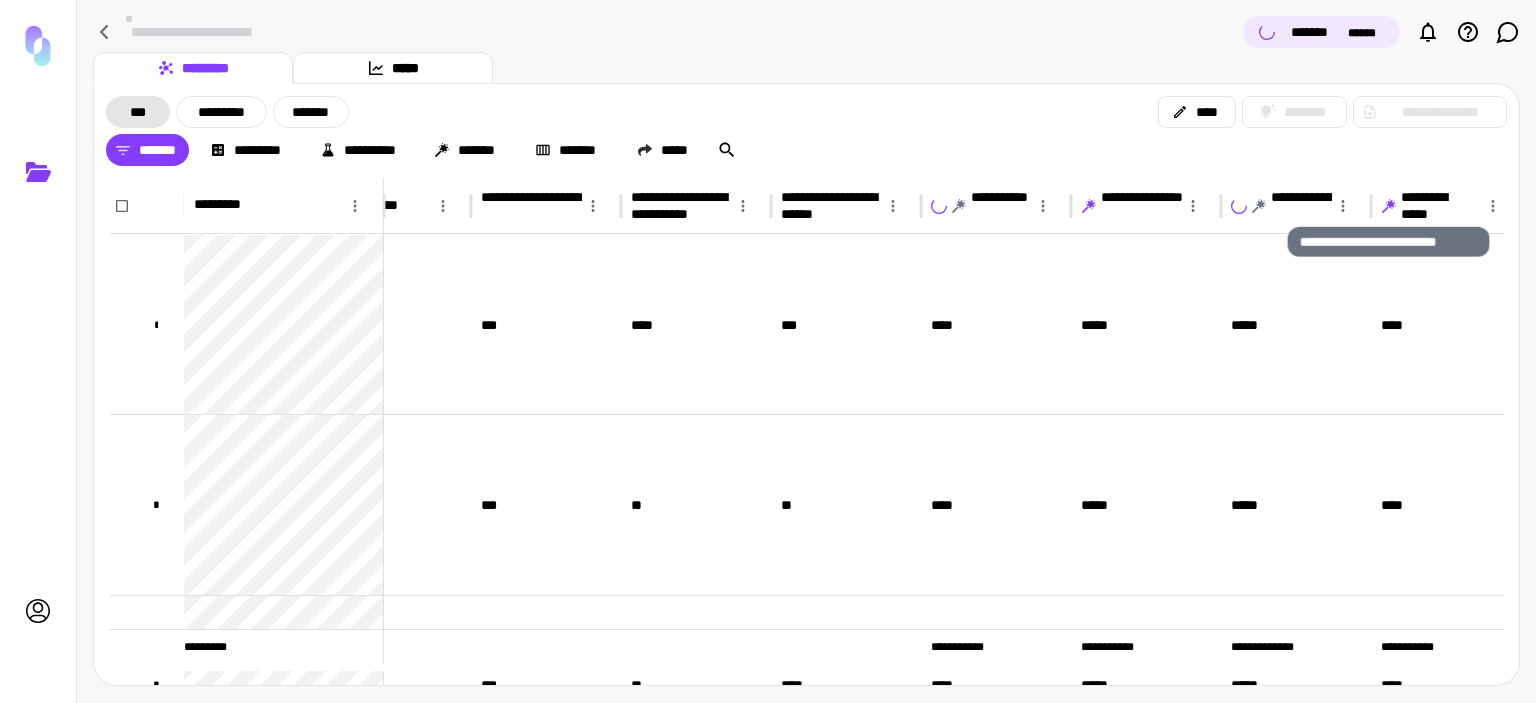 click 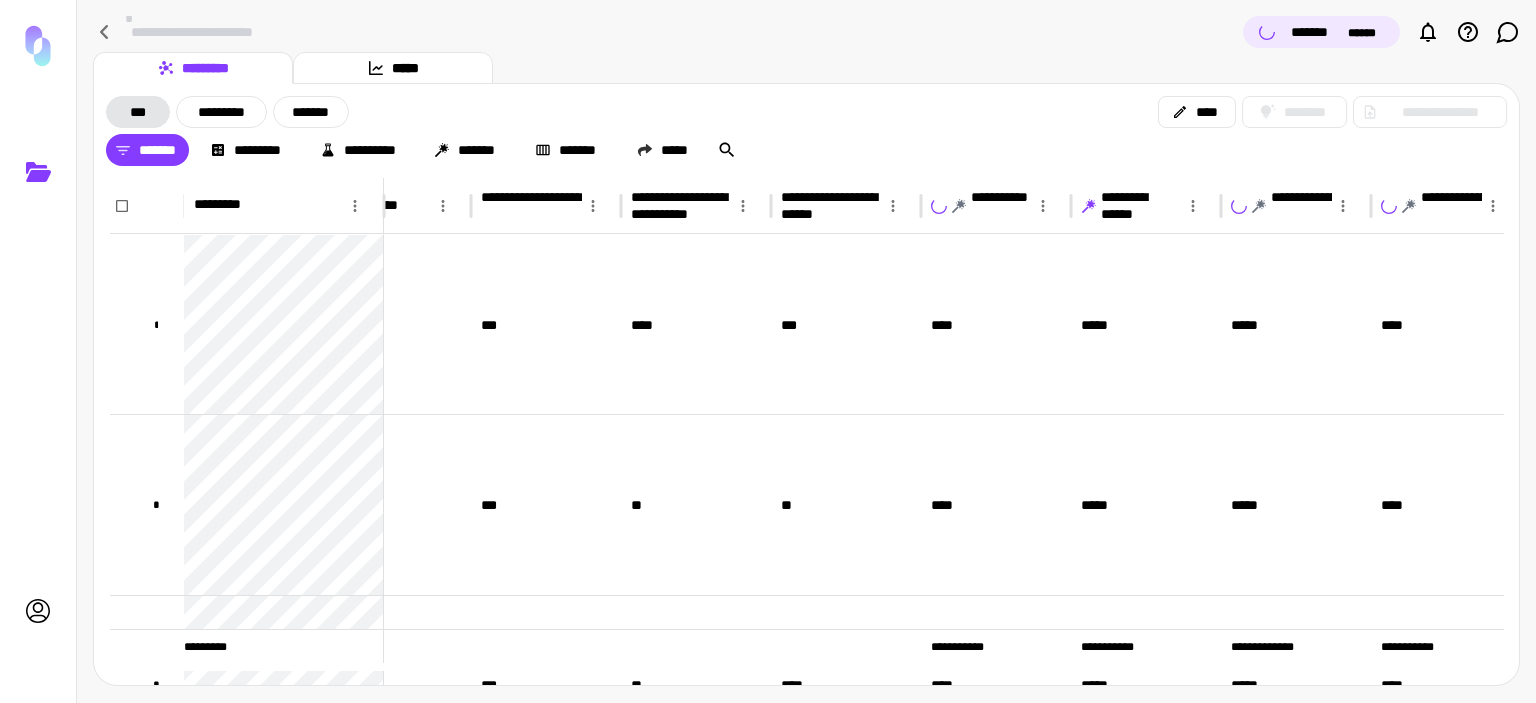 click 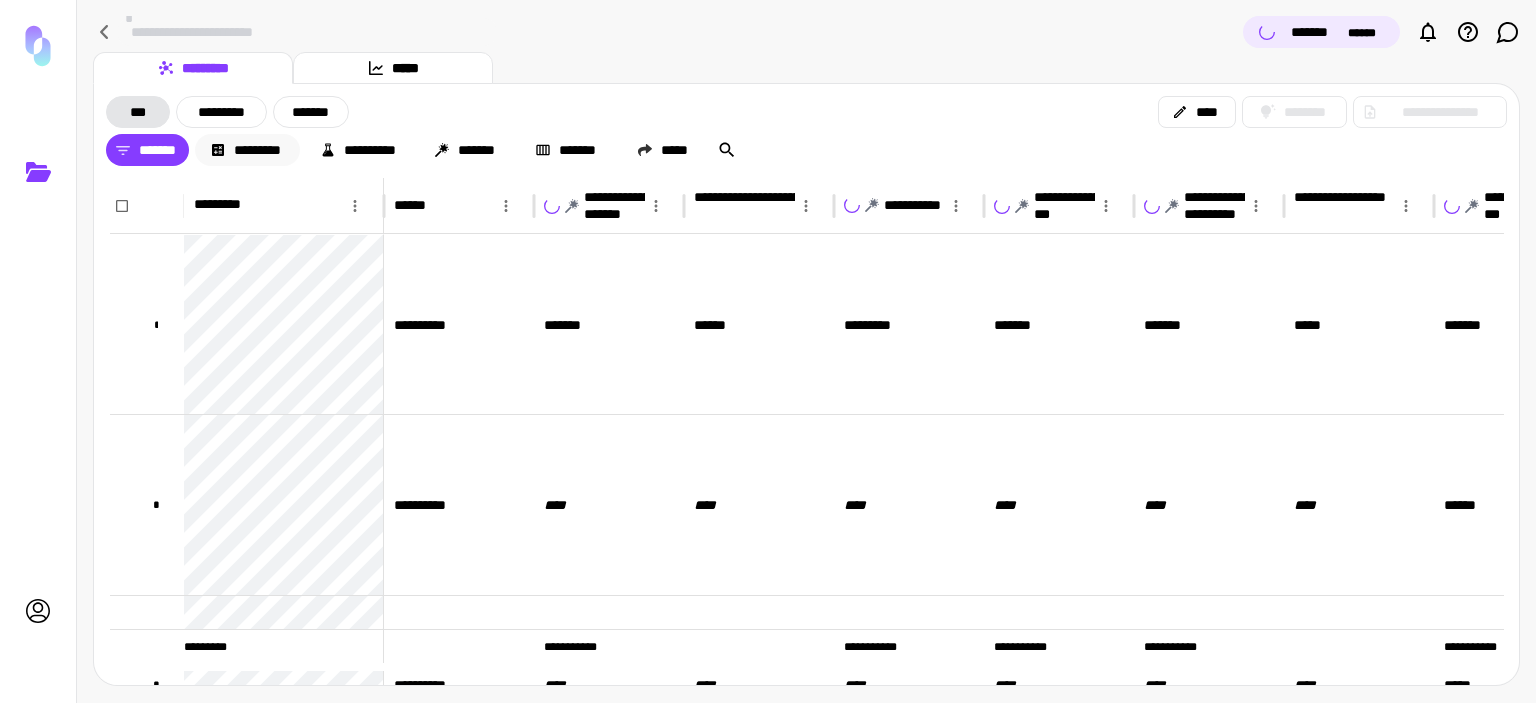 click on "*********" at bounding box center [247, 150] 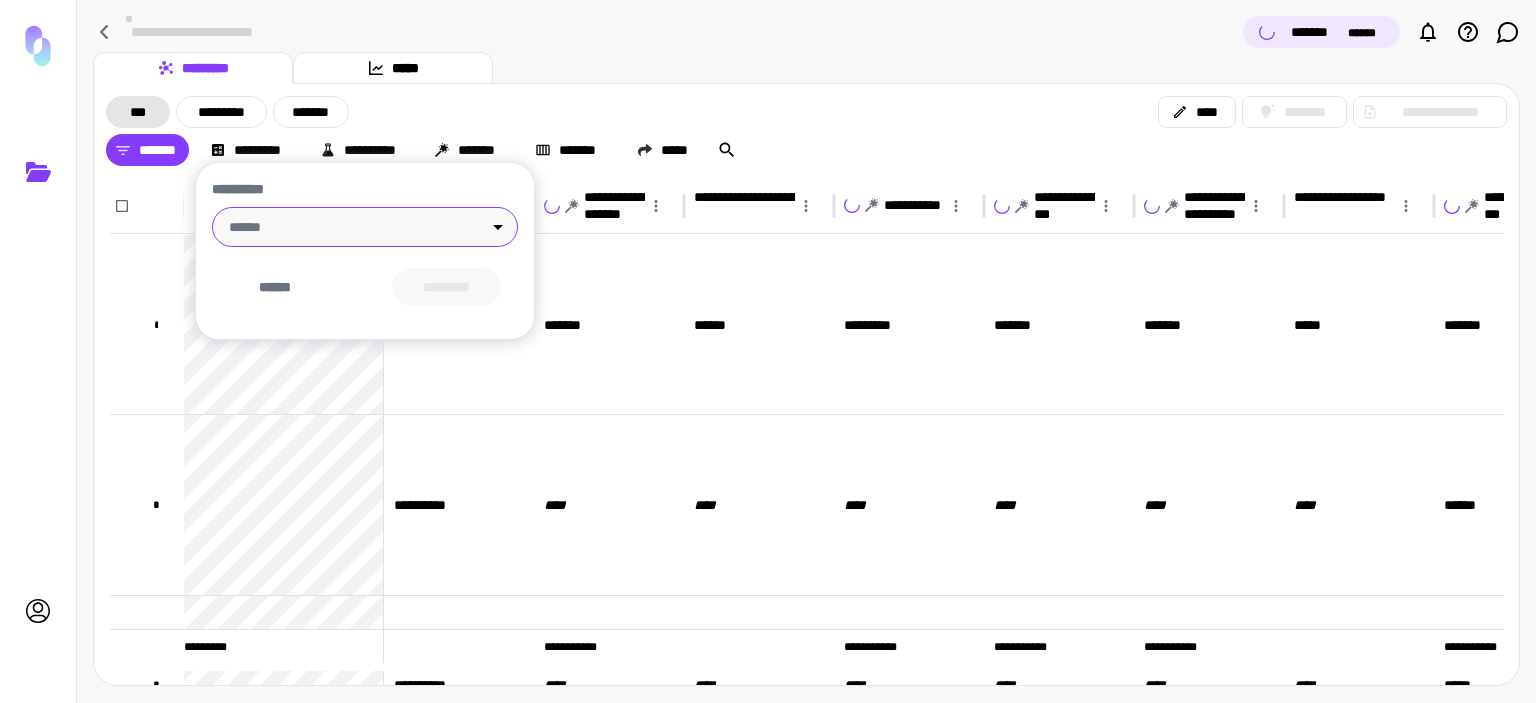 click on "**********" at bounding box center [768, 351] 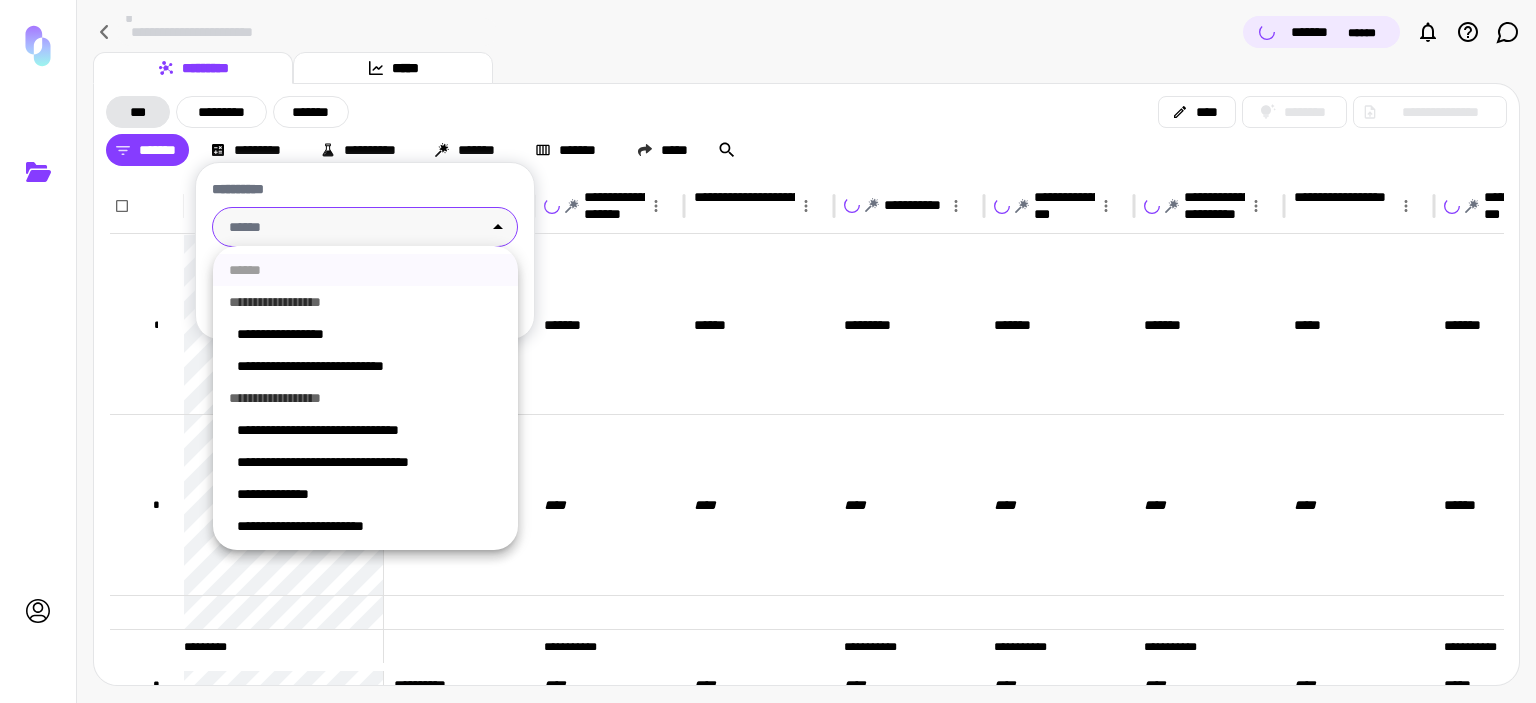 click at bounding box center (768, 351) 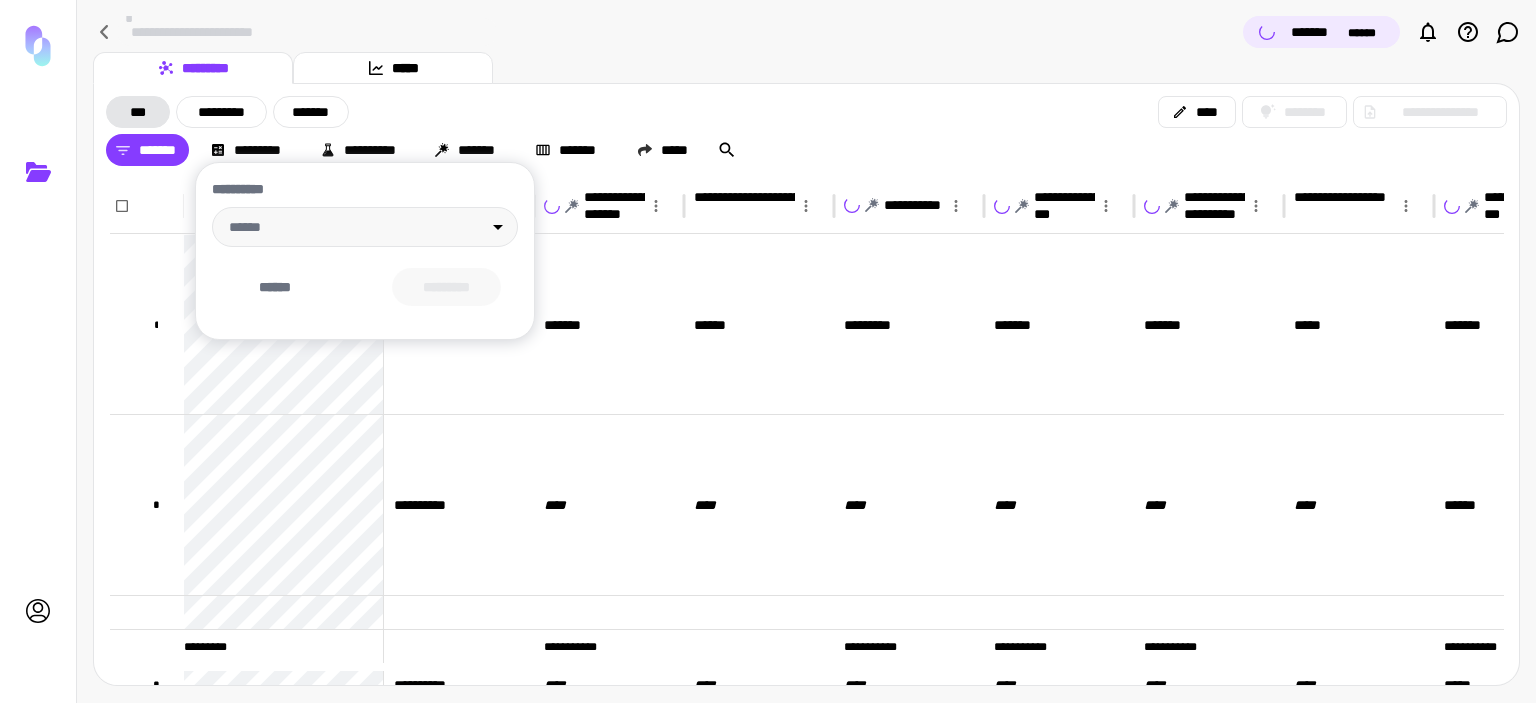 click on "**********" at bounding box center (365, 189) 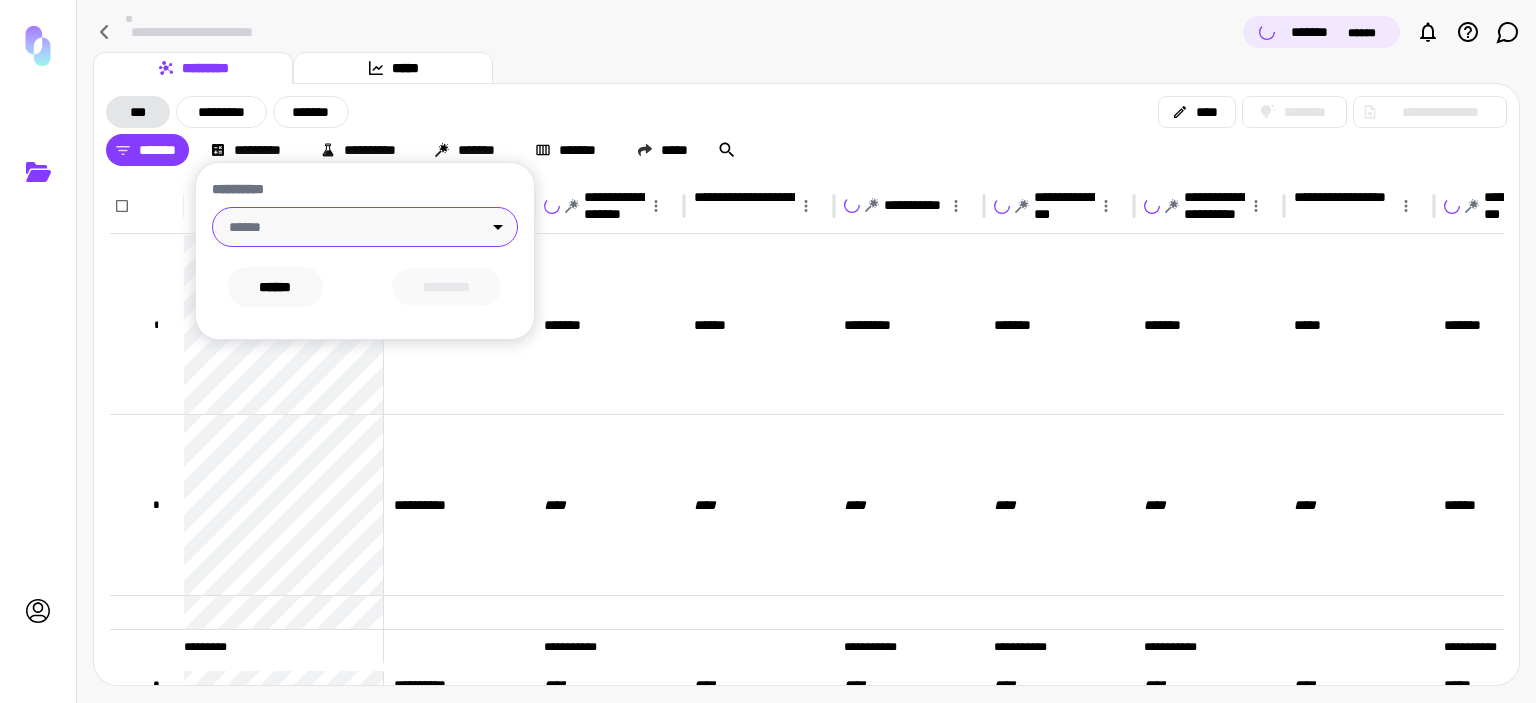 click on "******" at bounding box center [275, 287] 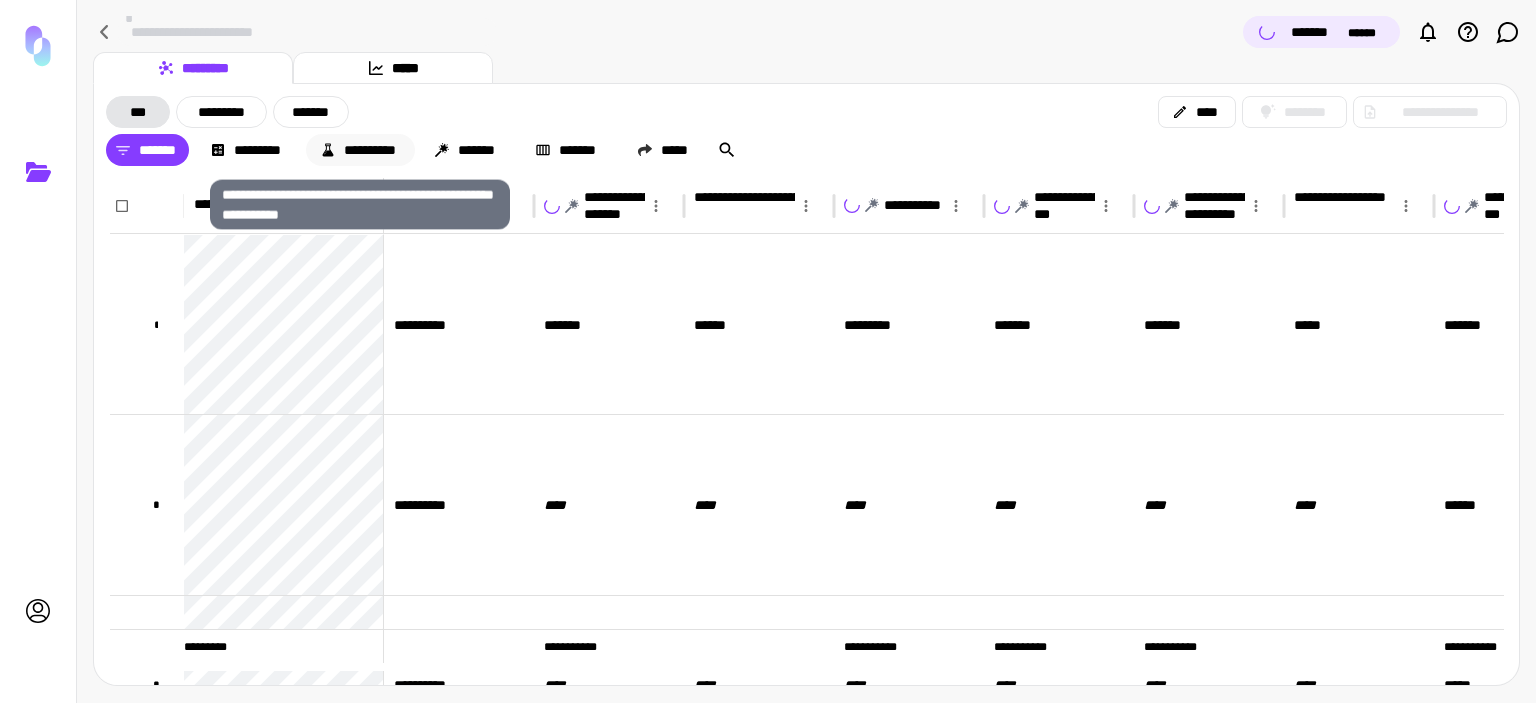 click on "**********" at bounding box center (360, 150) 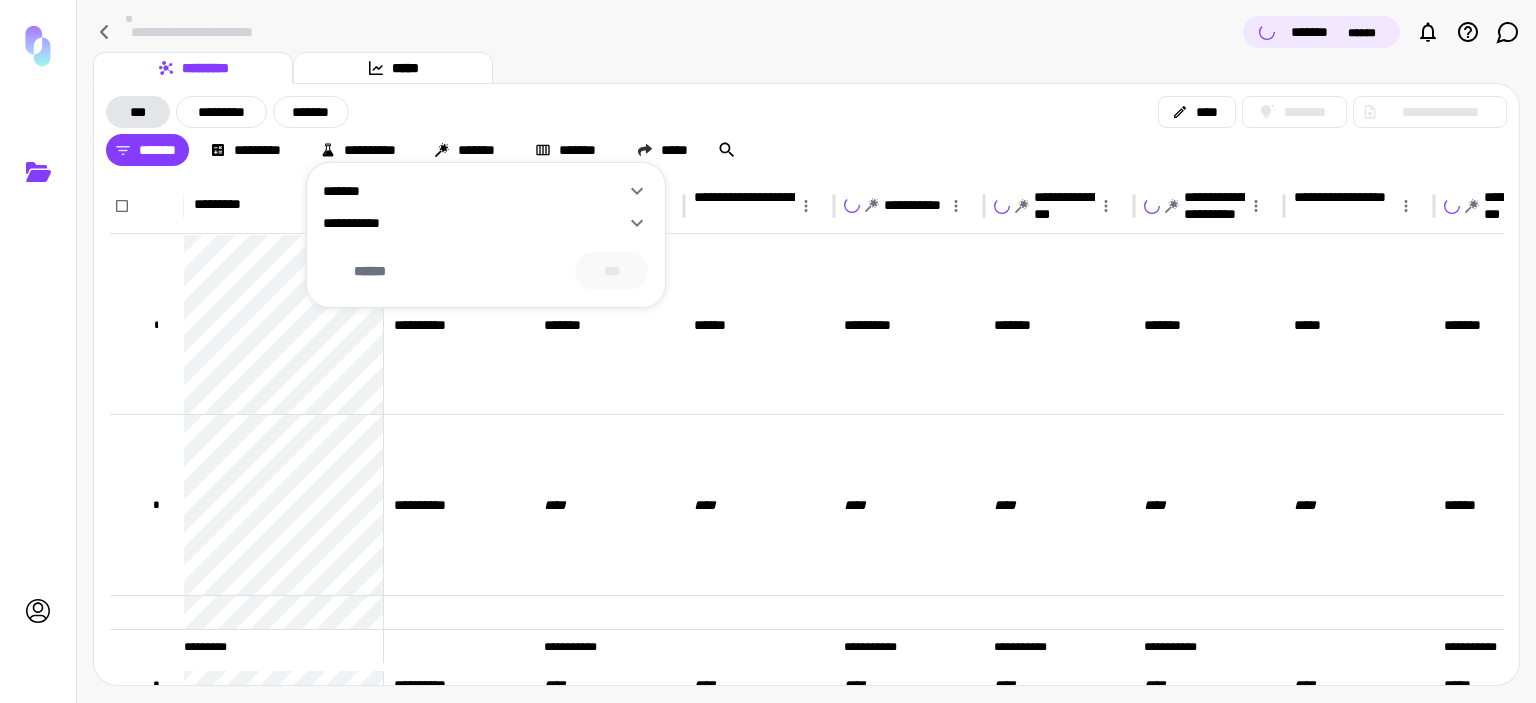 click at bounding box center [768, 351] 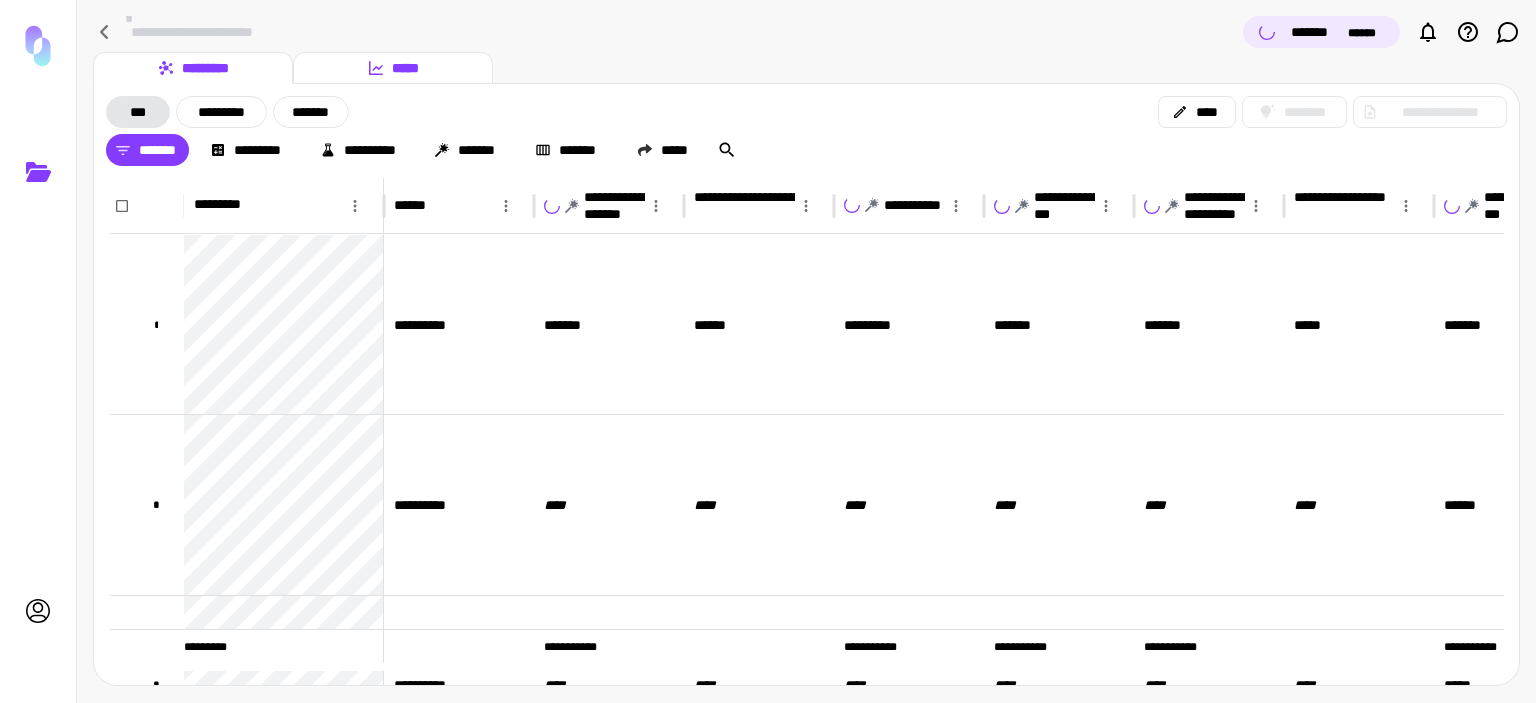 click 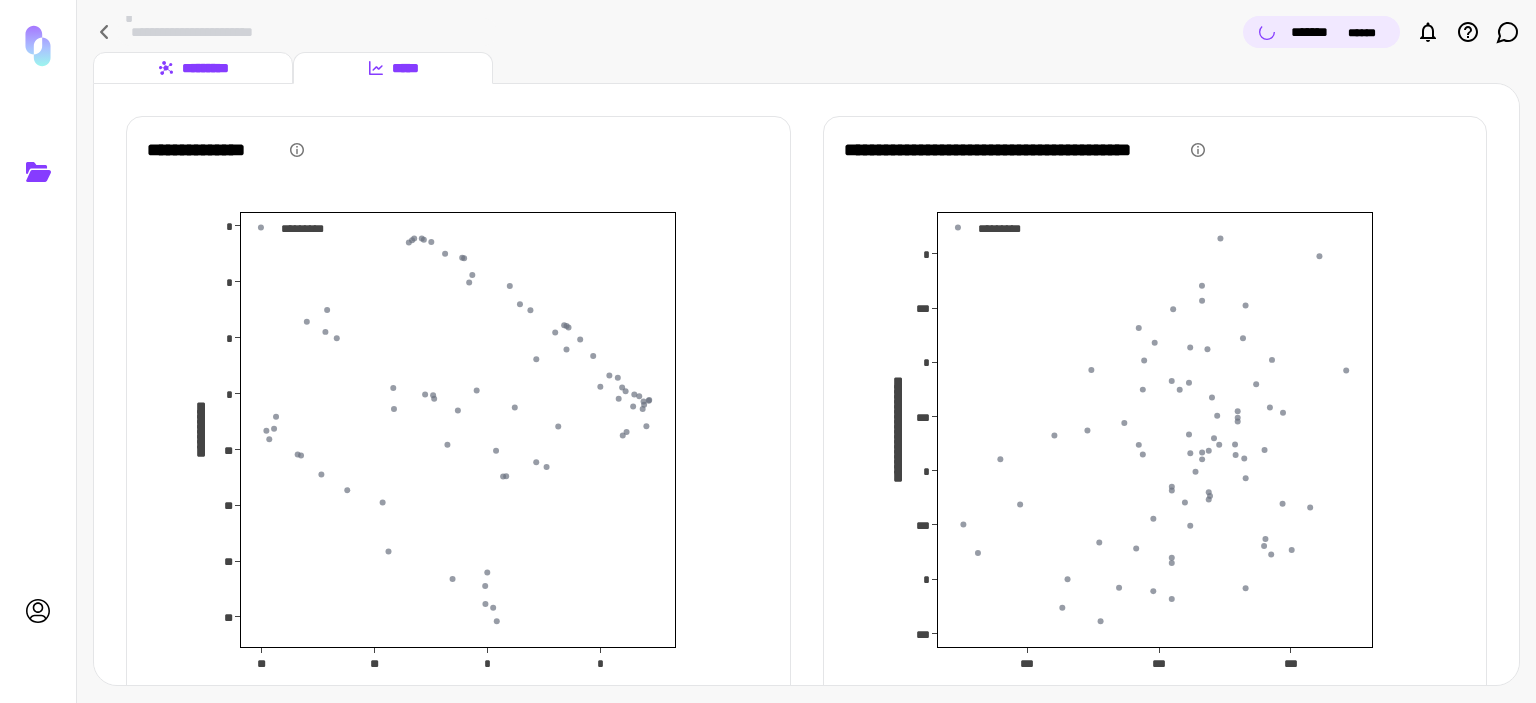 click on "*********" at bounding box center (193, 68) 